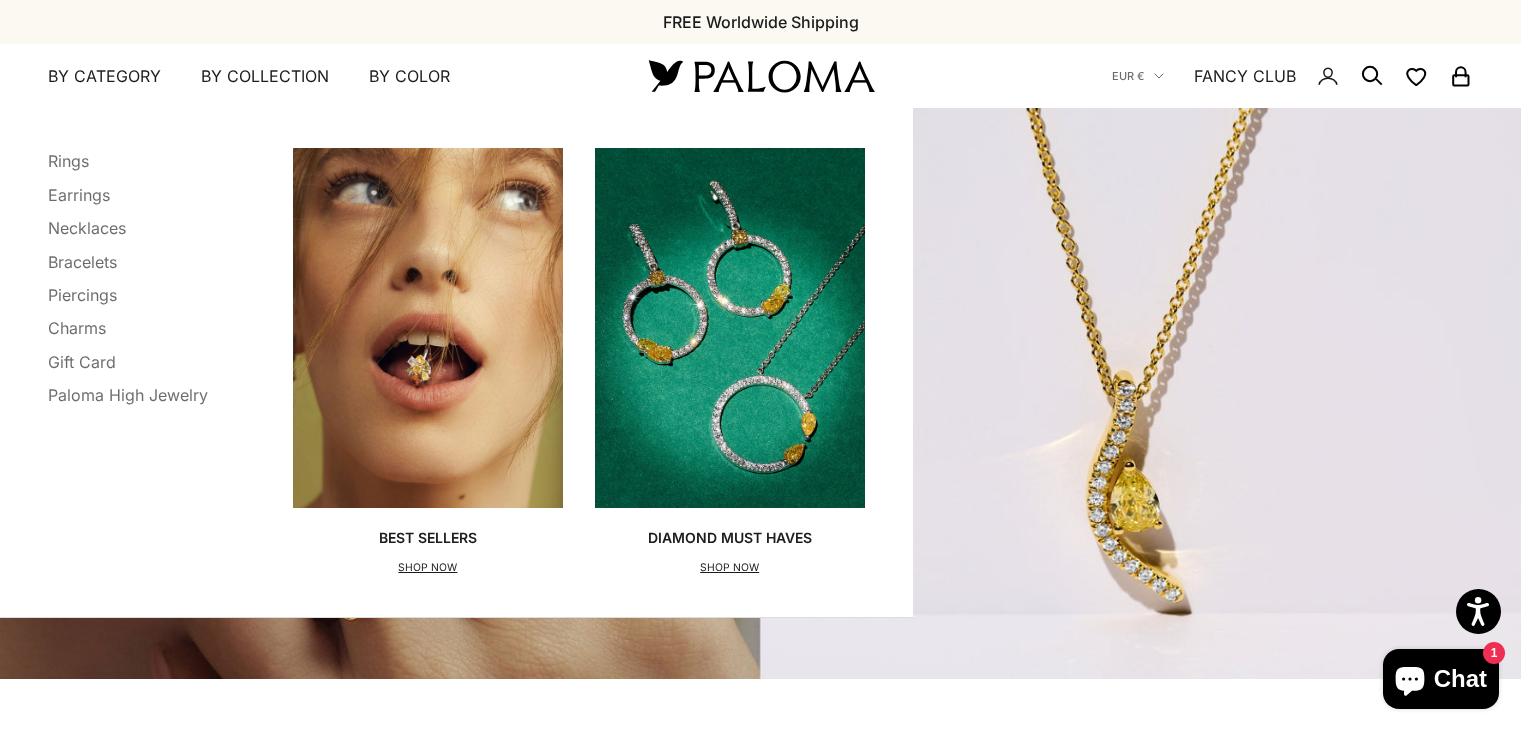 scroll, scrollTop: 0, scrollLeft: 0, axis: both 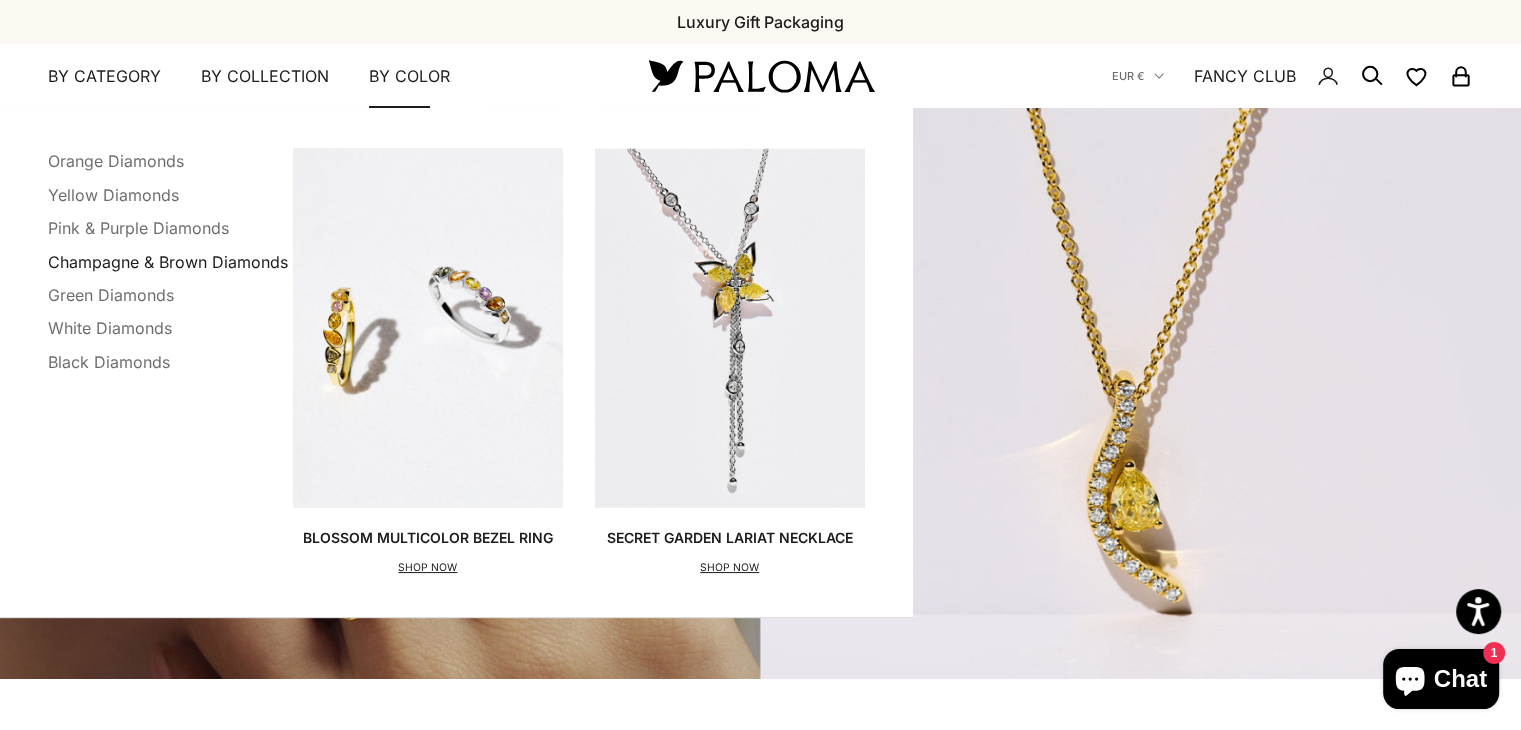 click on "Champagne & Brown Diamonds" at bounding box center [168, 262] 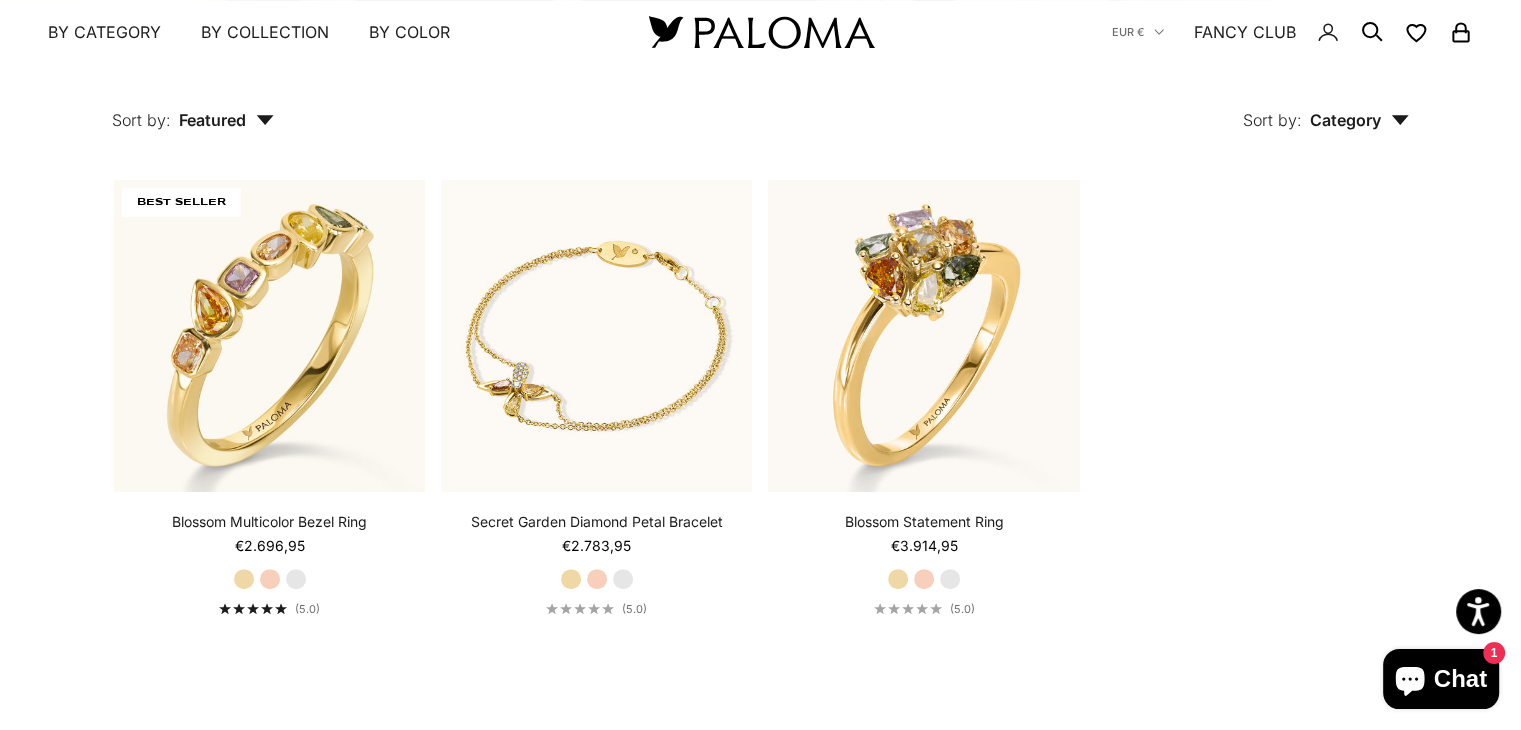 scroll, scrollTop: 420, scrollLeft: 0, axis: vertical 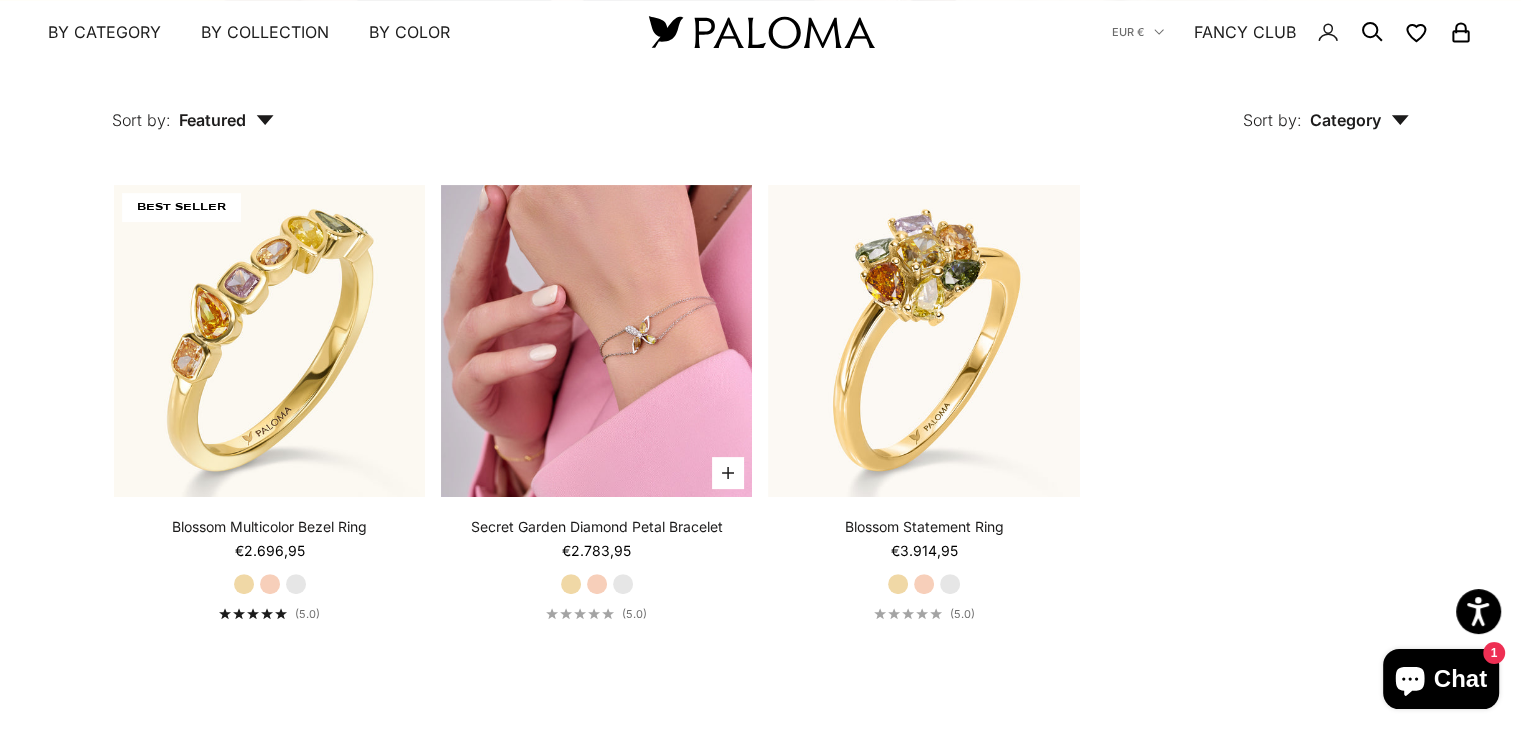 click at bounding box center [596, 340] 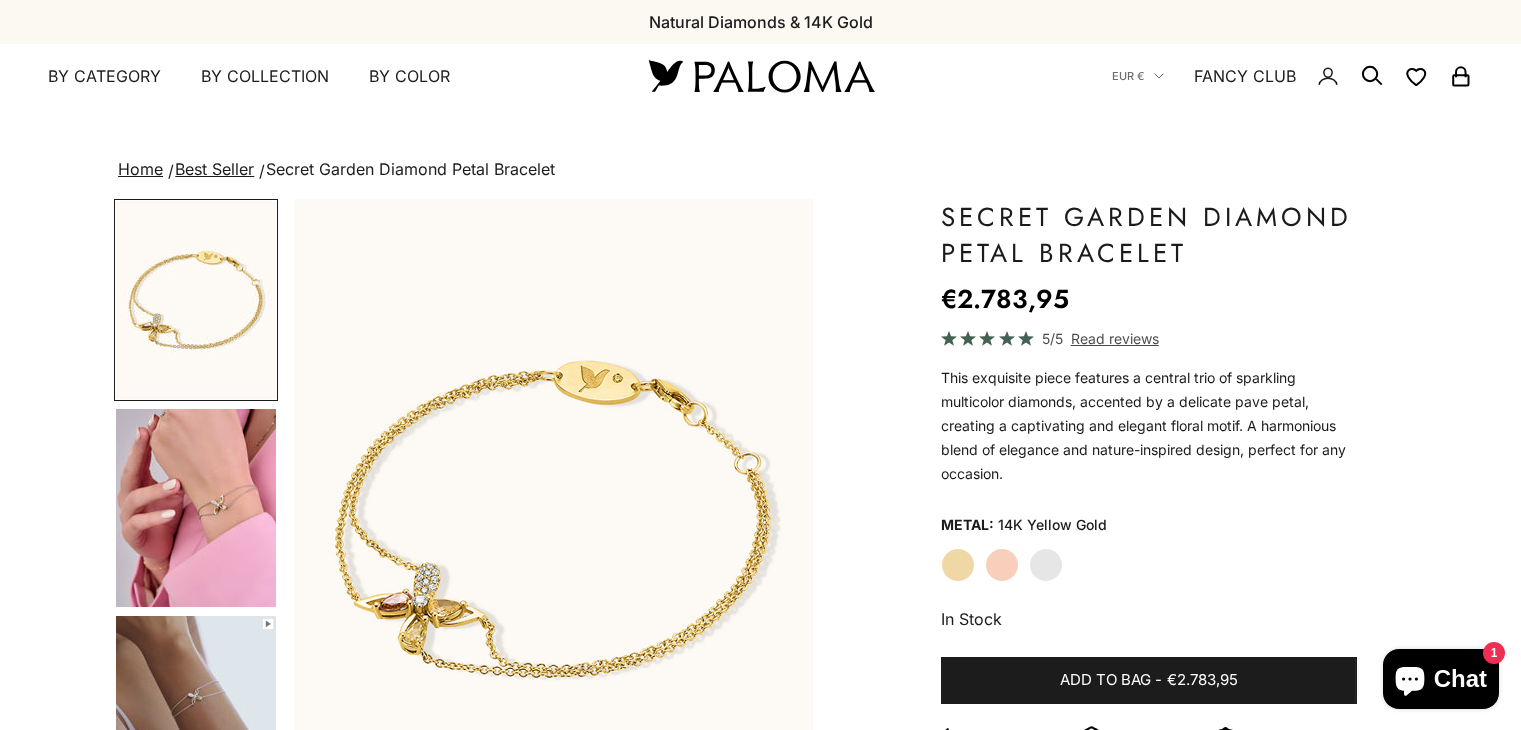 scroll, scrollTop: 0, scrollLeft: 0, axis: both 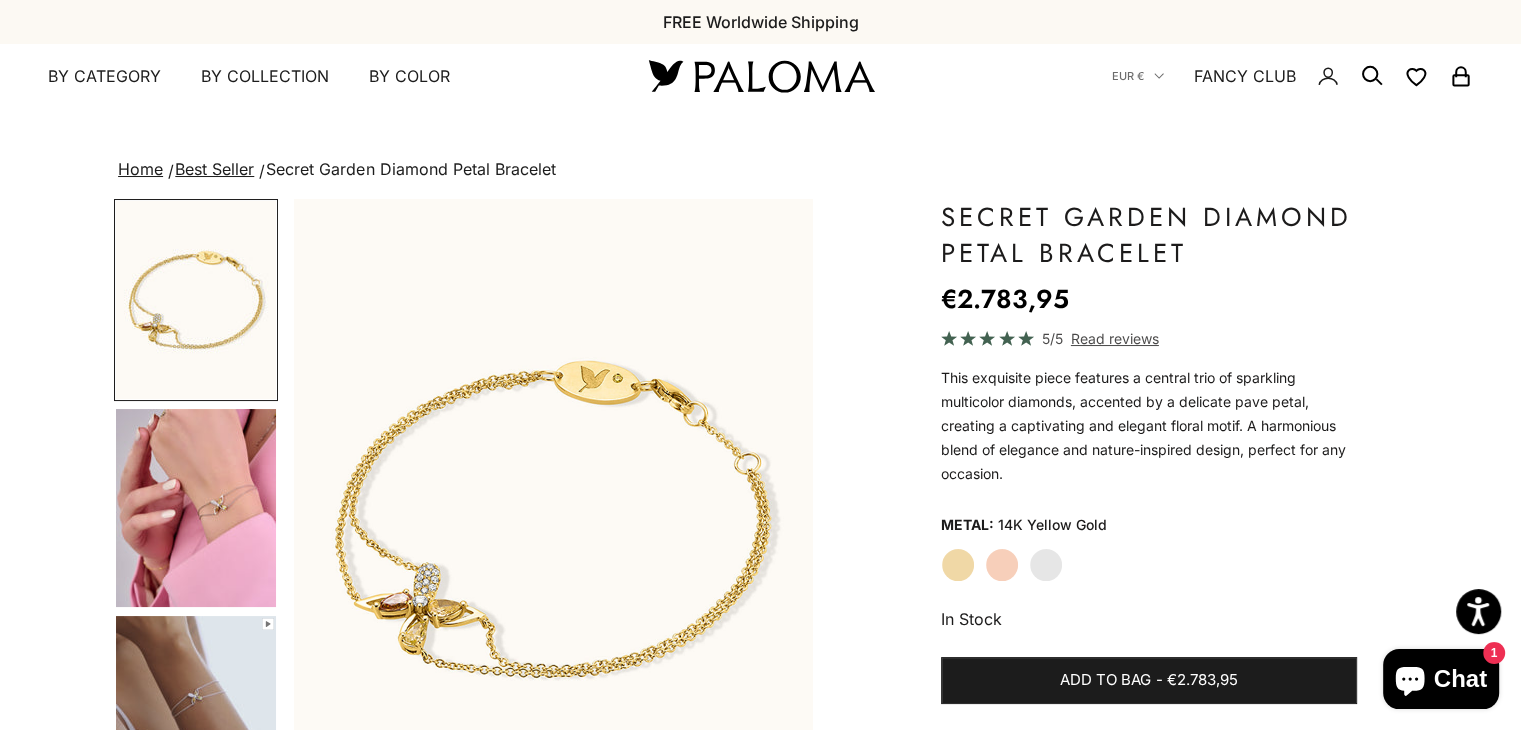 click at bounding box center (196, 508) 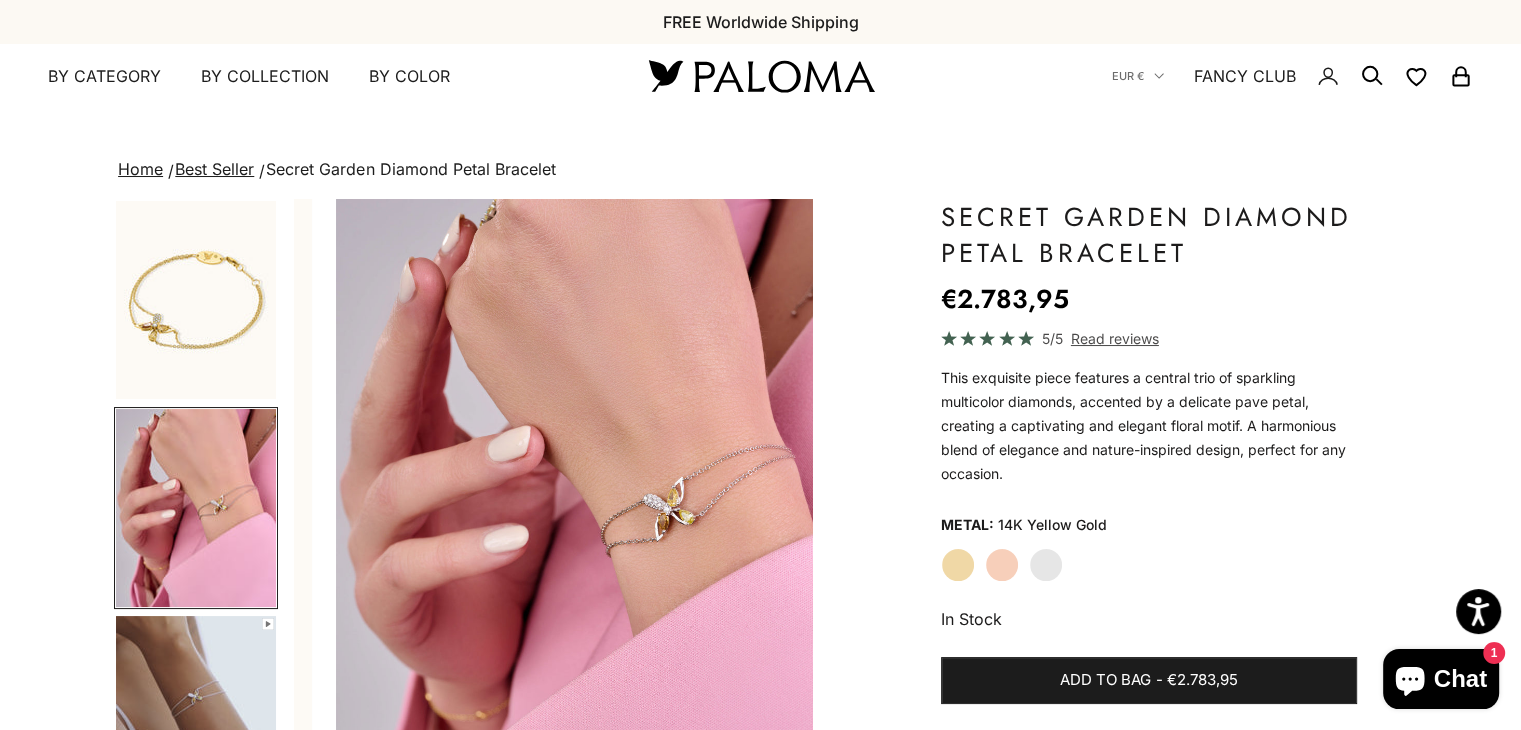 scroll, scrollTop: 0, scrollLeft: 543, axis: horizontal 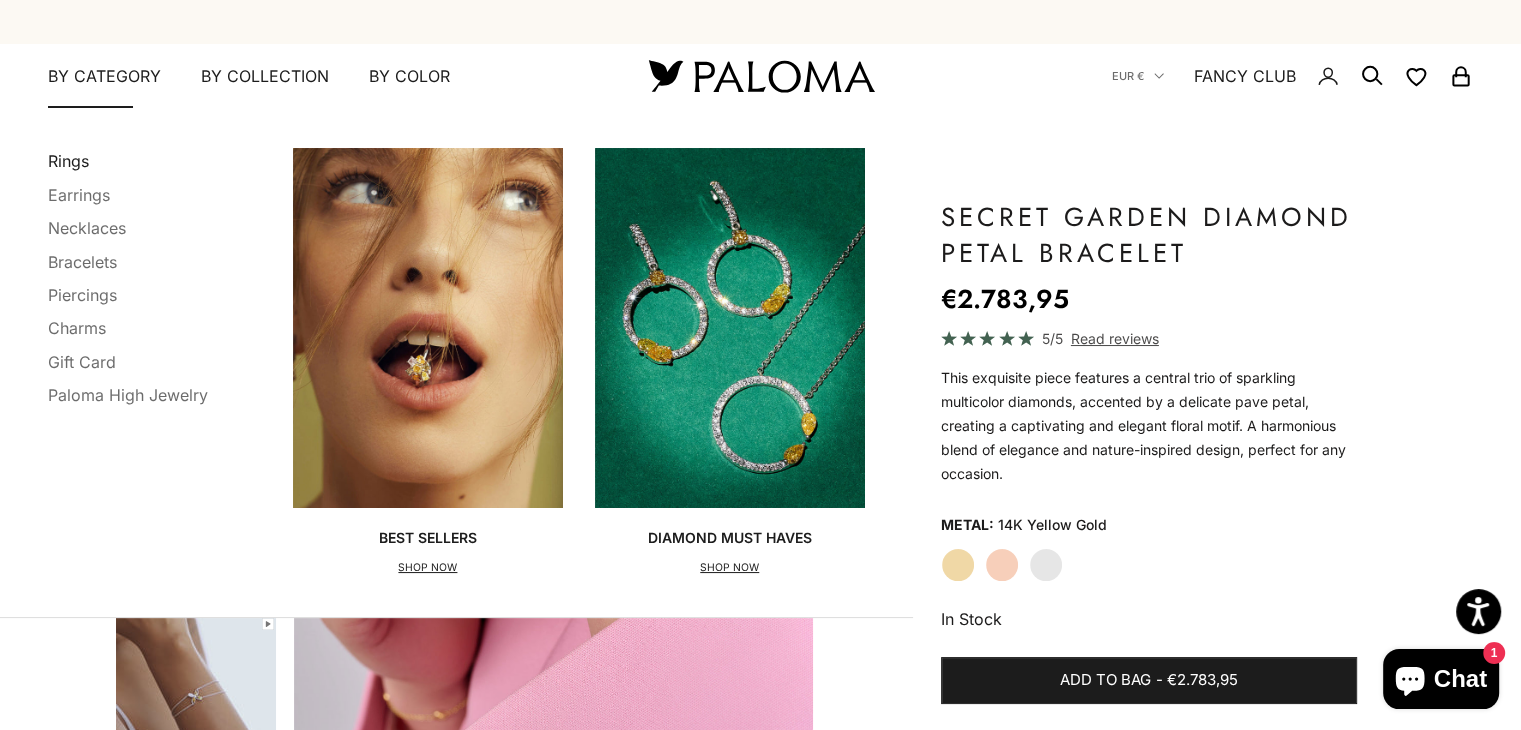 click on "Rings" at bounding box center (68, 161) 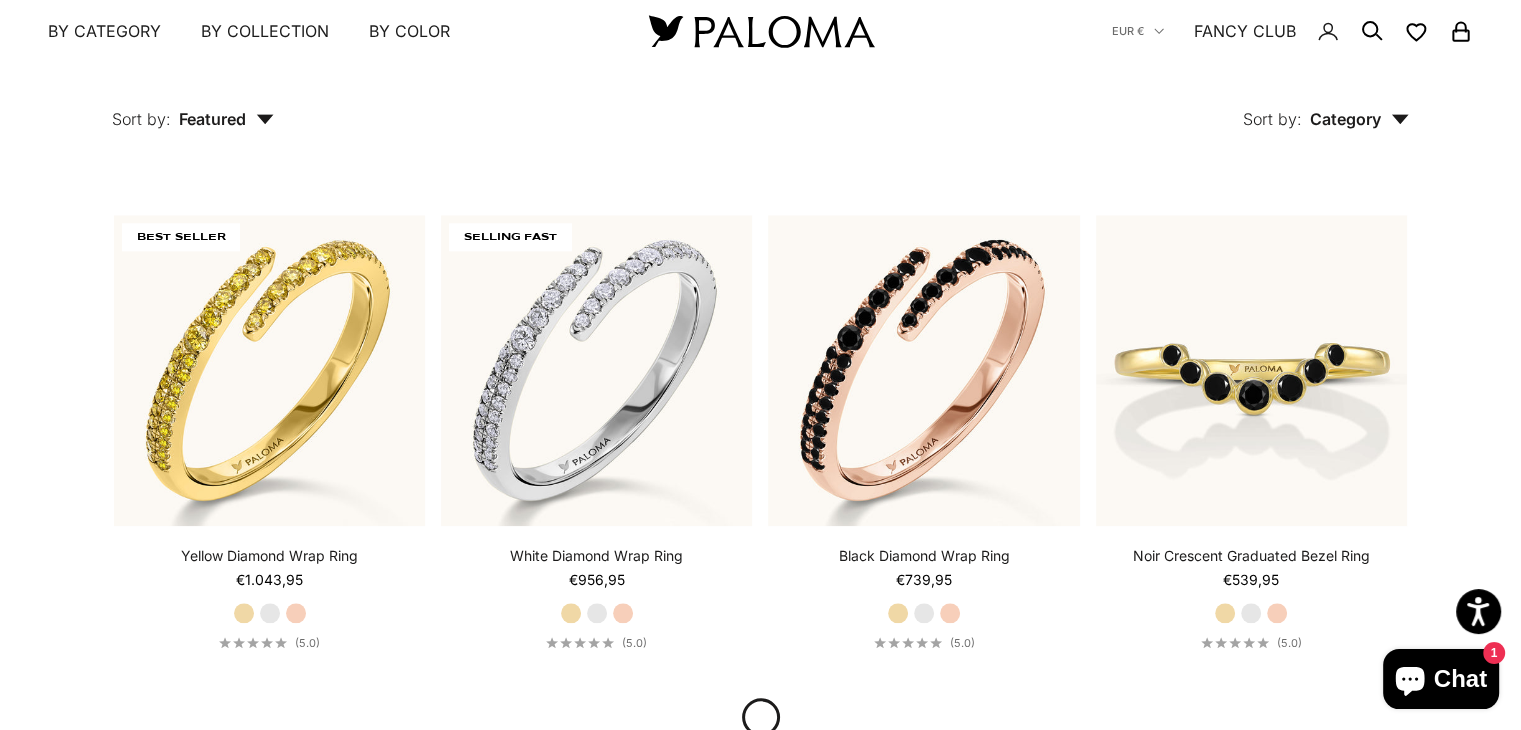 scroll, scrollTop: 1996, scrollLeft: 0, axis: vertical 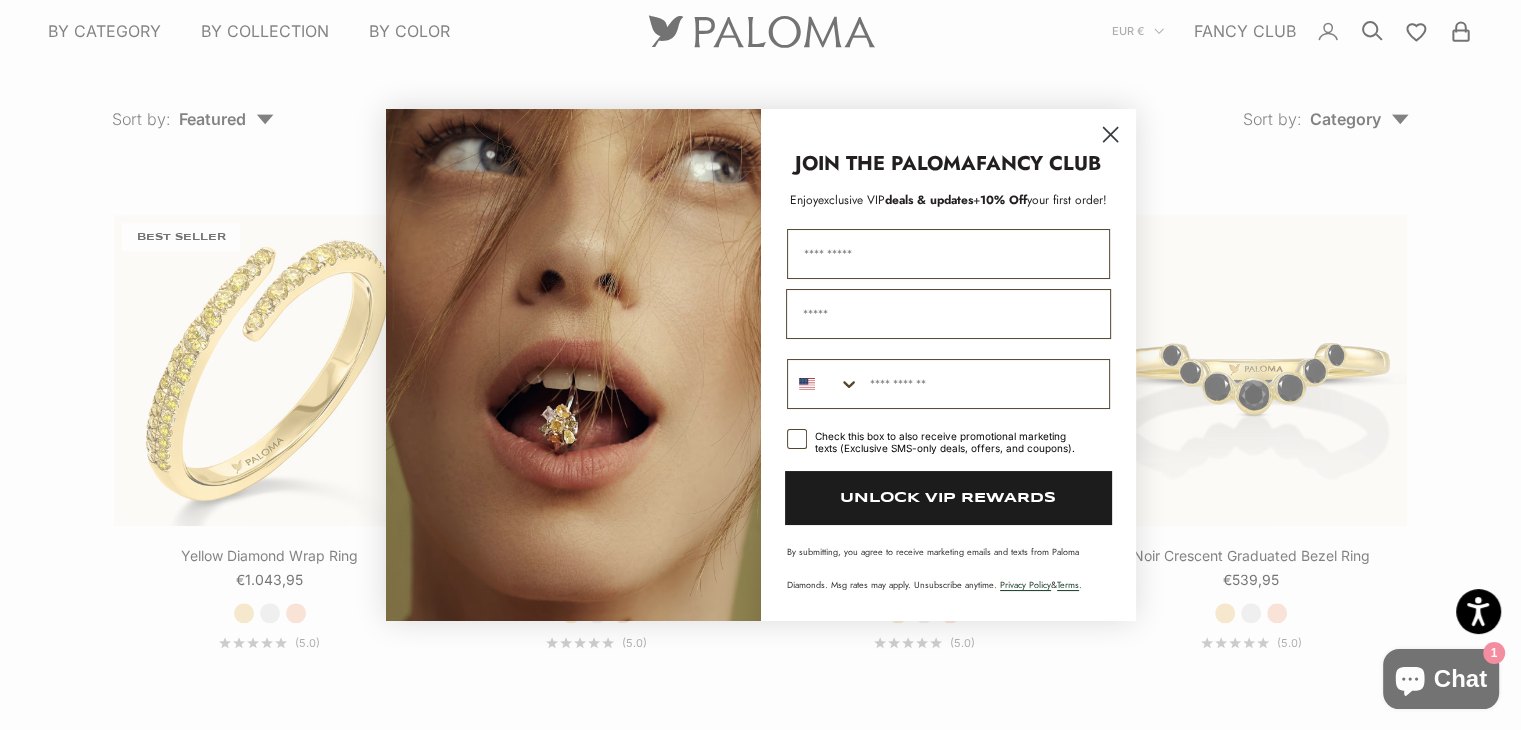 click 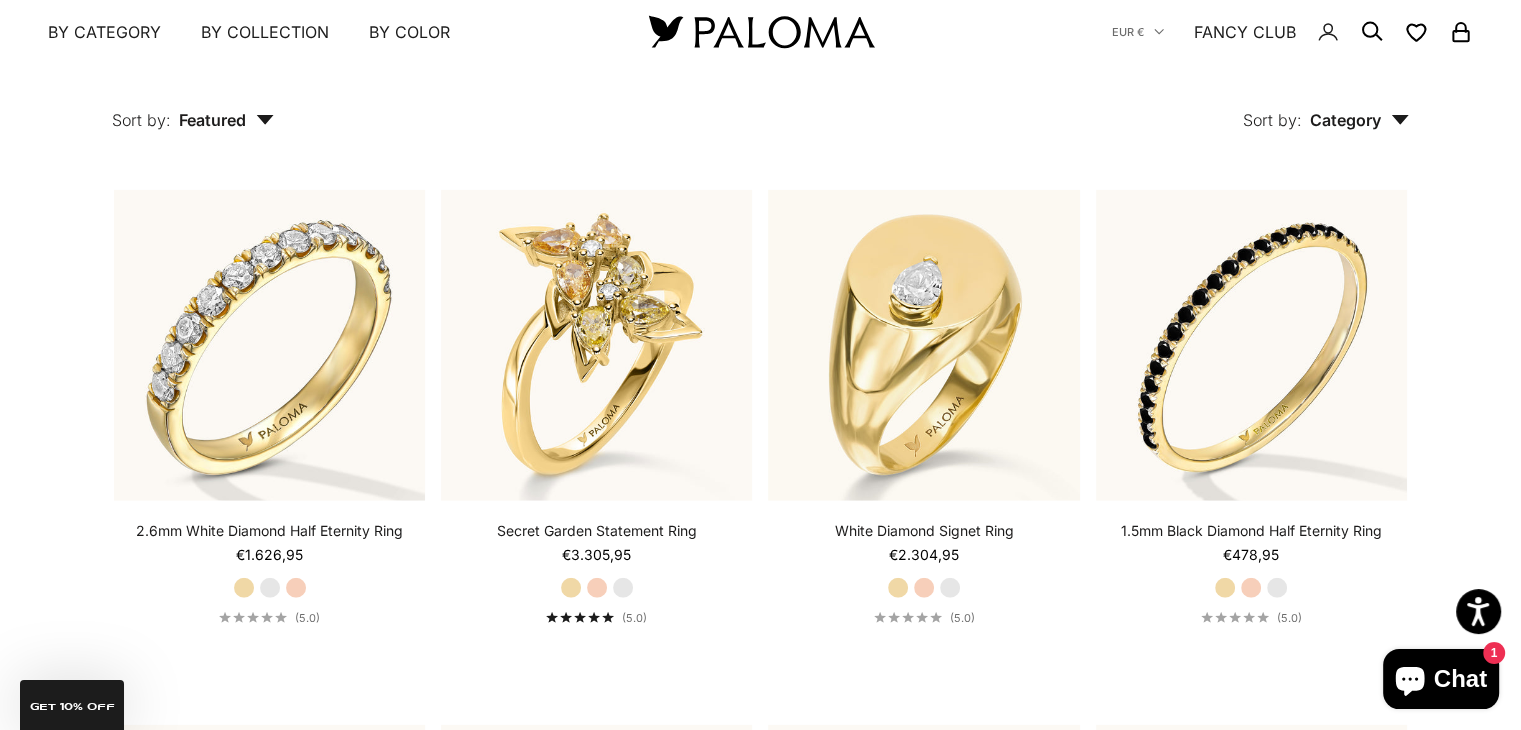 scroll, scrollTop: 5232, scrollLeft: 0, axis: vertical 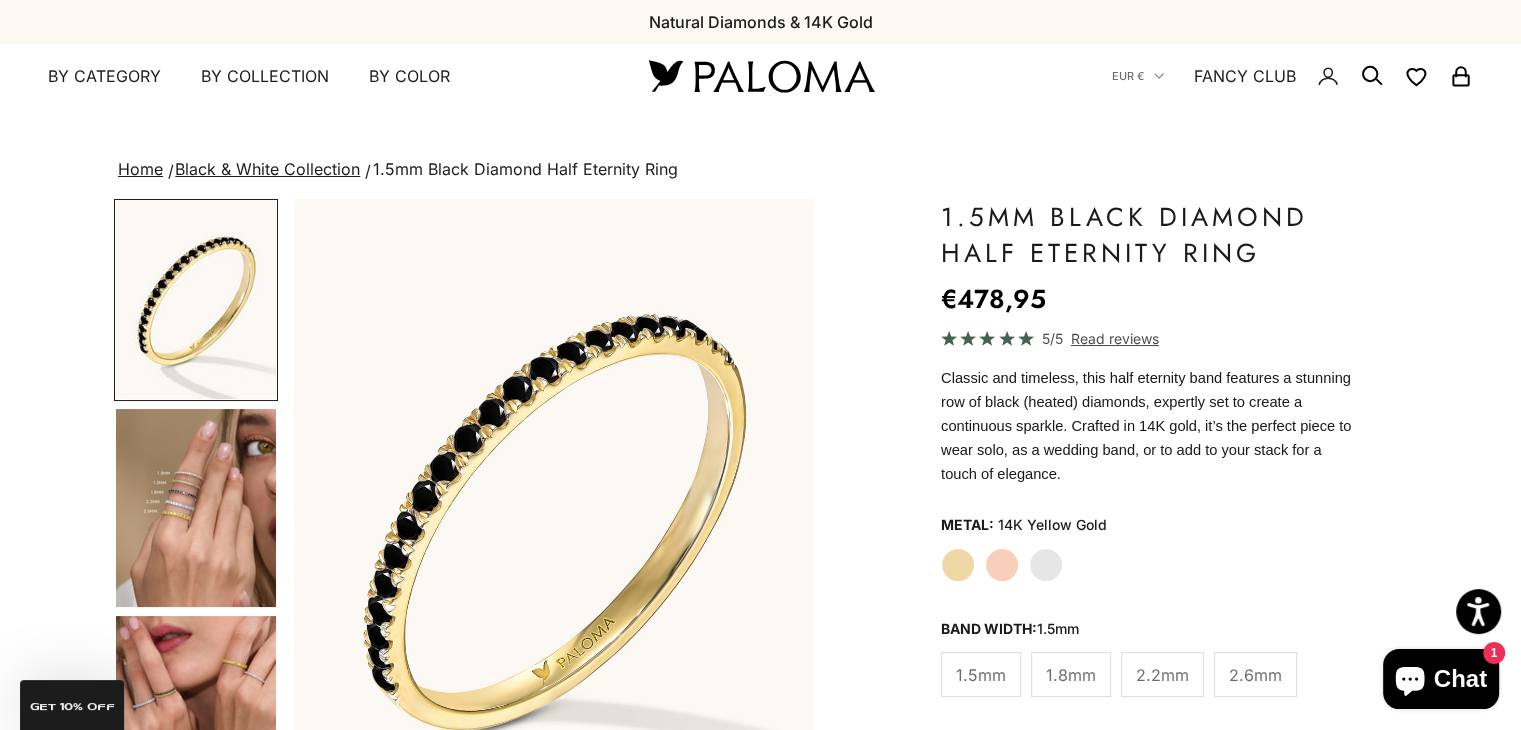 click at bounding box center [196, 508] 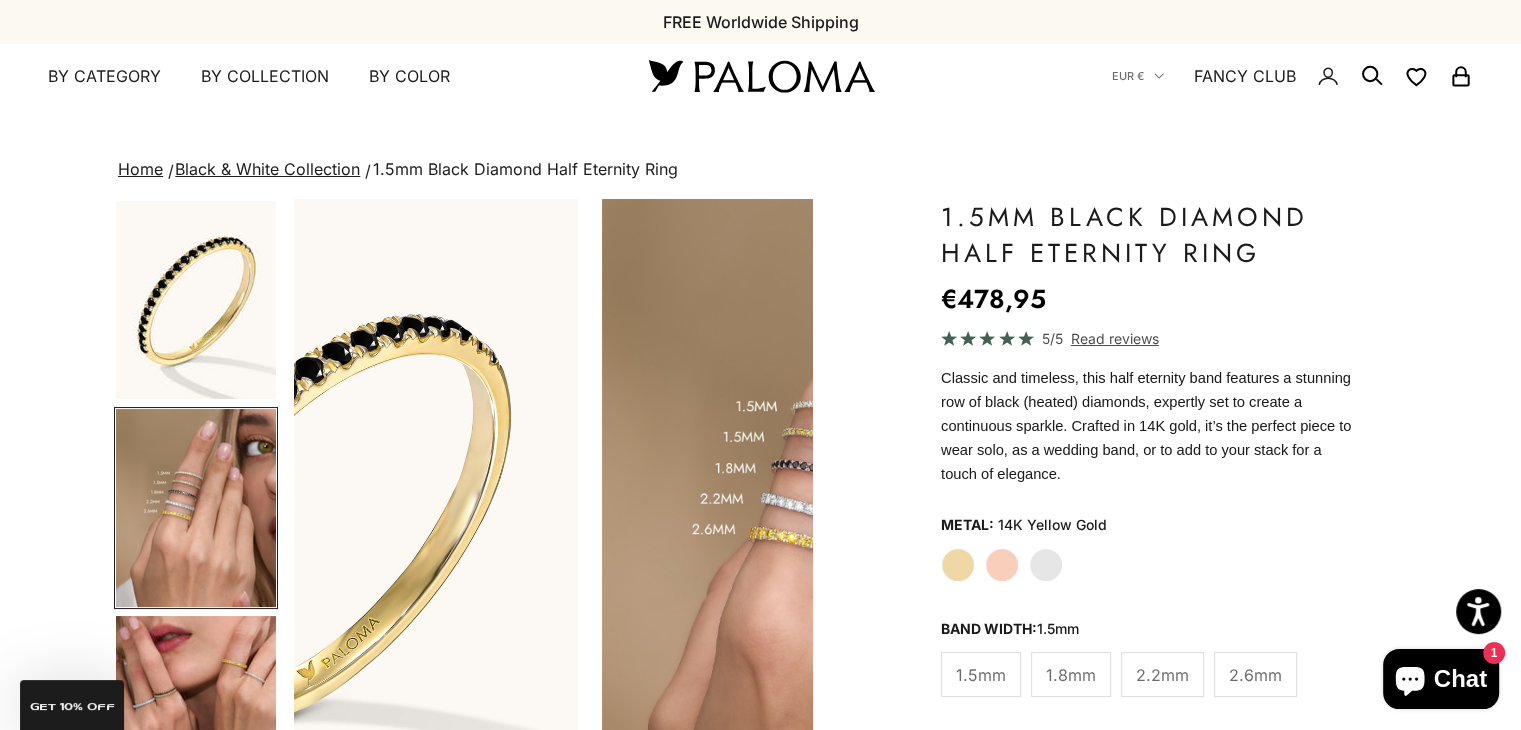 scroll, scrollTop: 0, scrollLeft: 543, axis: horizontal 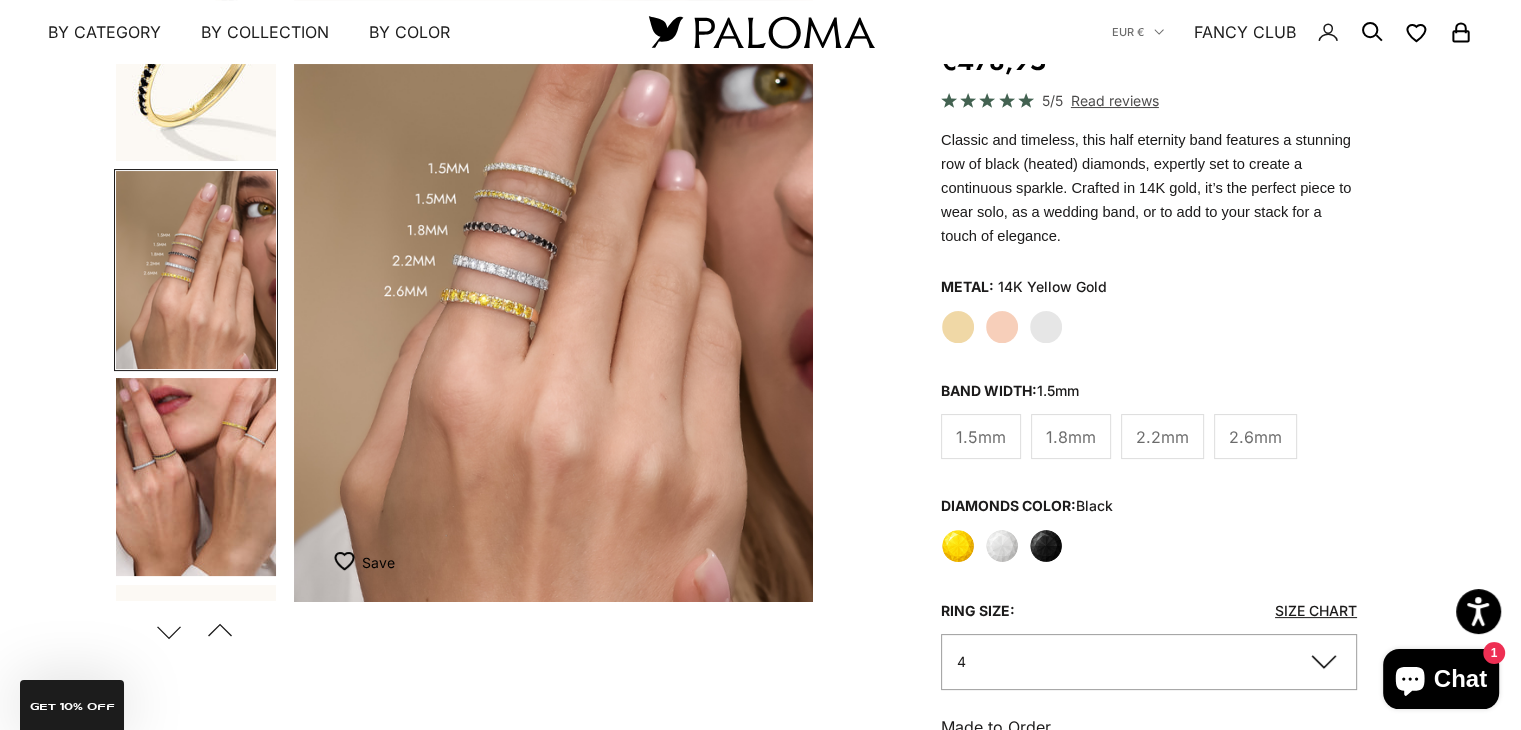click on "4" 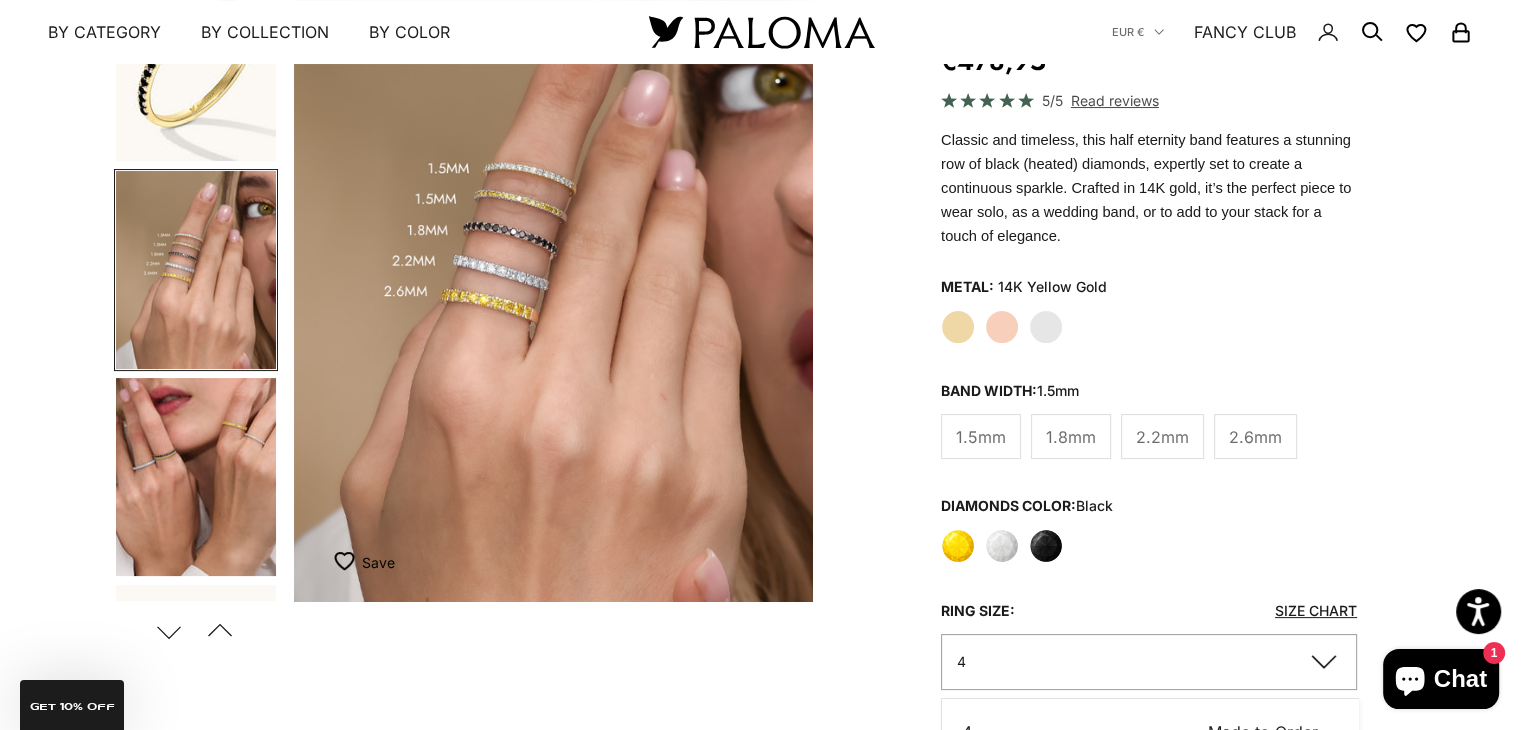 click on "4" 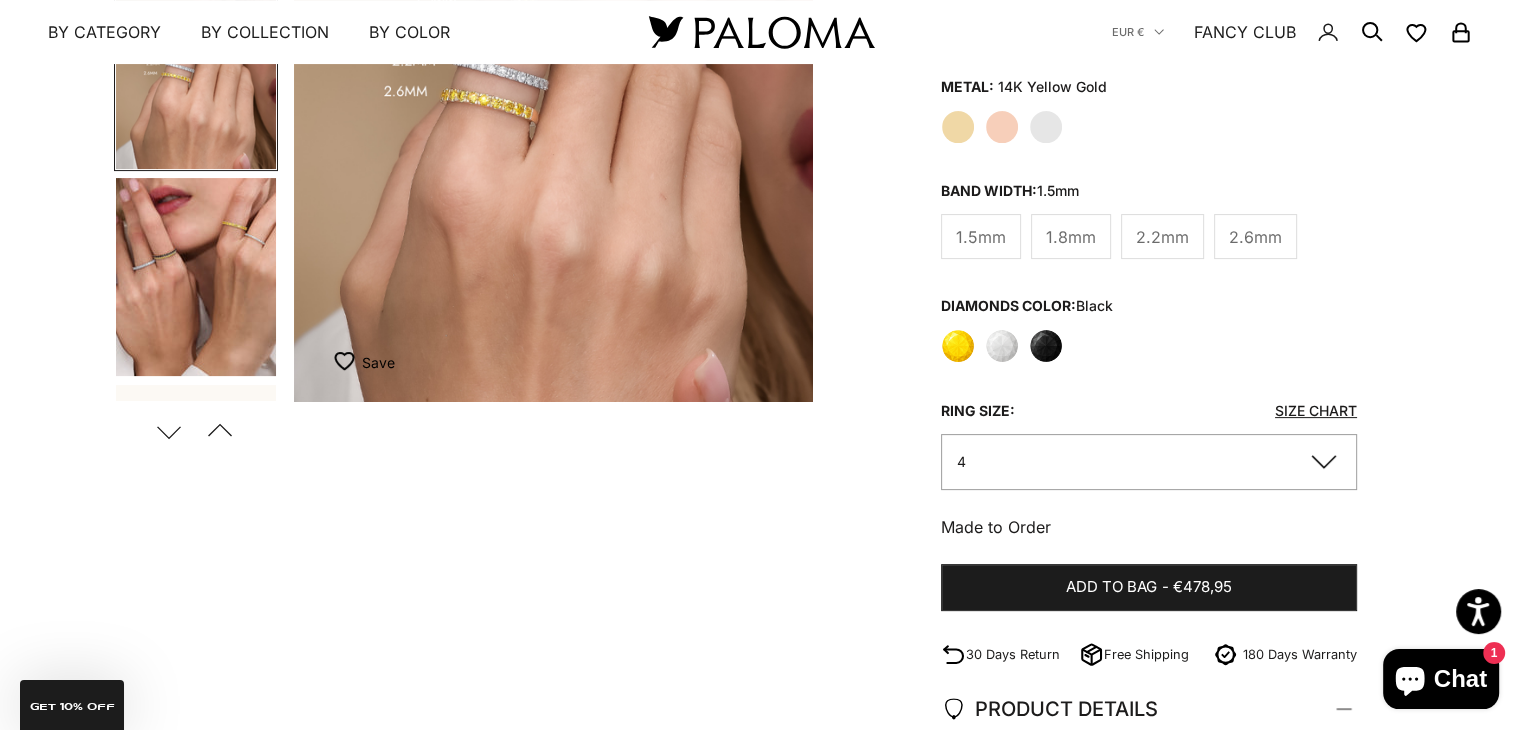 scroll, scrollTop: 450, scrollLeft: 0, axis: vertical 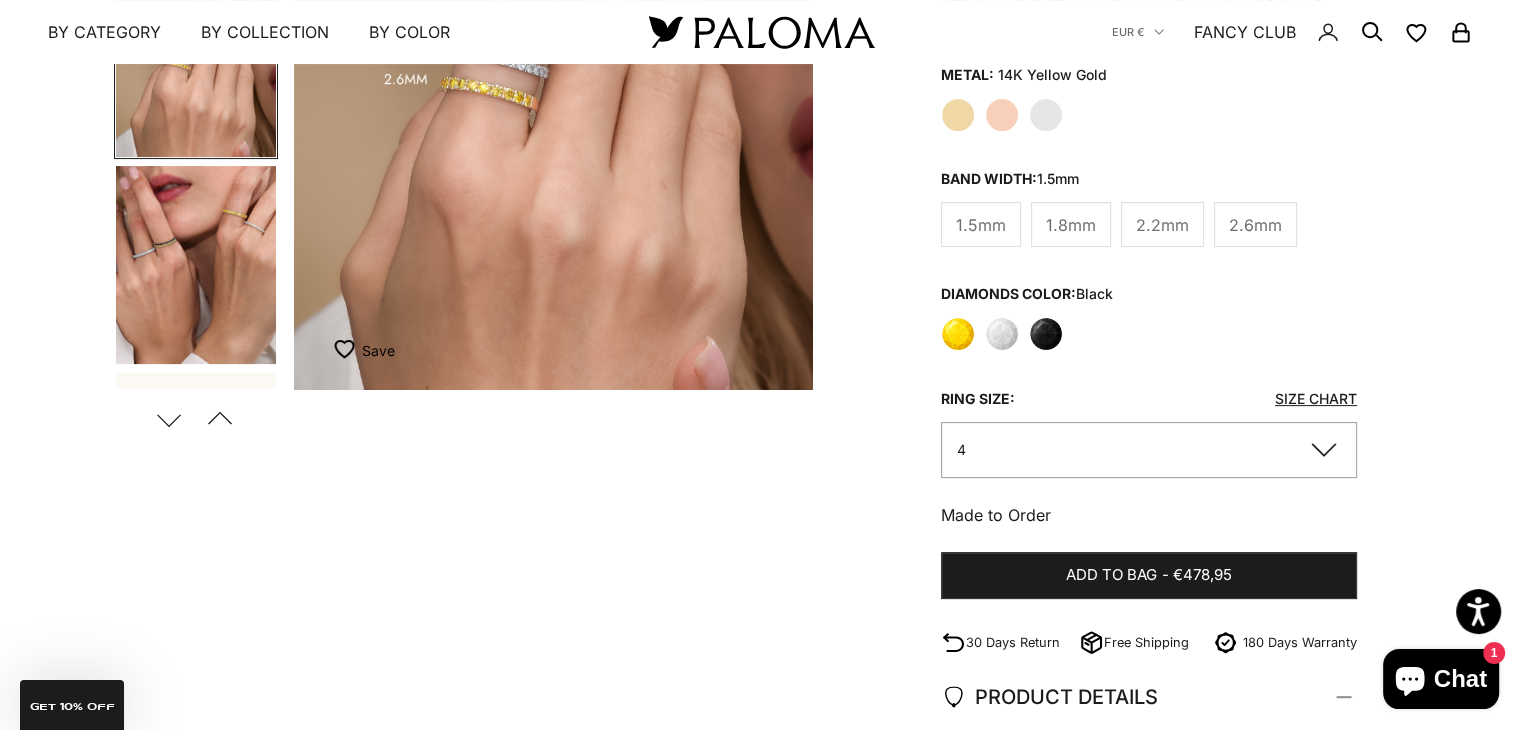click on "Size Chart" 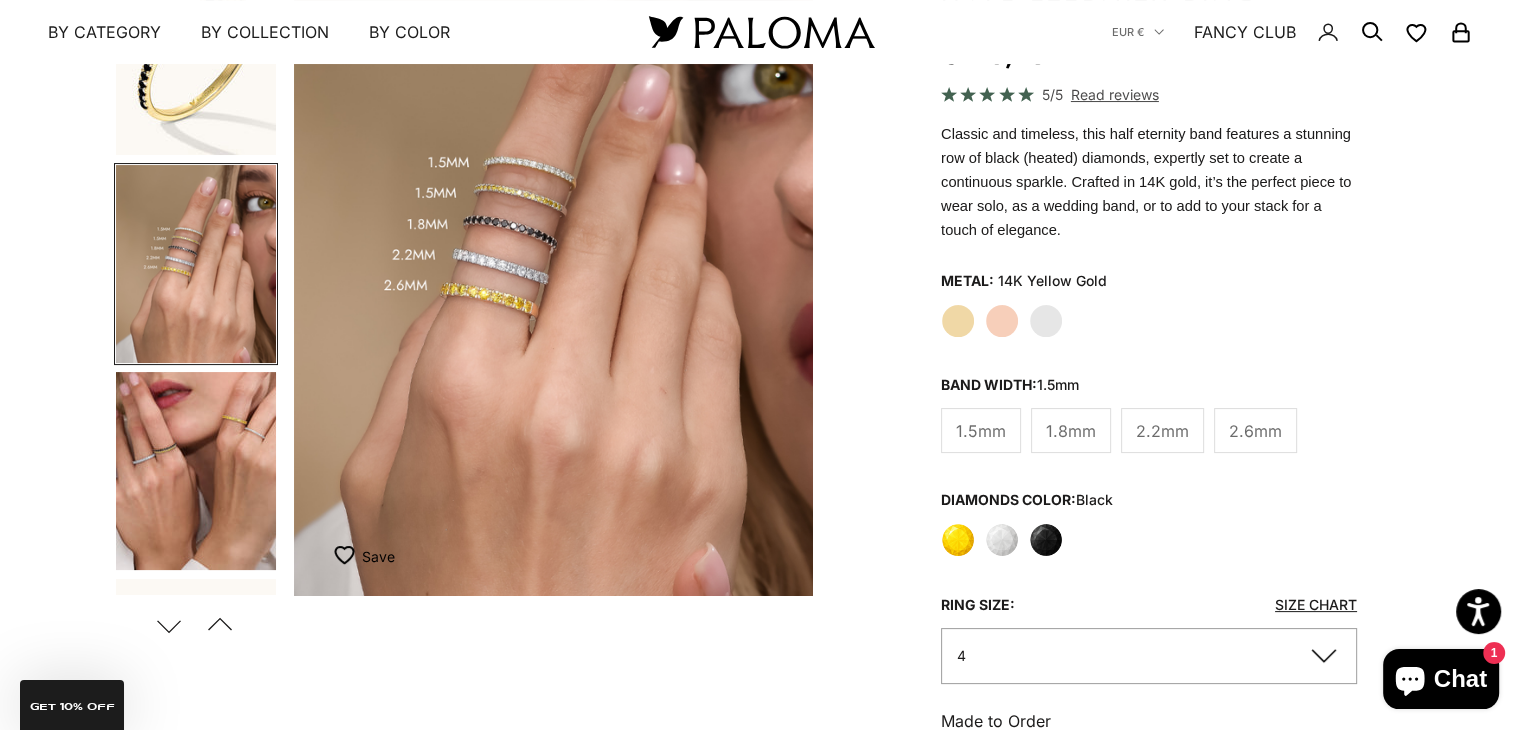 scroll, scrollTop: 243, scrollLeft: 0, axis: vertical 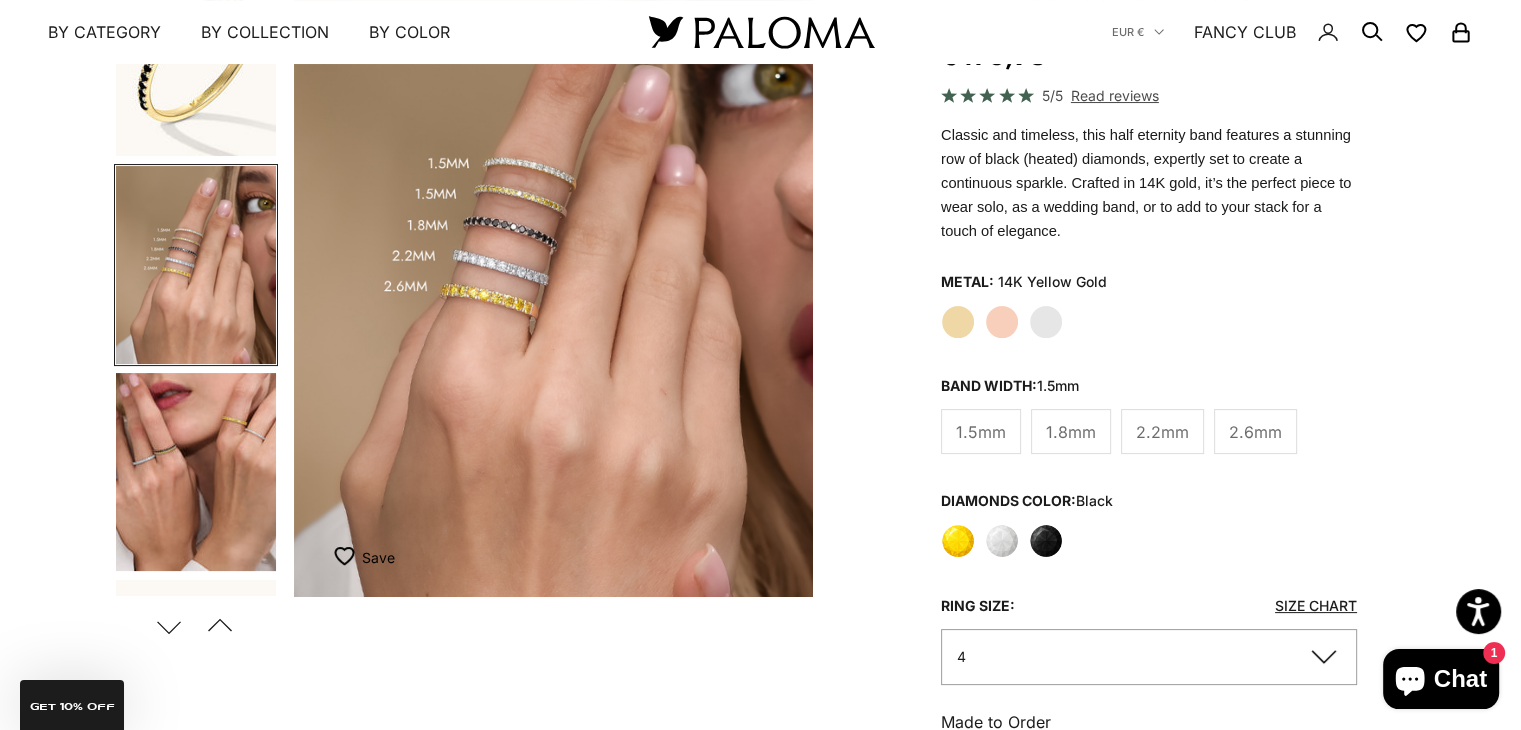 click on "Black" 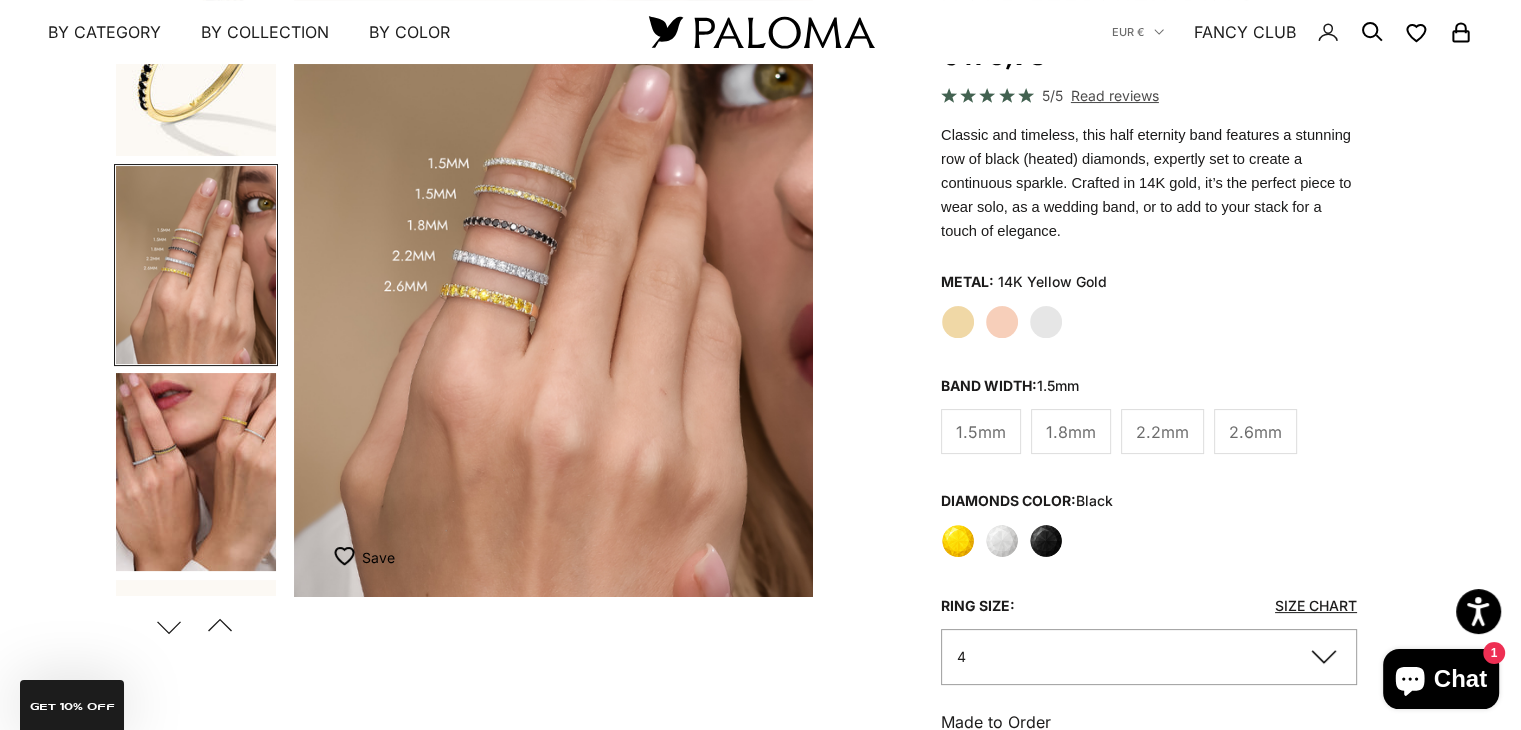 click on "4" 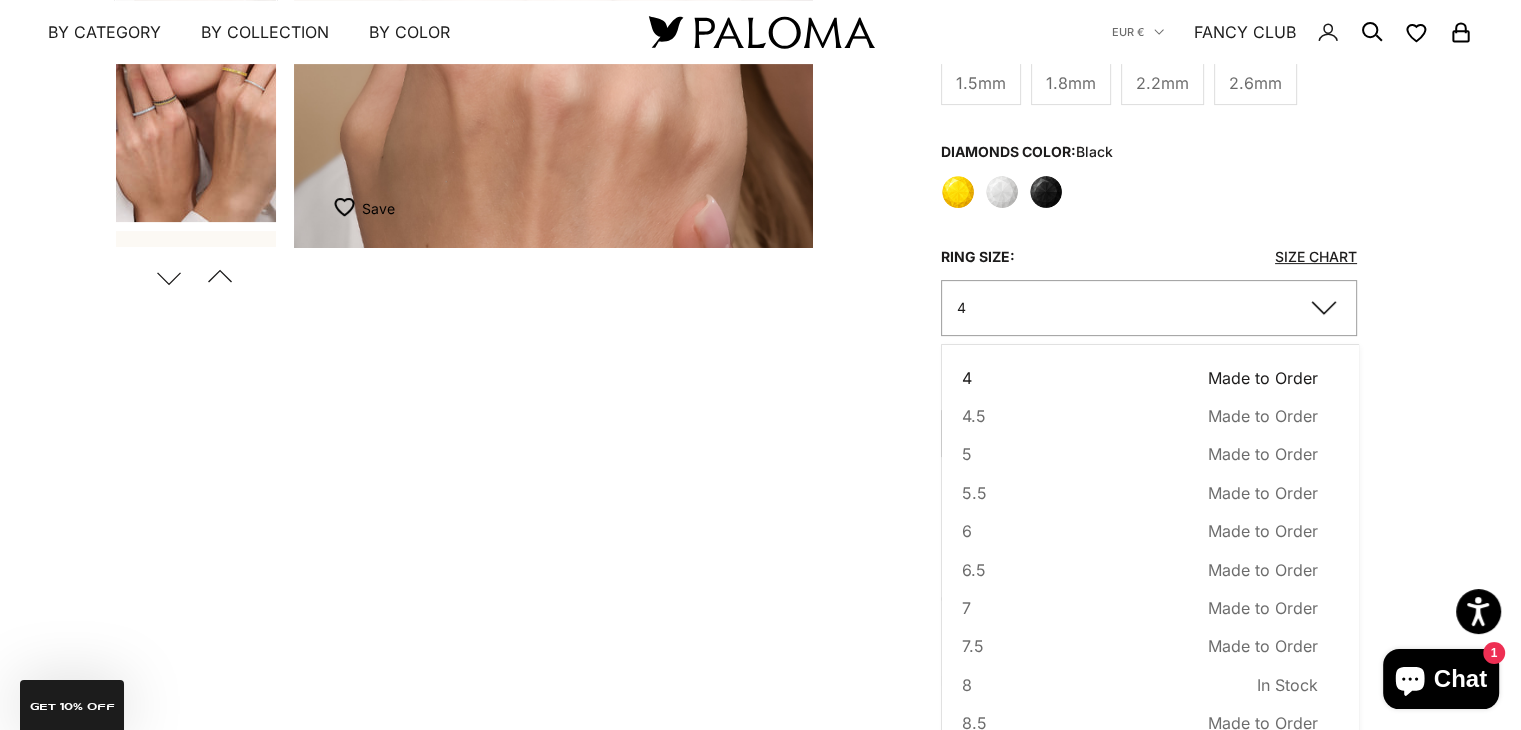 scroll, scrollTop: 600, scrollLeft: 0, axis: vertical 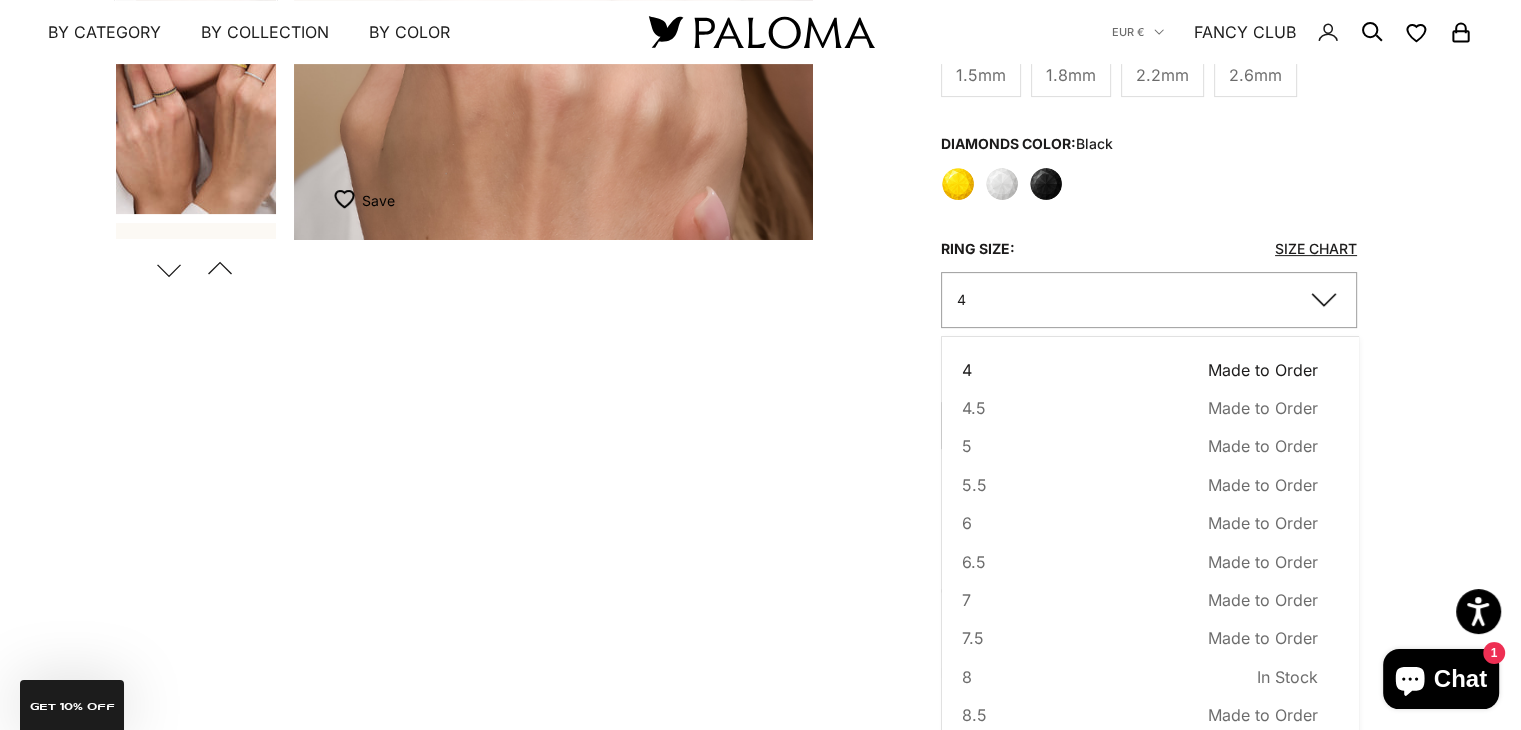 click on "Yellow" 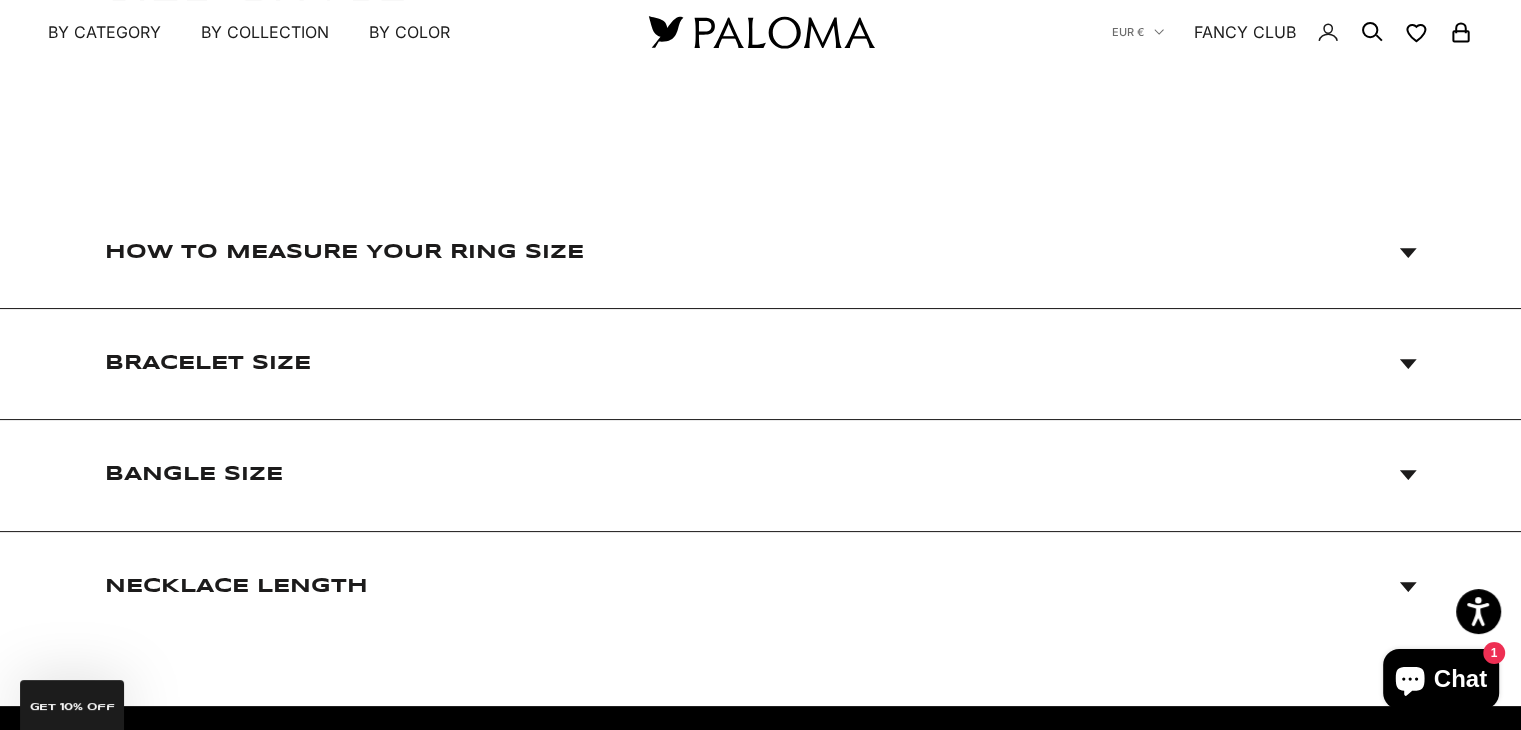 scroll, scrollTop: 238, scrollLeft: 0, axis: vertical 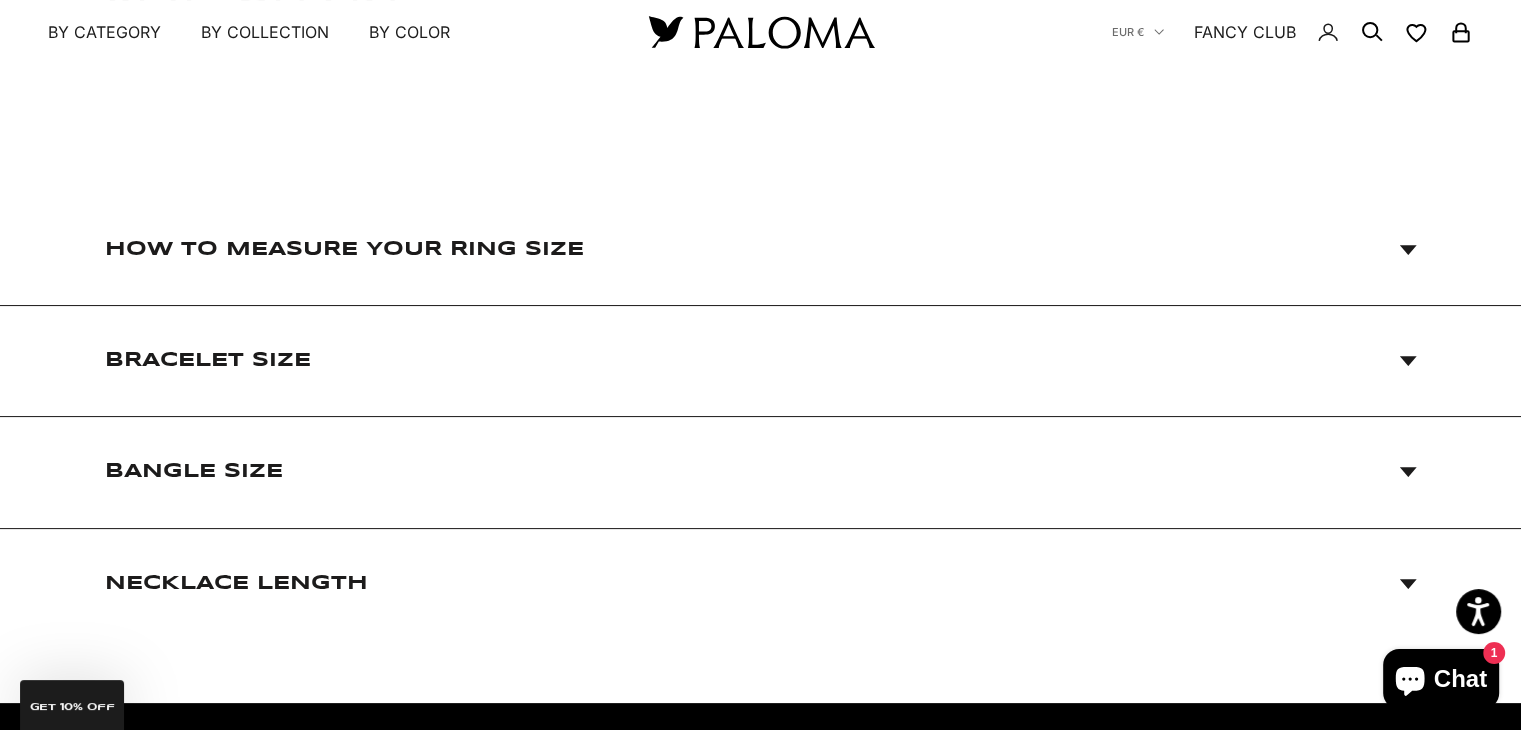 click on "How to Measure Your Ring Size" at bounding box center (761, 249) 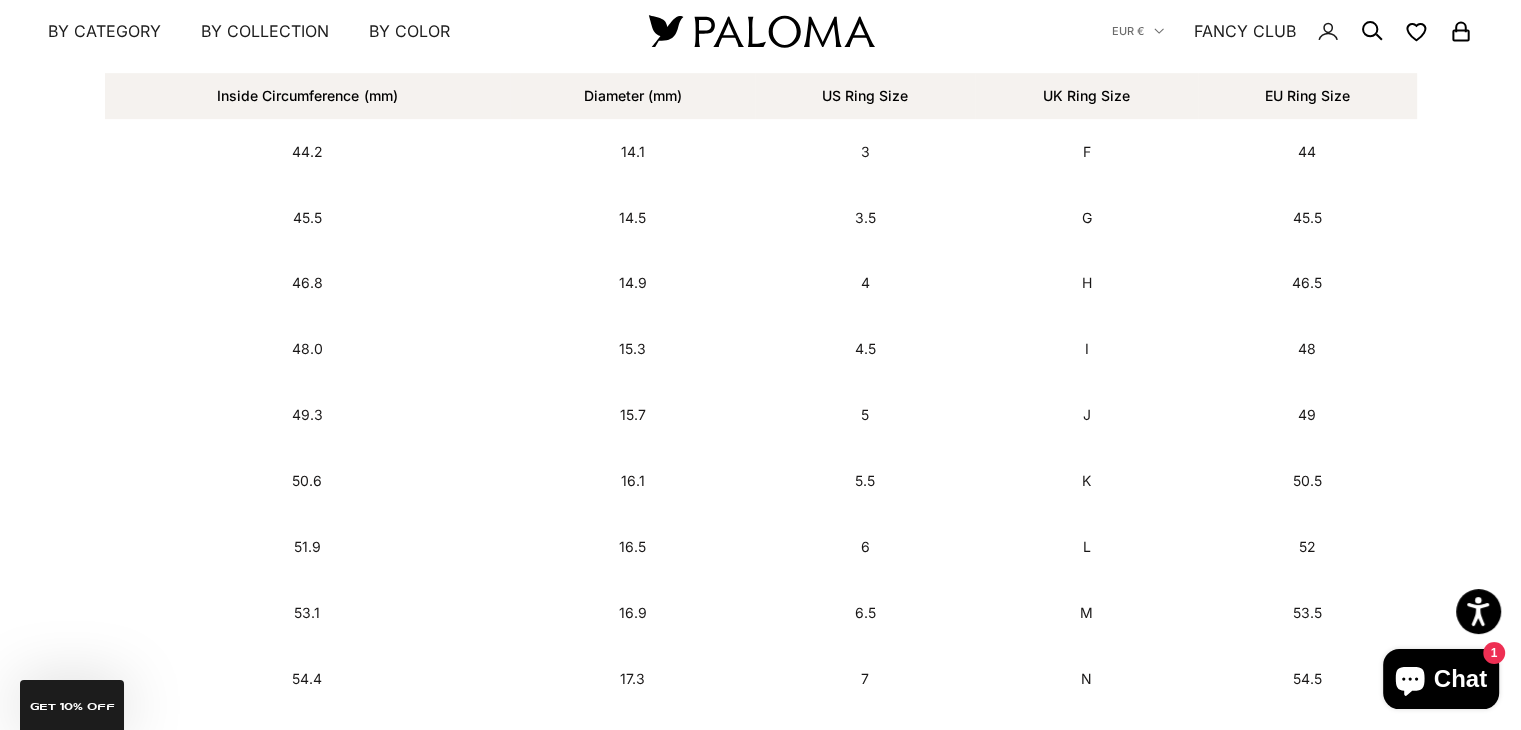 scroll, scrollTop: 1116, scrollLeft: 0, axis: vertical 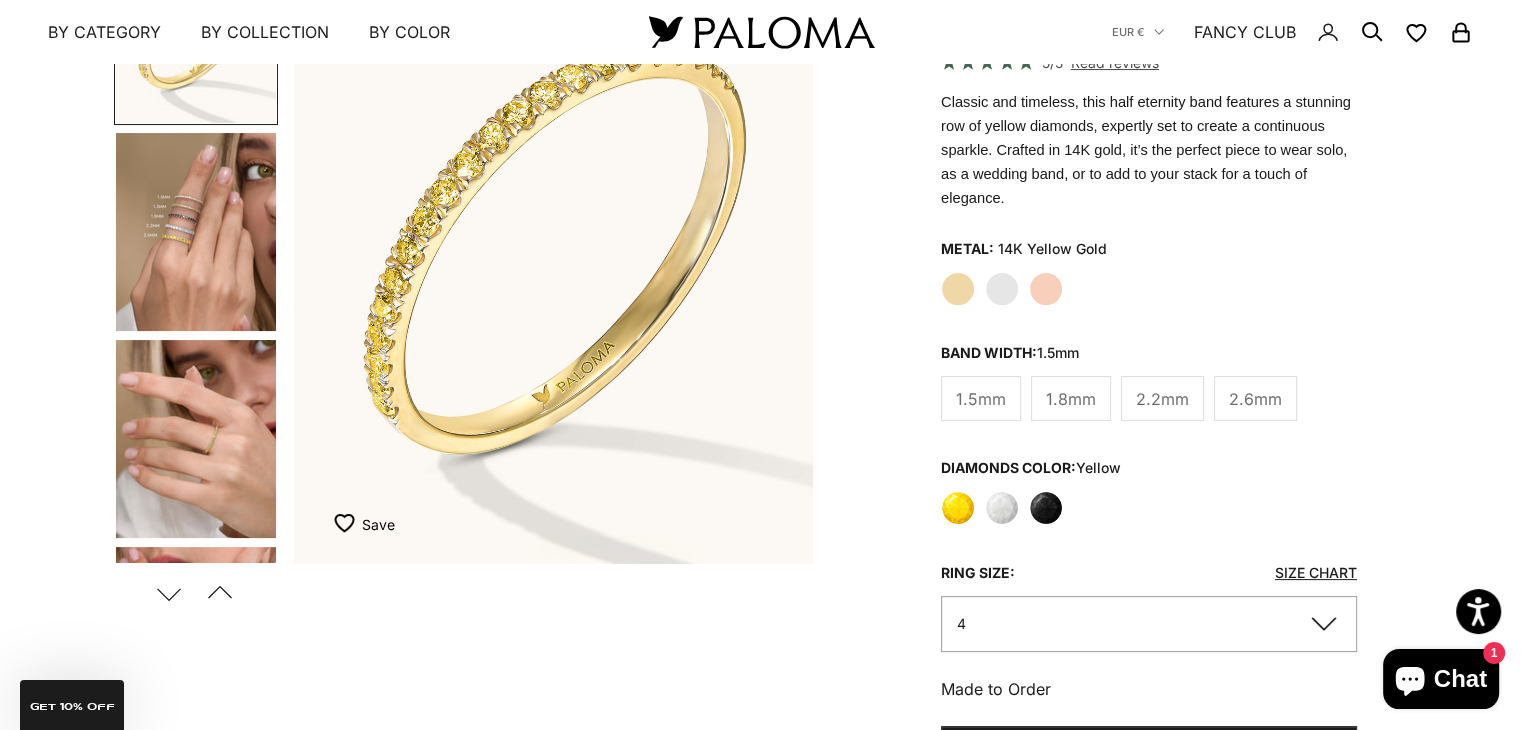 click on "Black" 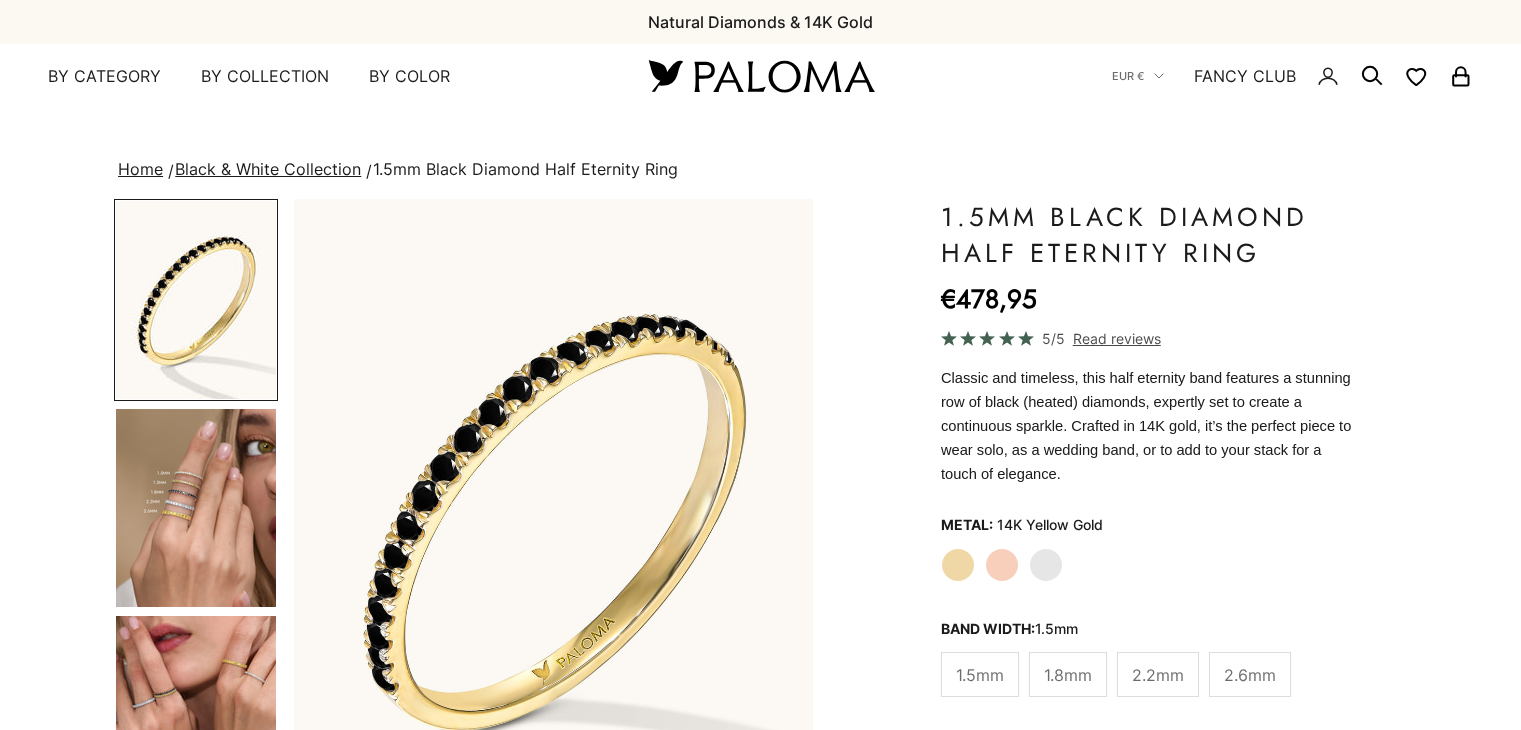 scroll, scrollTop: 0, scrollLeft: 0, axis: both 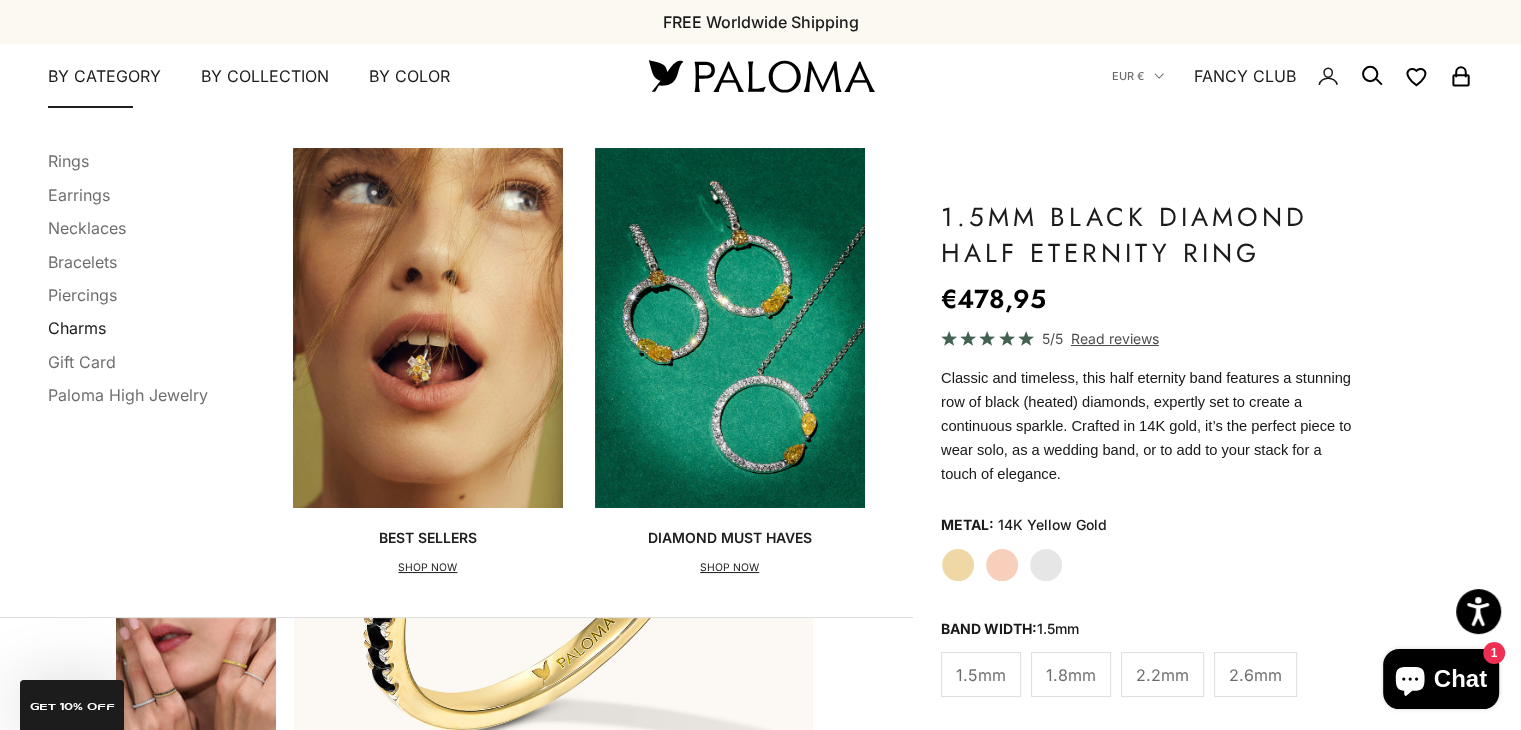 click on "Charms" at bounding box center (77, 328) 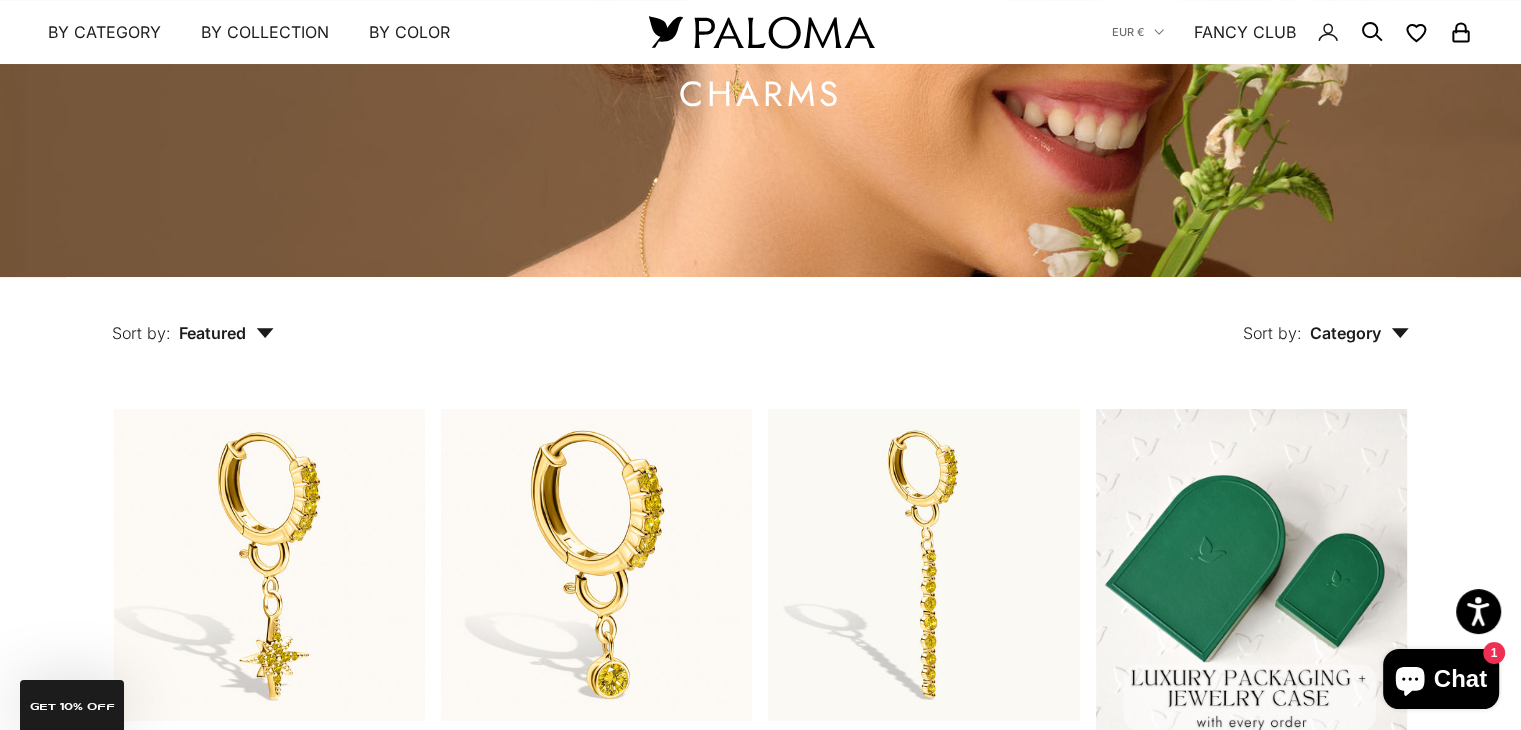 scroll, scrollTop: 110, scrollLeft: 0, axis: vertical 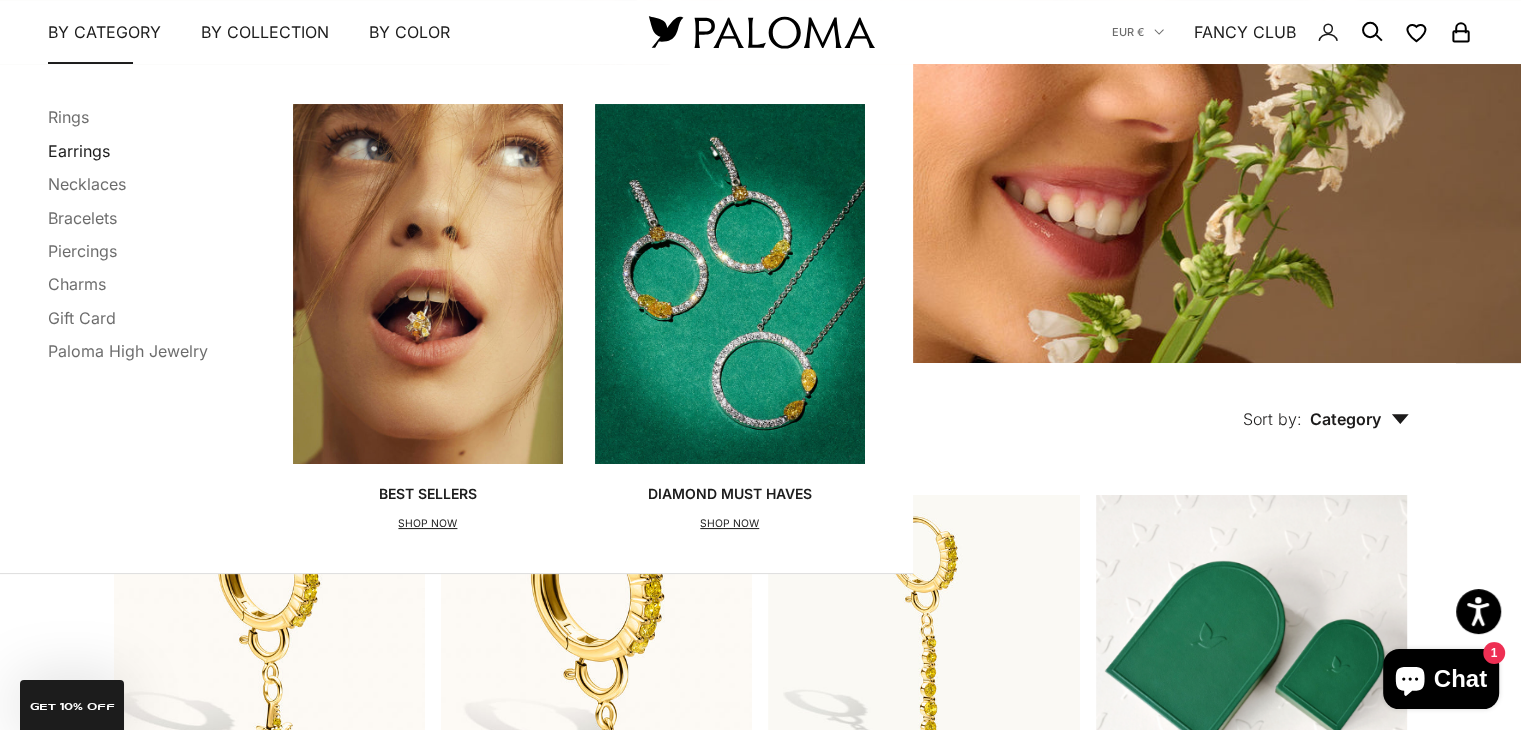 click on "Earrings" at bounding box center [79, 150] 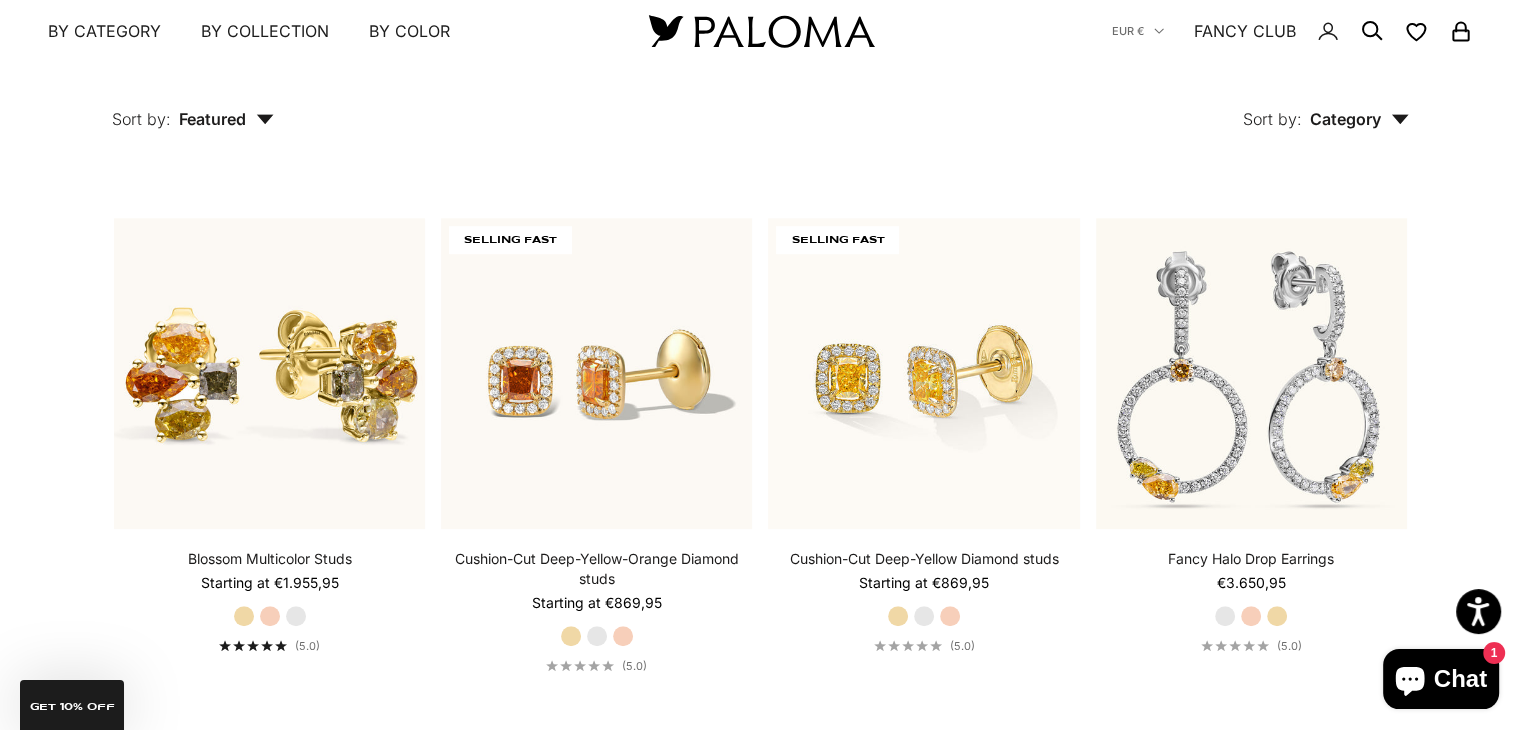 scroll, scrollTop: 924, scrollLeft: 0, axis: vertical 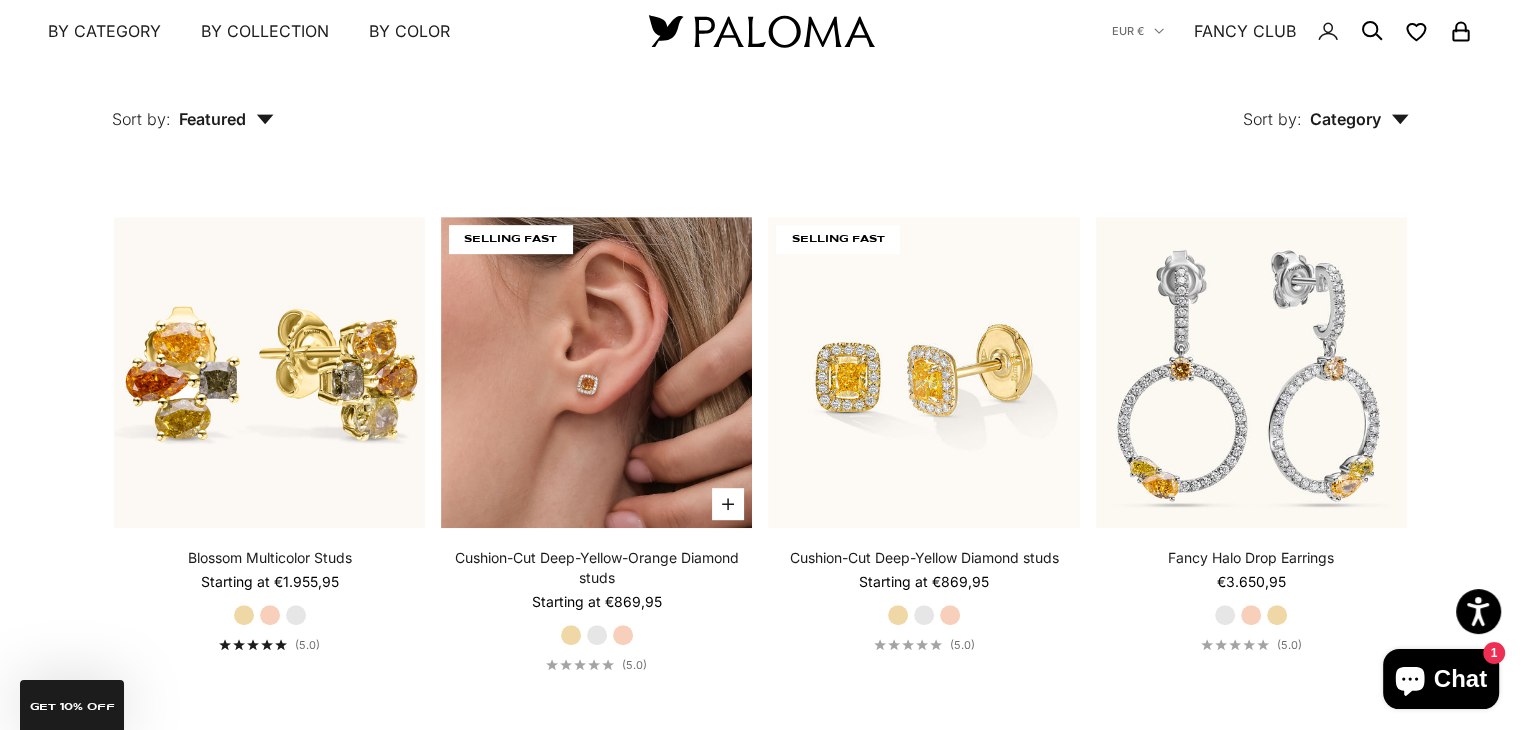 click at bounding box center [596, 372] 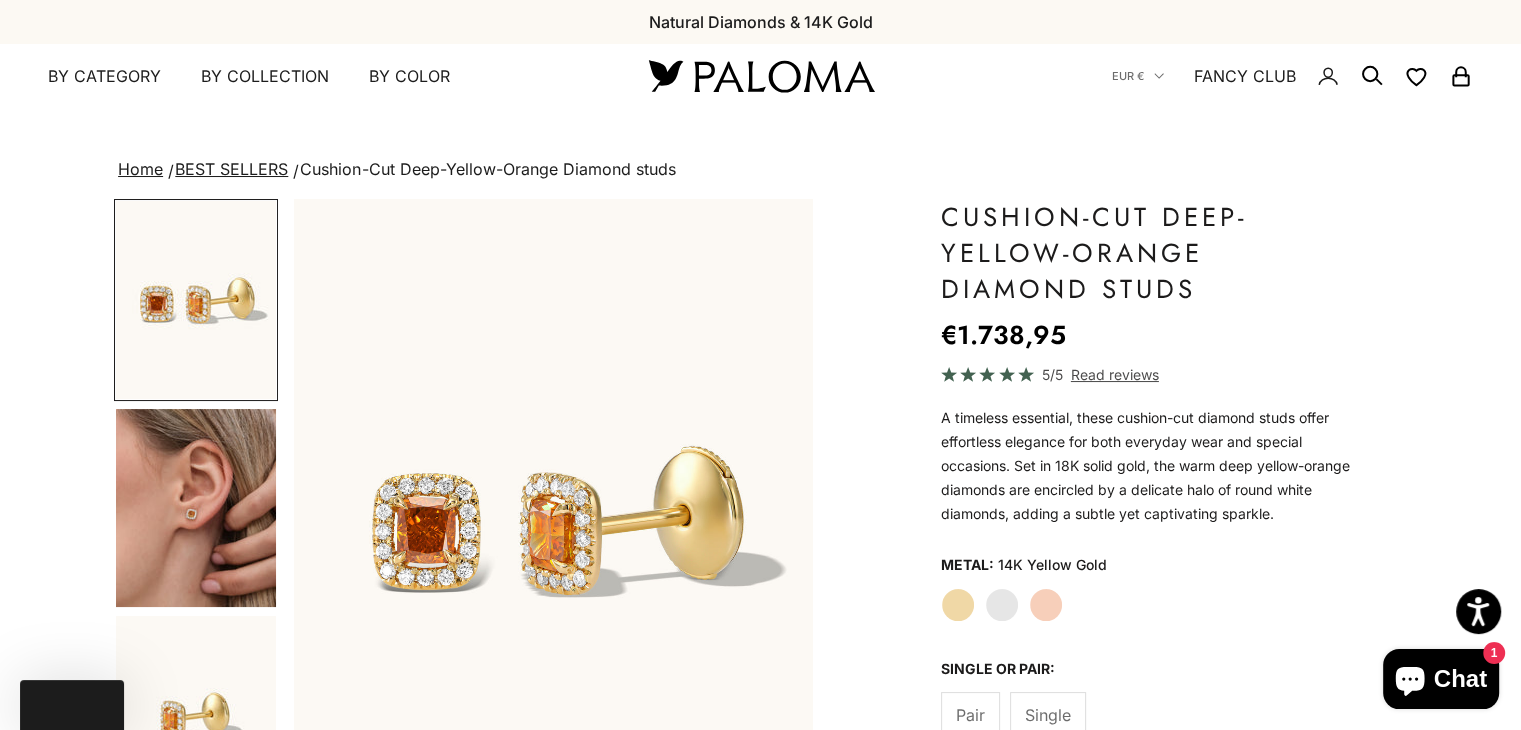 scroll, scrollTop: 120, scrollLeft: 0, axis: vertical 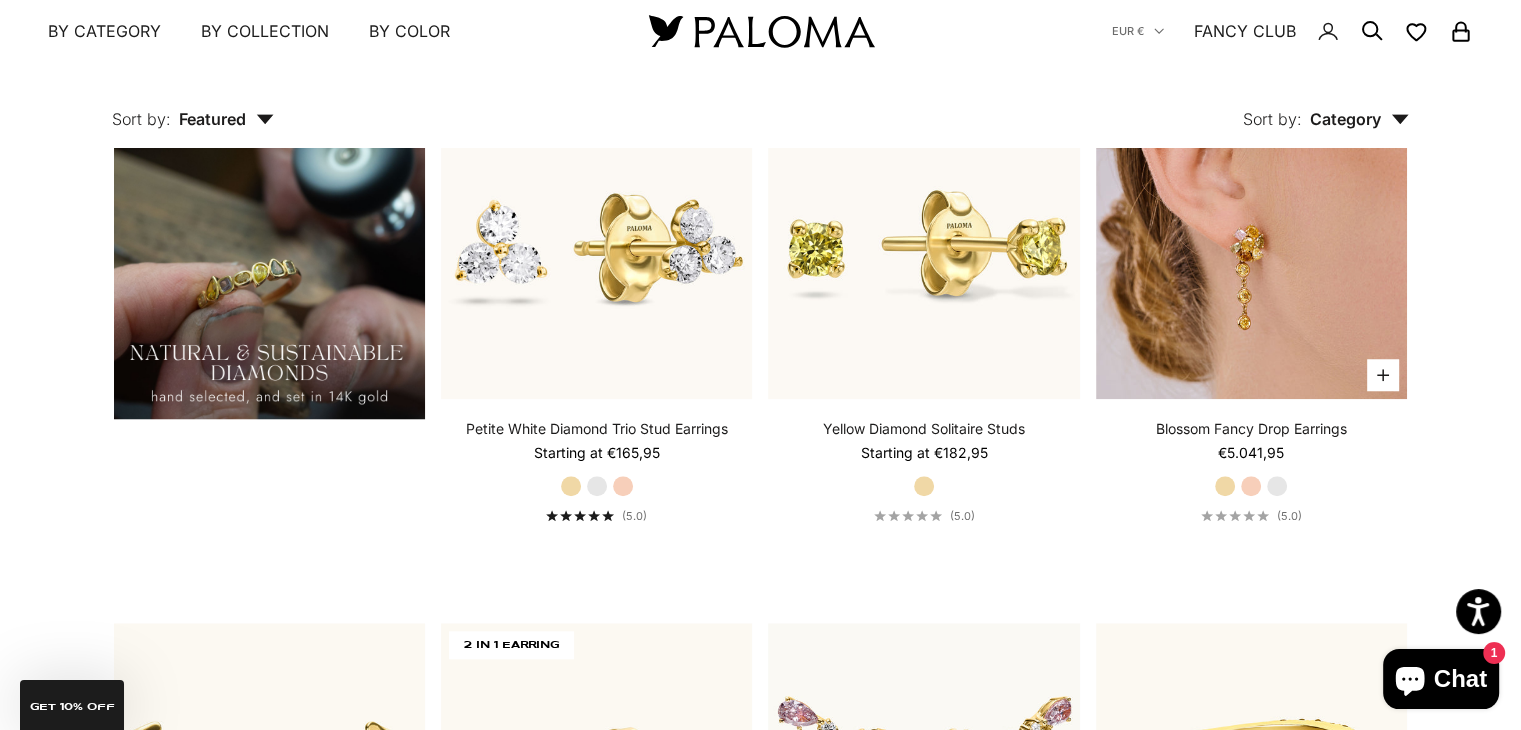 click at bounding box center [1251, 243] 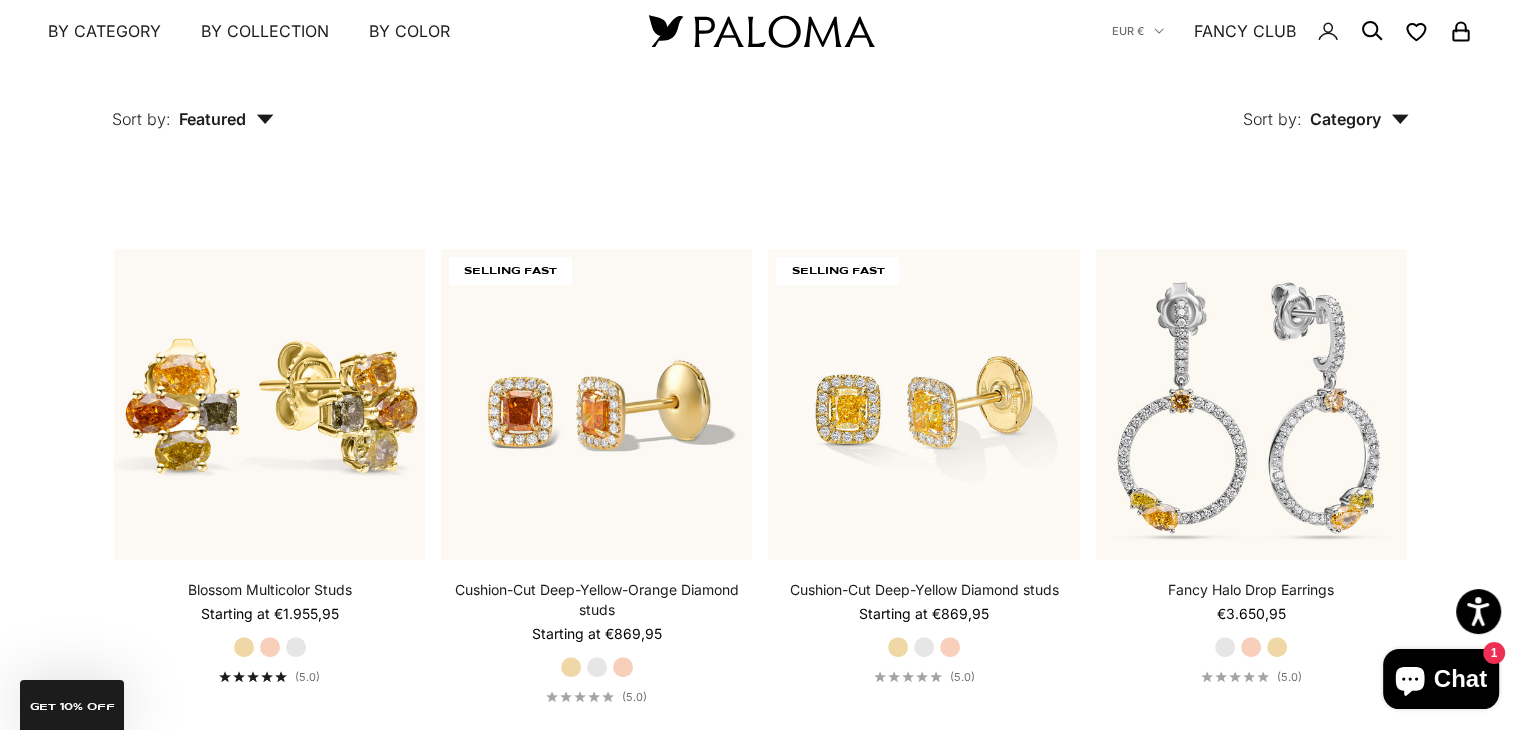 scroll, scrollTop: 890, scrollLeft: 0, axis: vertical 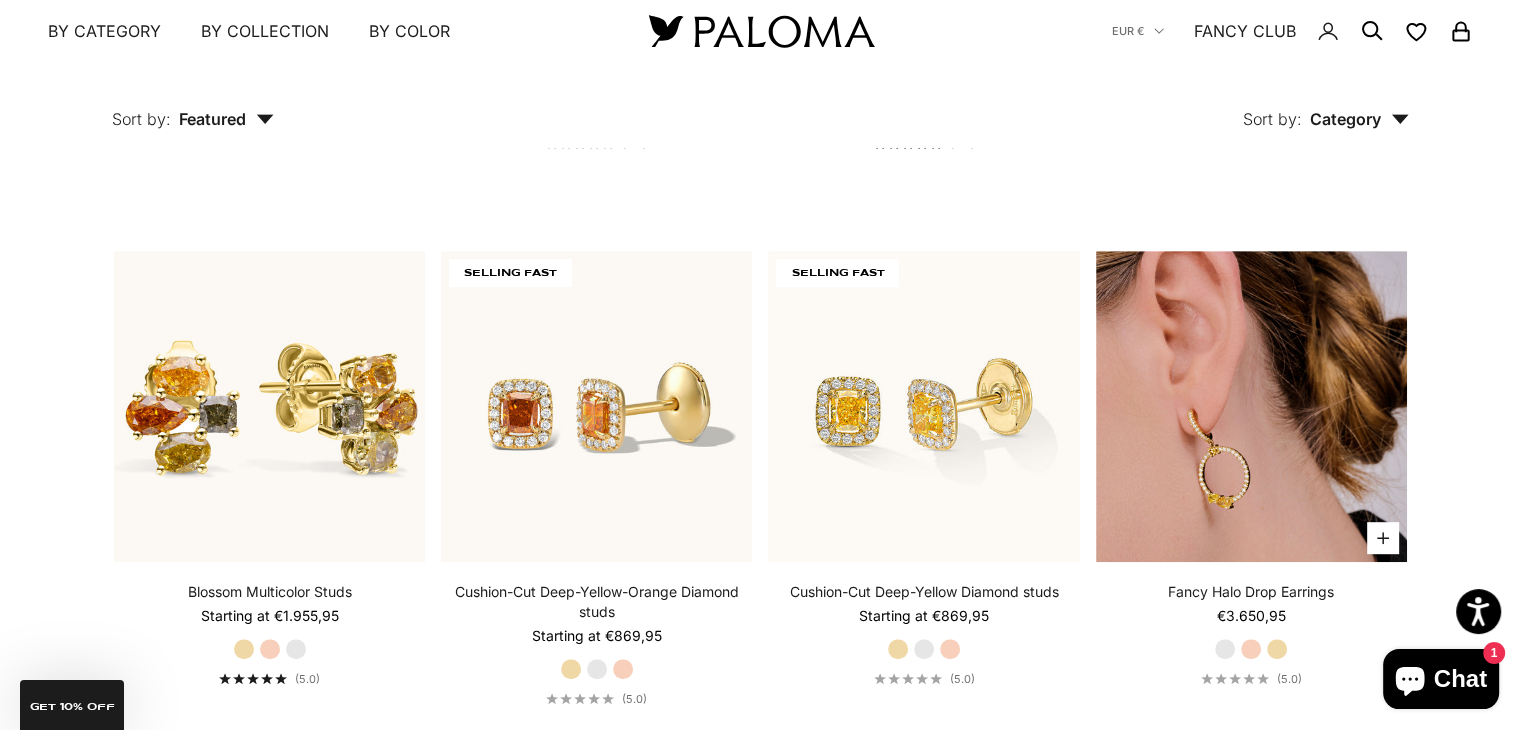 click at bounding box center [1251, 406] 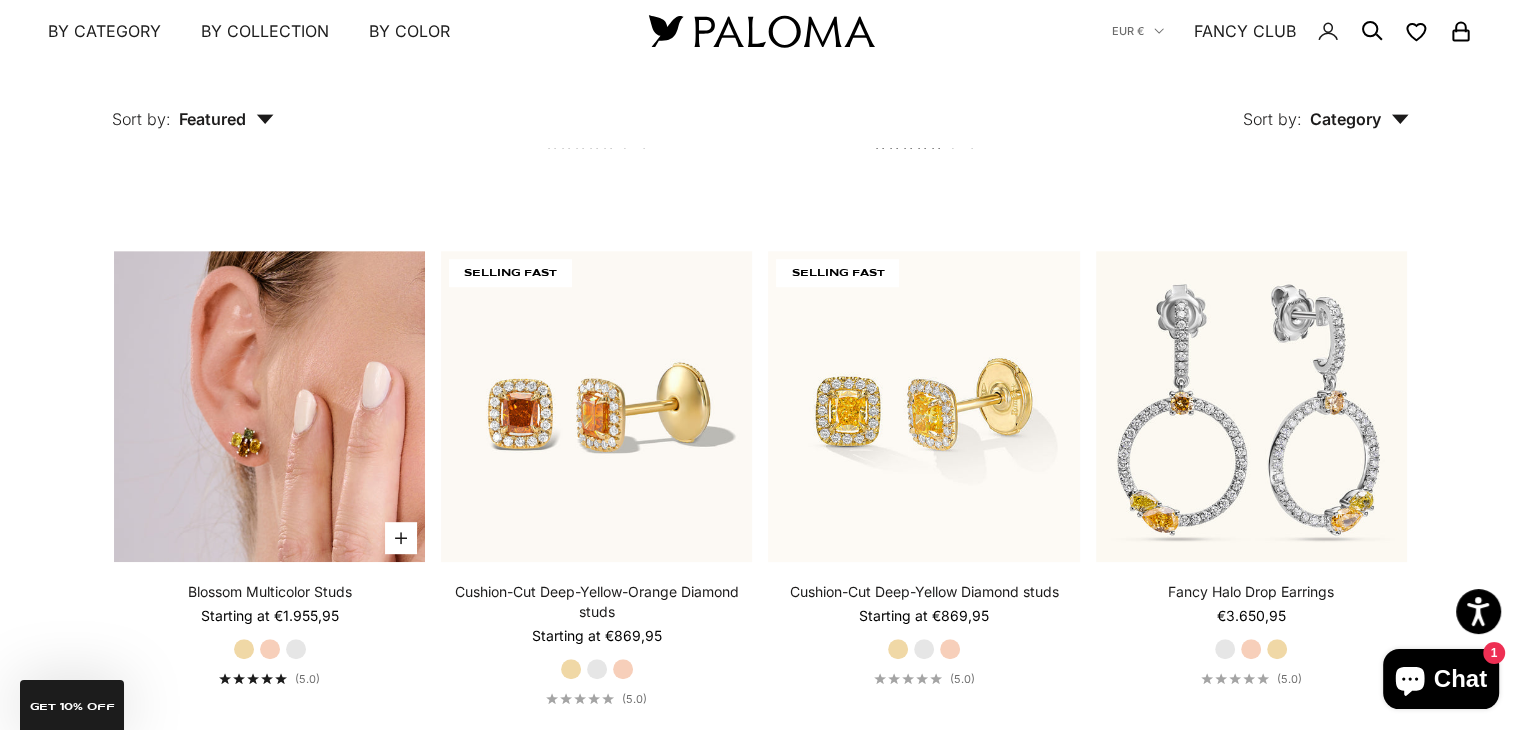 click at bounding box center (269, 406) 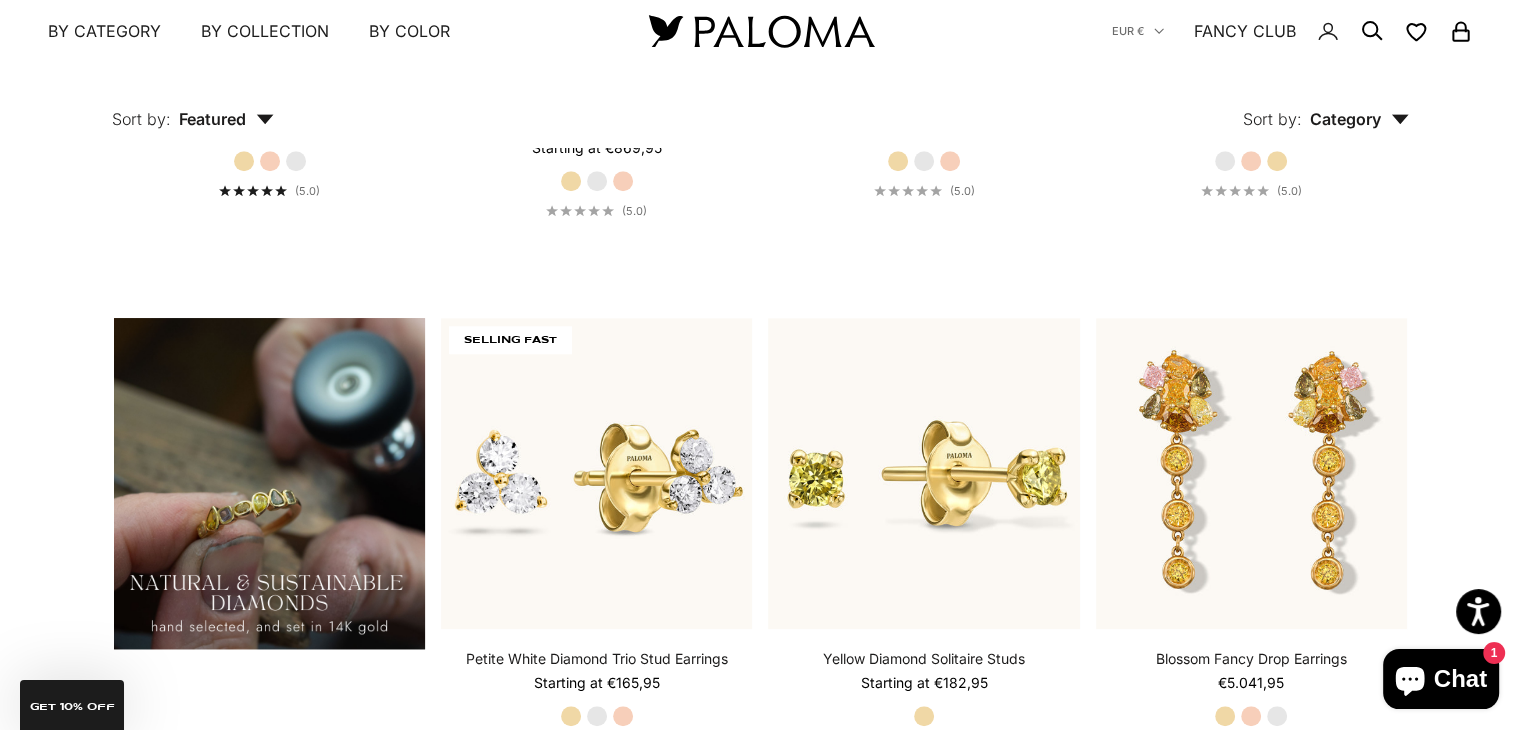 scroll, scrollTop: 1376, scrollLeft: 0, axis: vertical 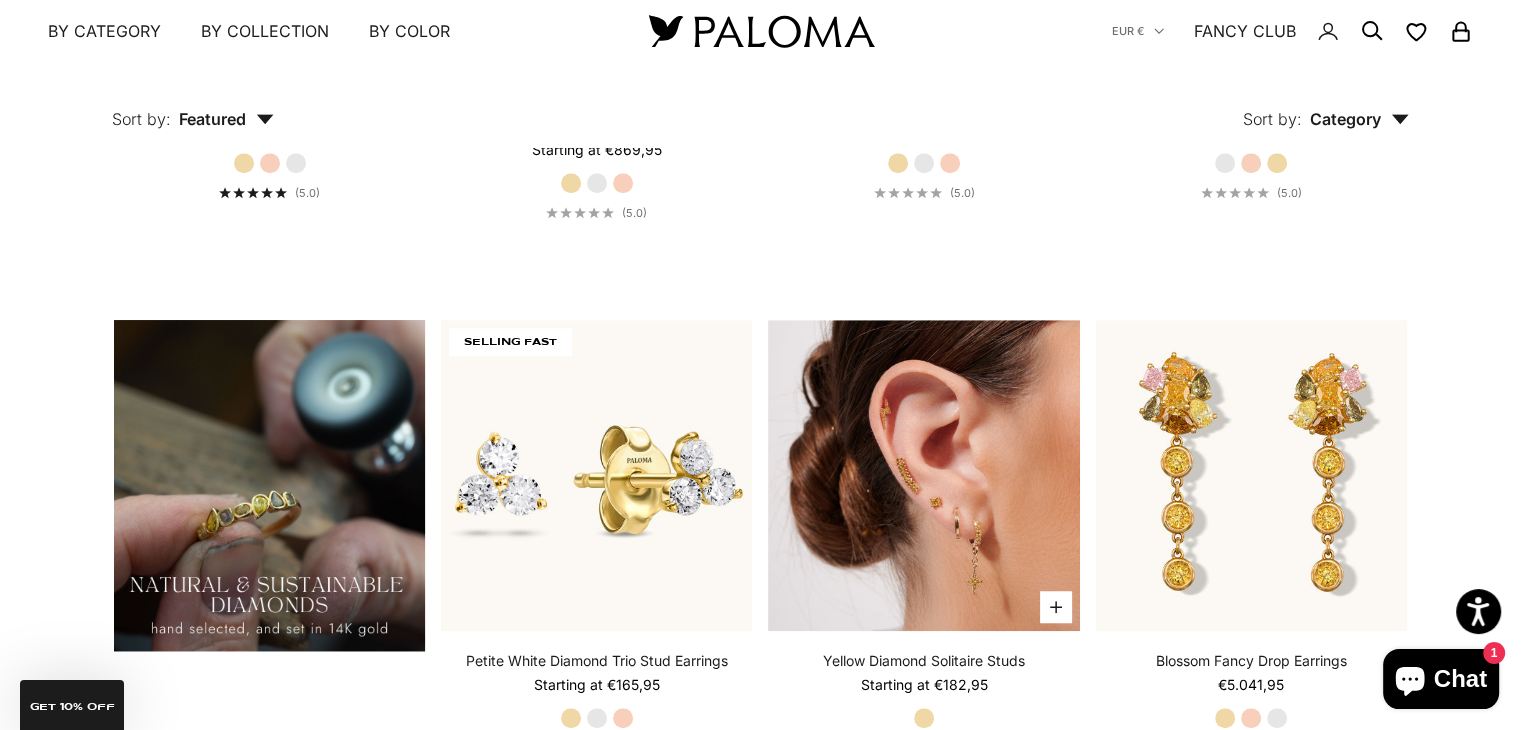 click at bounding box center (923, 475) 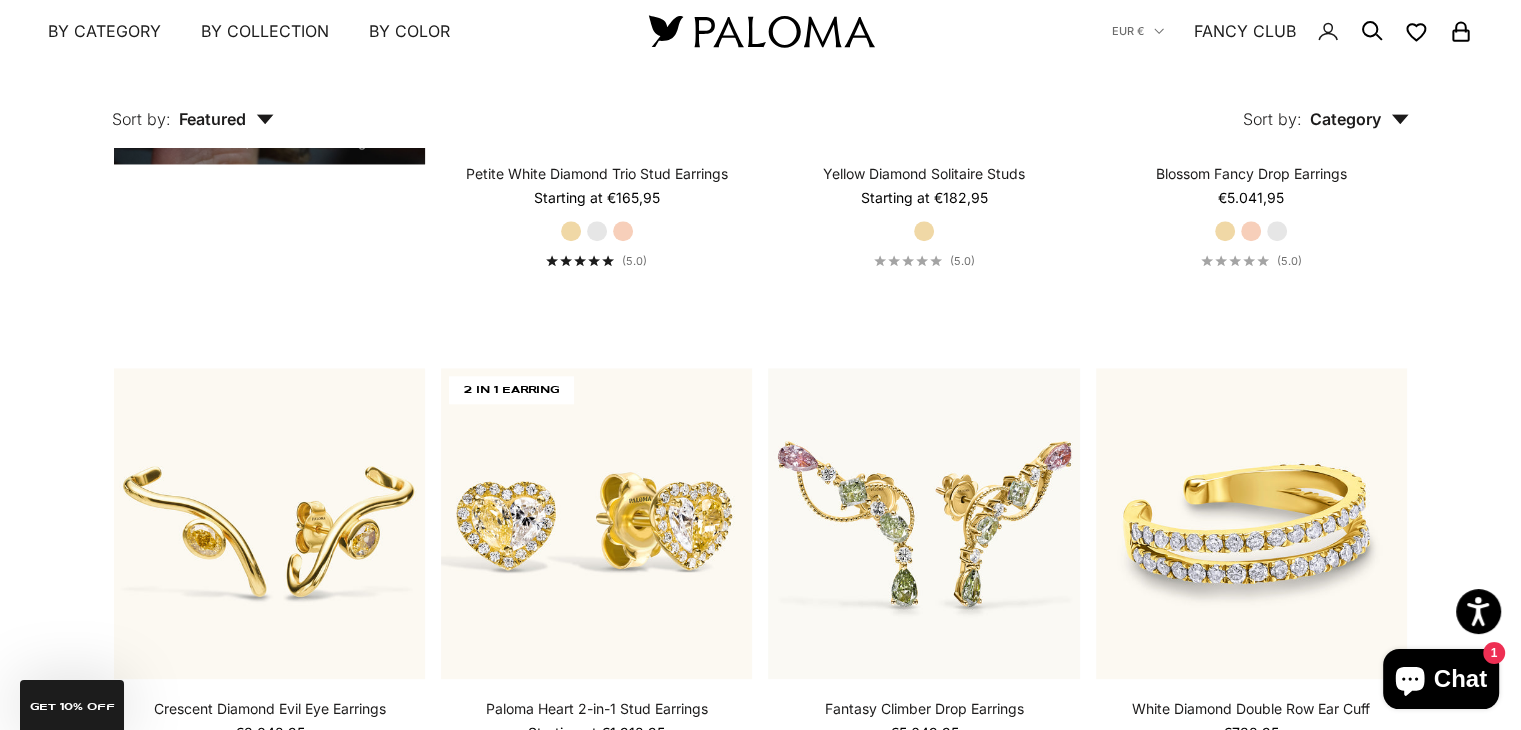 scroll, scrollTop: 1866, scrollLeft: 0, axis: vertical 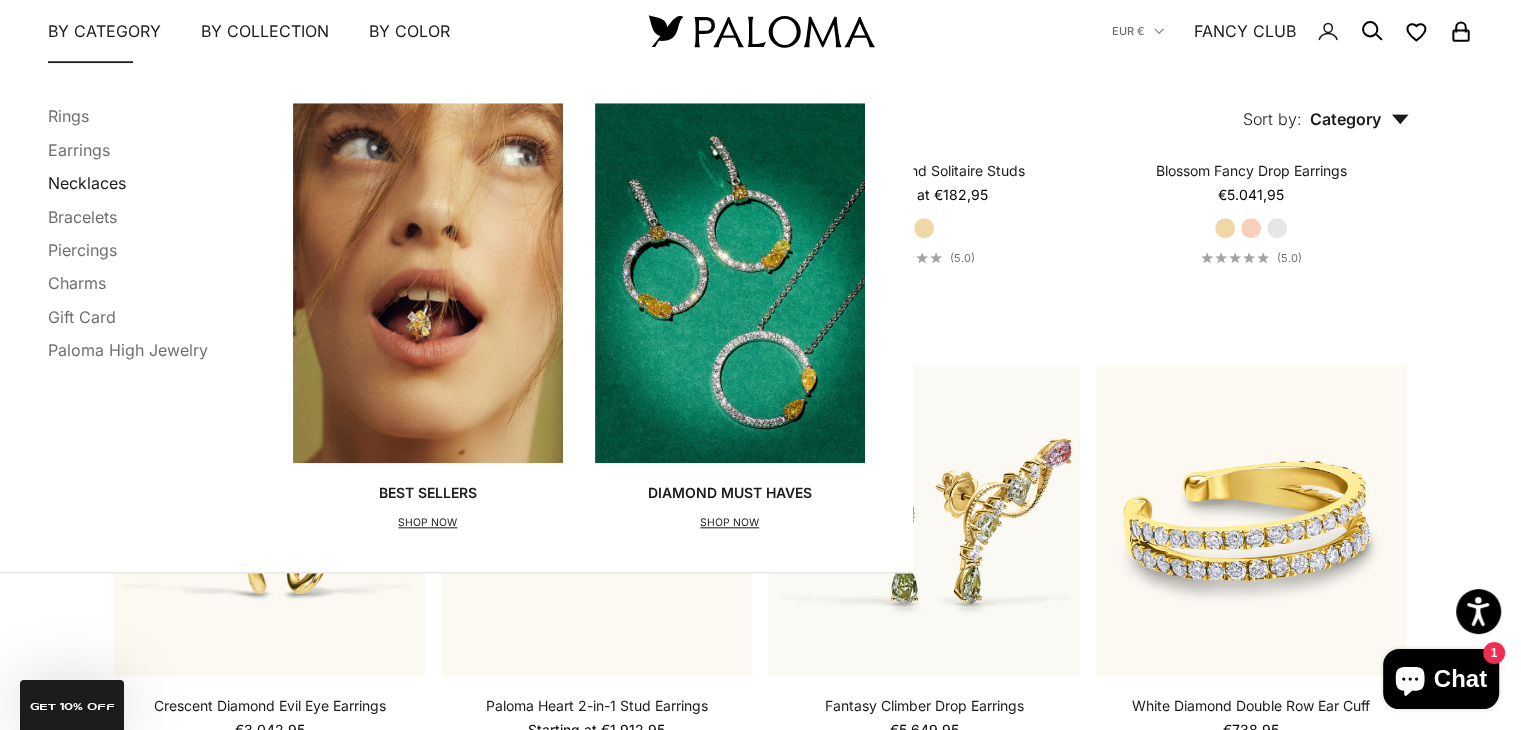 click on "Necklaces" at bounding box center [87, 184] 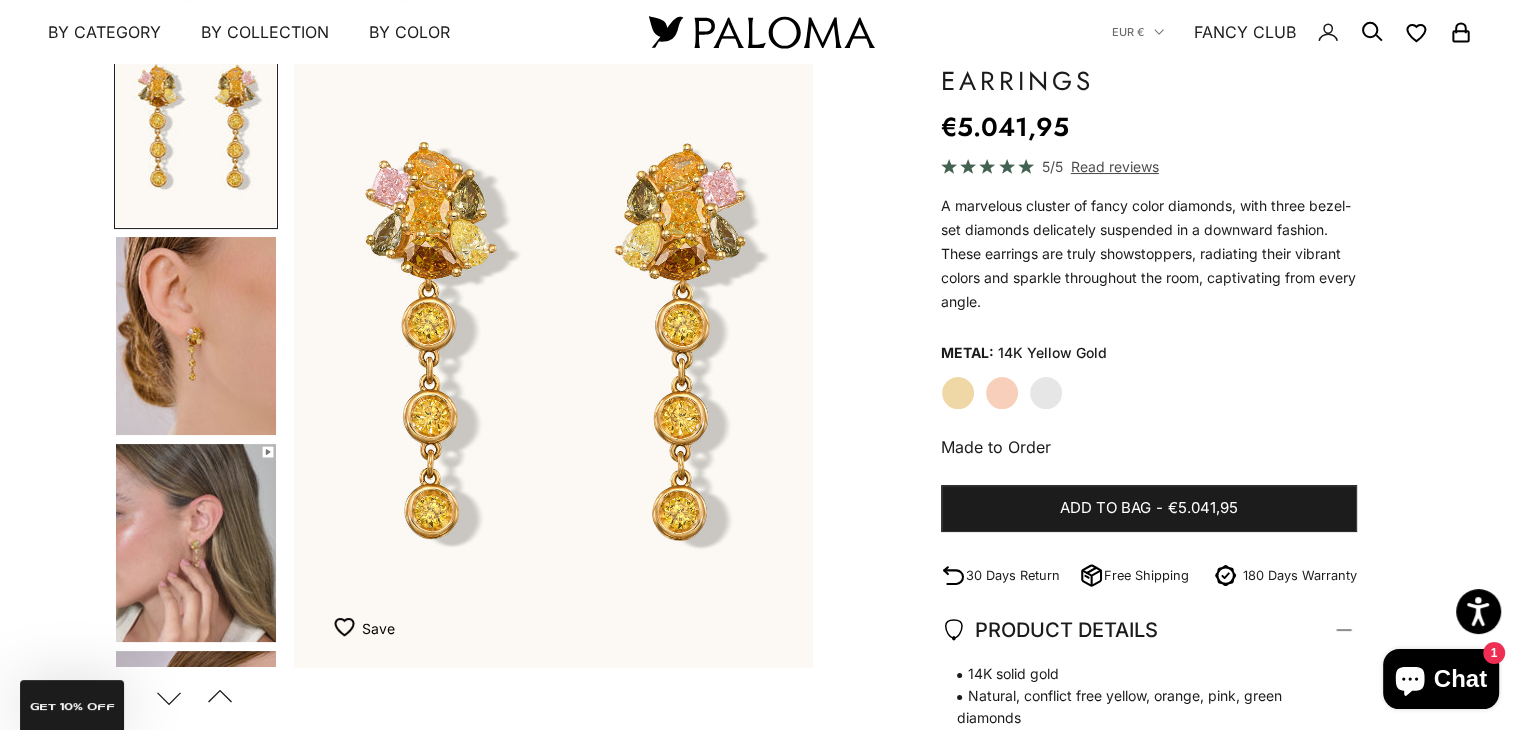 scroll, scrollTop: 179, scrollLeft: 0, axis: vertical 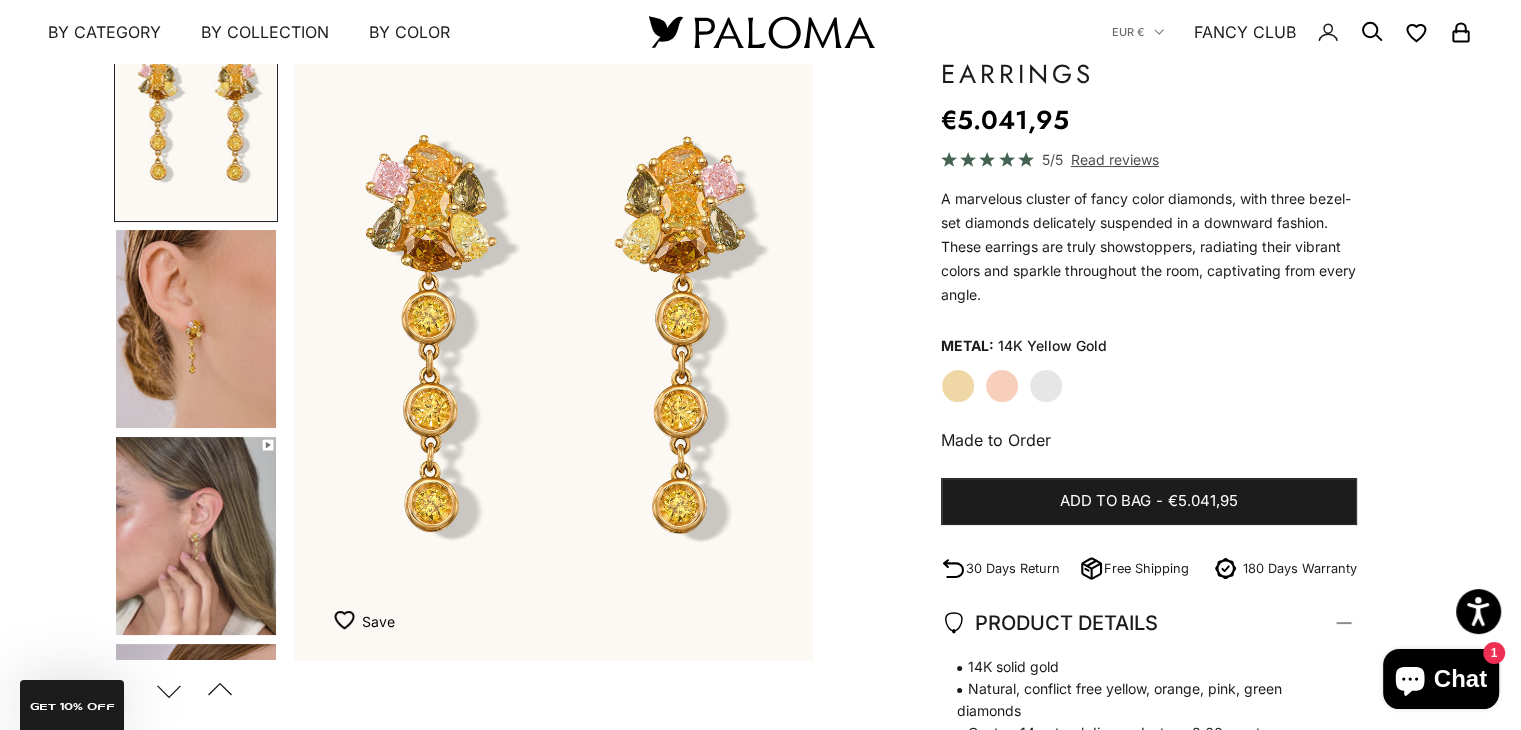 click at bounding box center (196, 329) 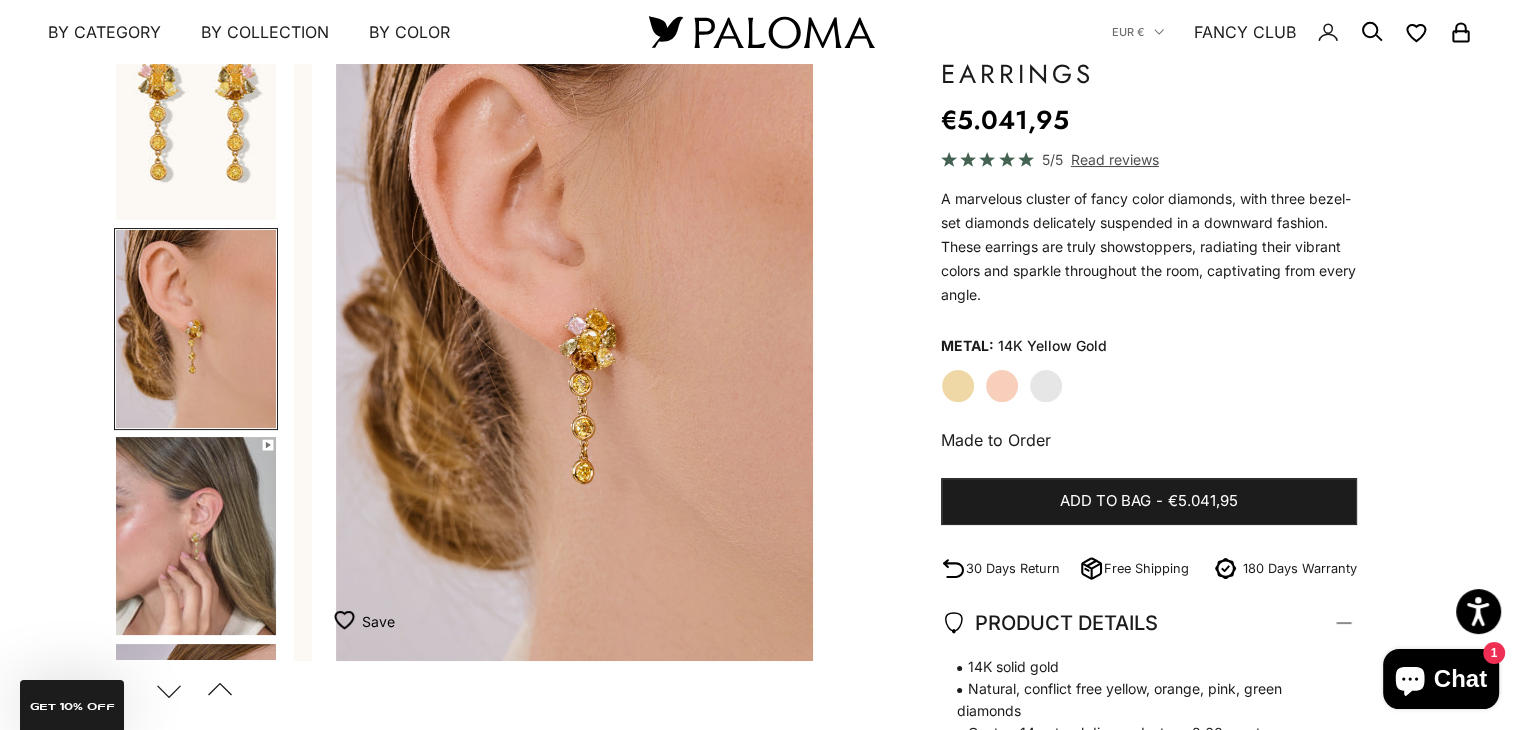 scroll, scrollTop: 0, scrollLeft: 543, axis: horizontal 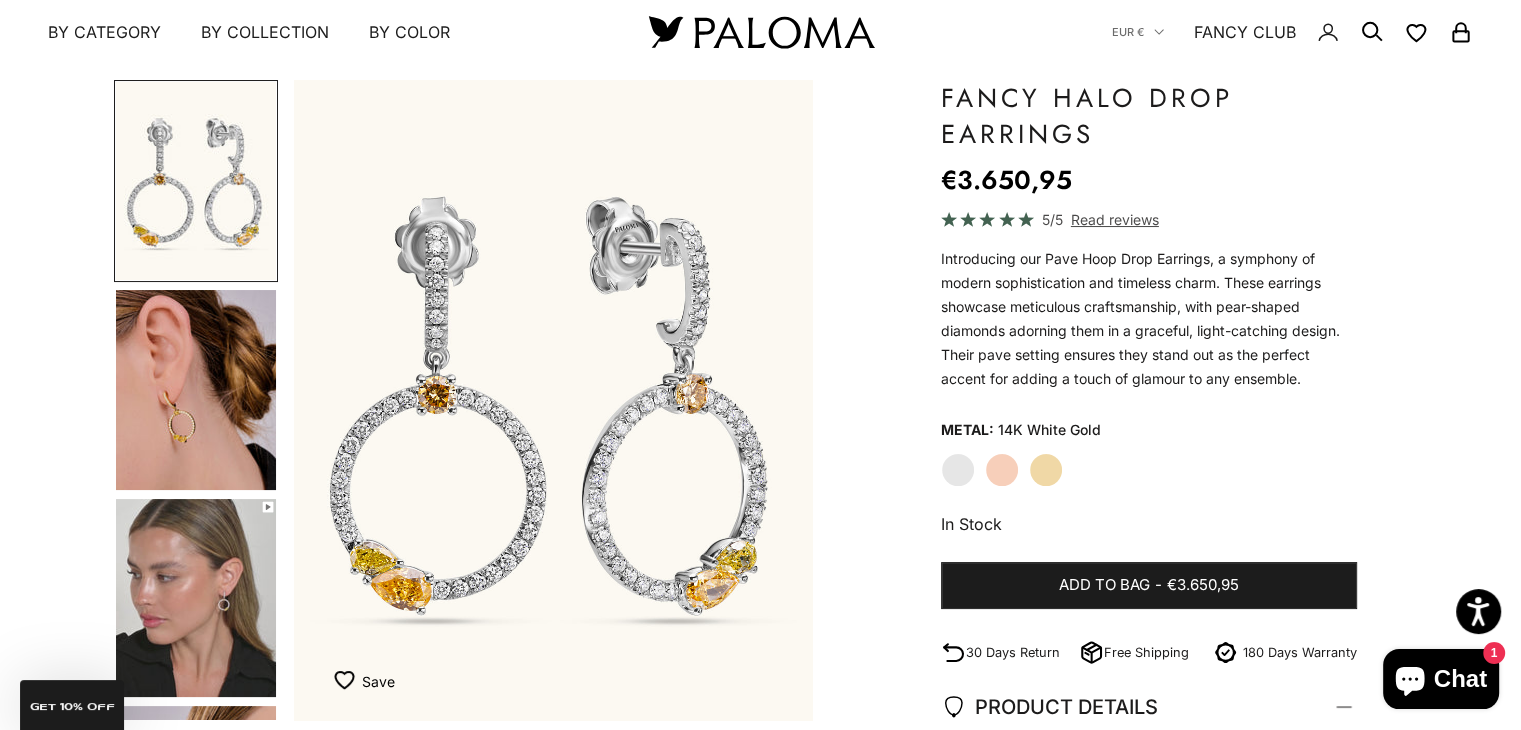 click on "Yellow Gold" 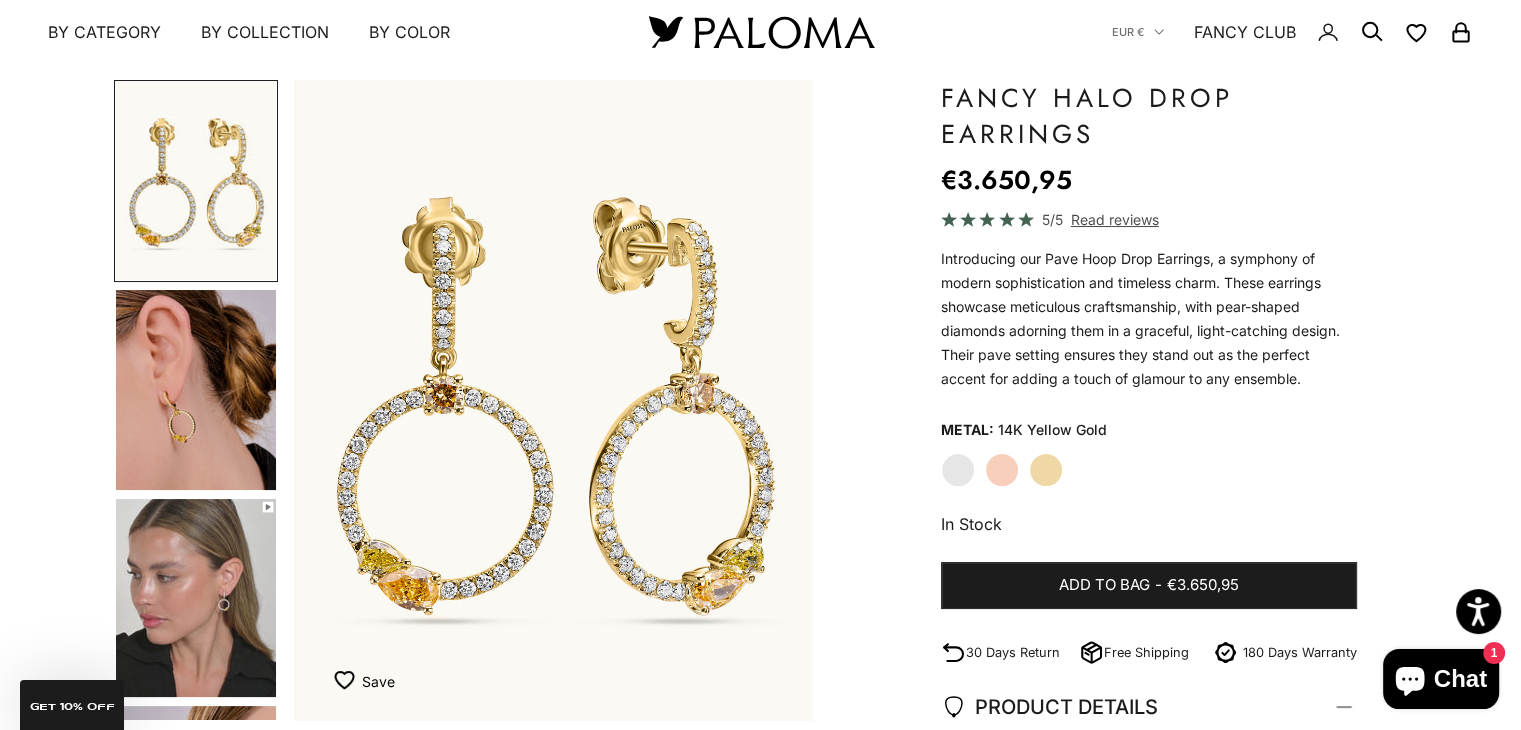 click at bounding box center (196, 390) 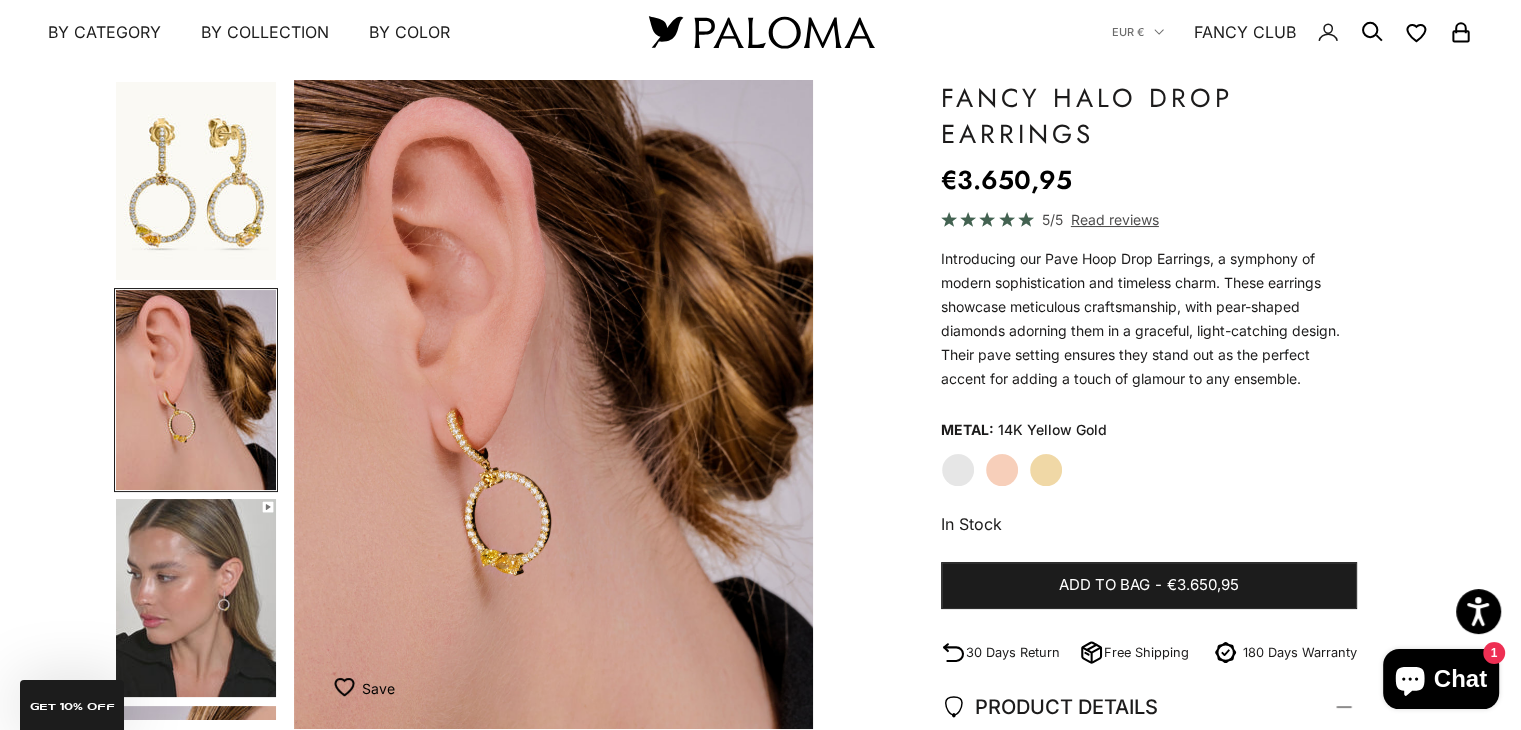 click at bounding box center [196, 598] 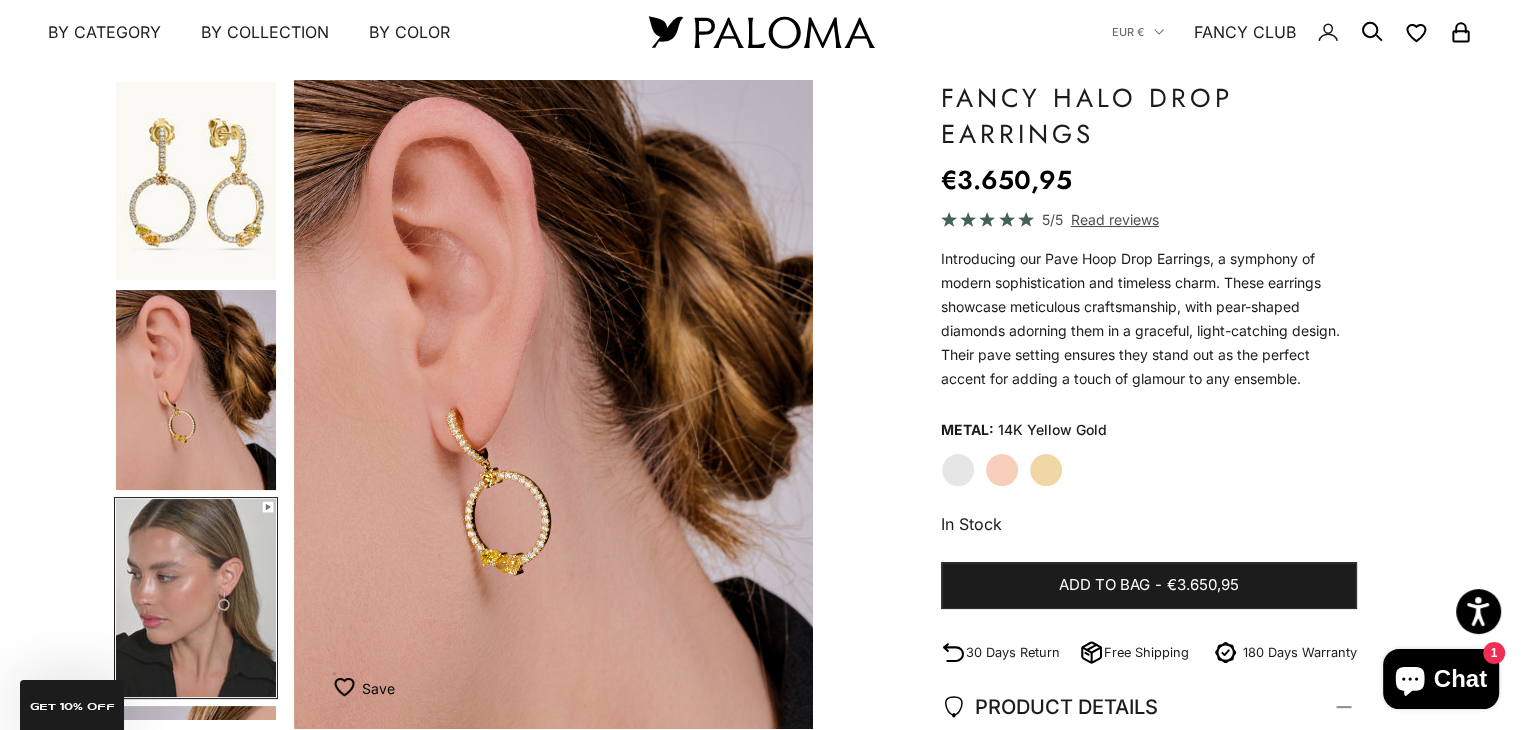 scroll, scrollTop: 0, scrollLeft: 624, axis: horizontal 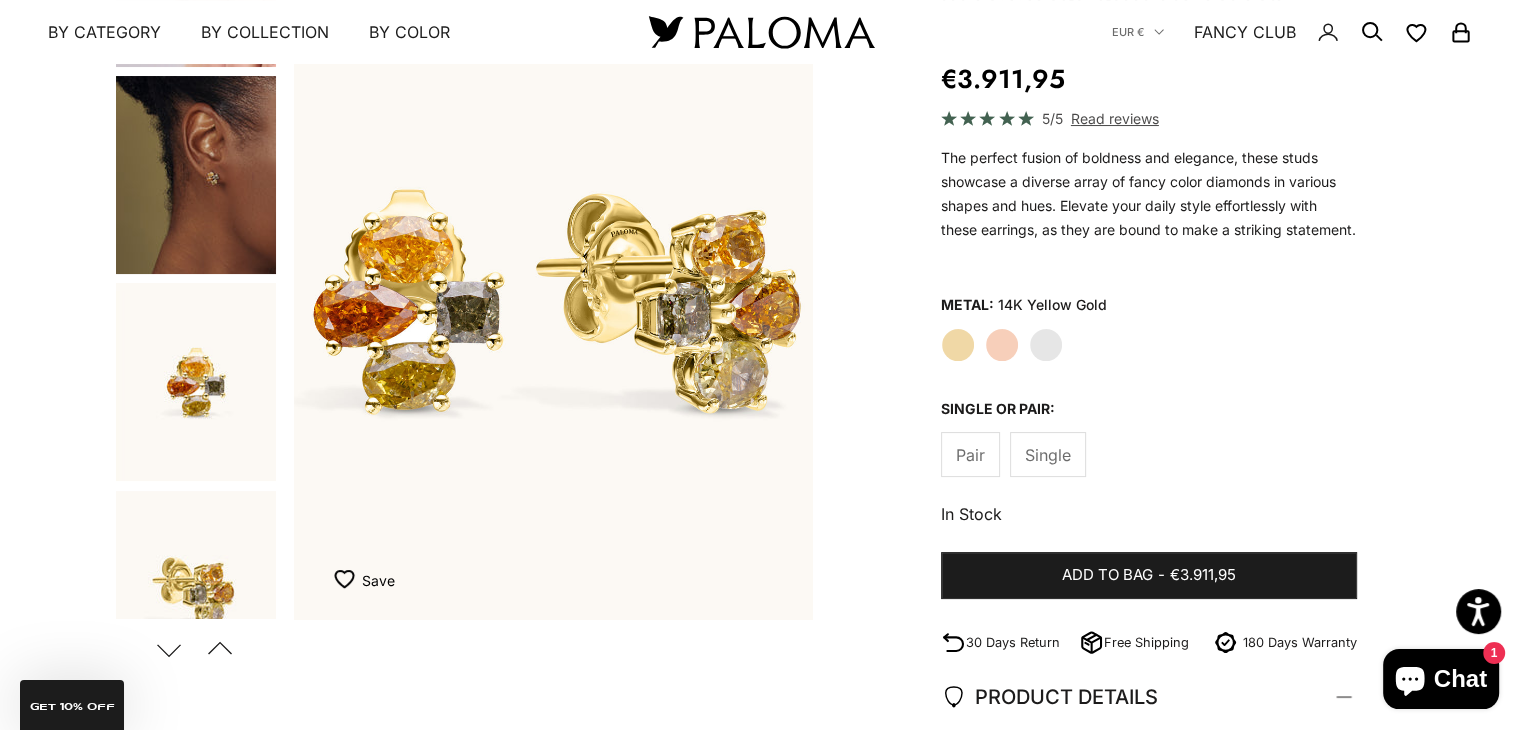 click at bounding box center (196, 382) 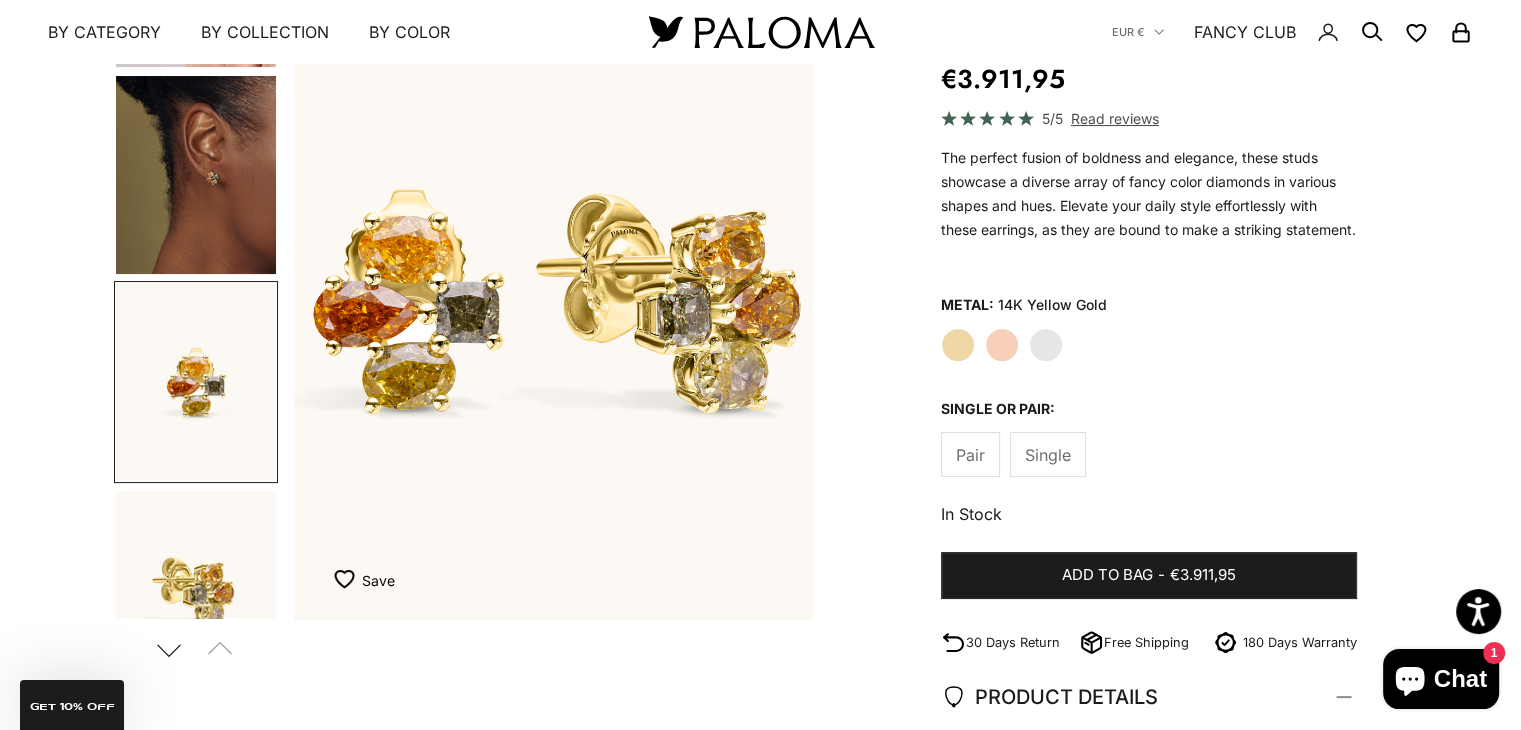 scroll, scrollTop: 405, scrollLeft: 0, axis: vertical 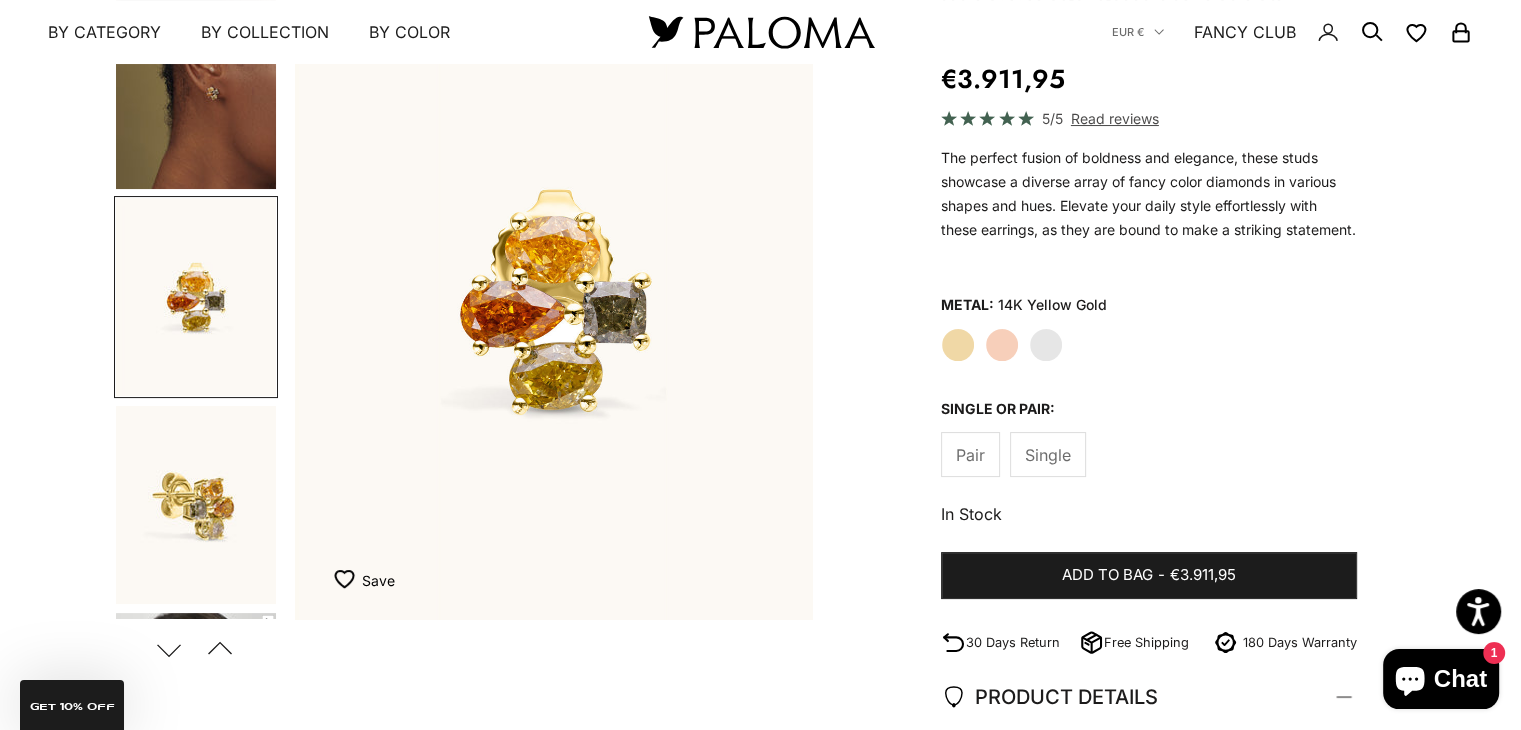 click at bounding box center [196, 505] 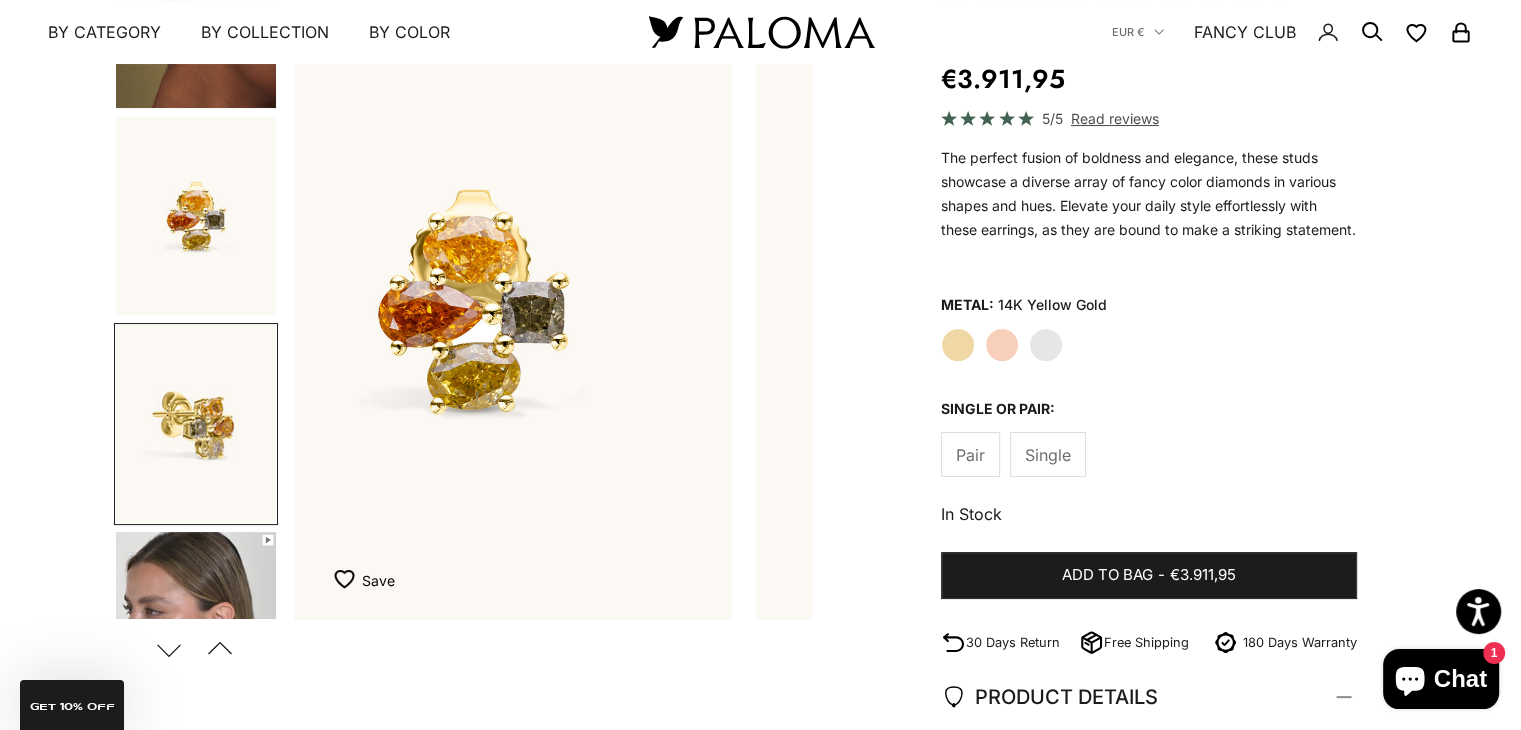 scroll, scrollTop: 598, scrollLeft: 0, axis: vertical 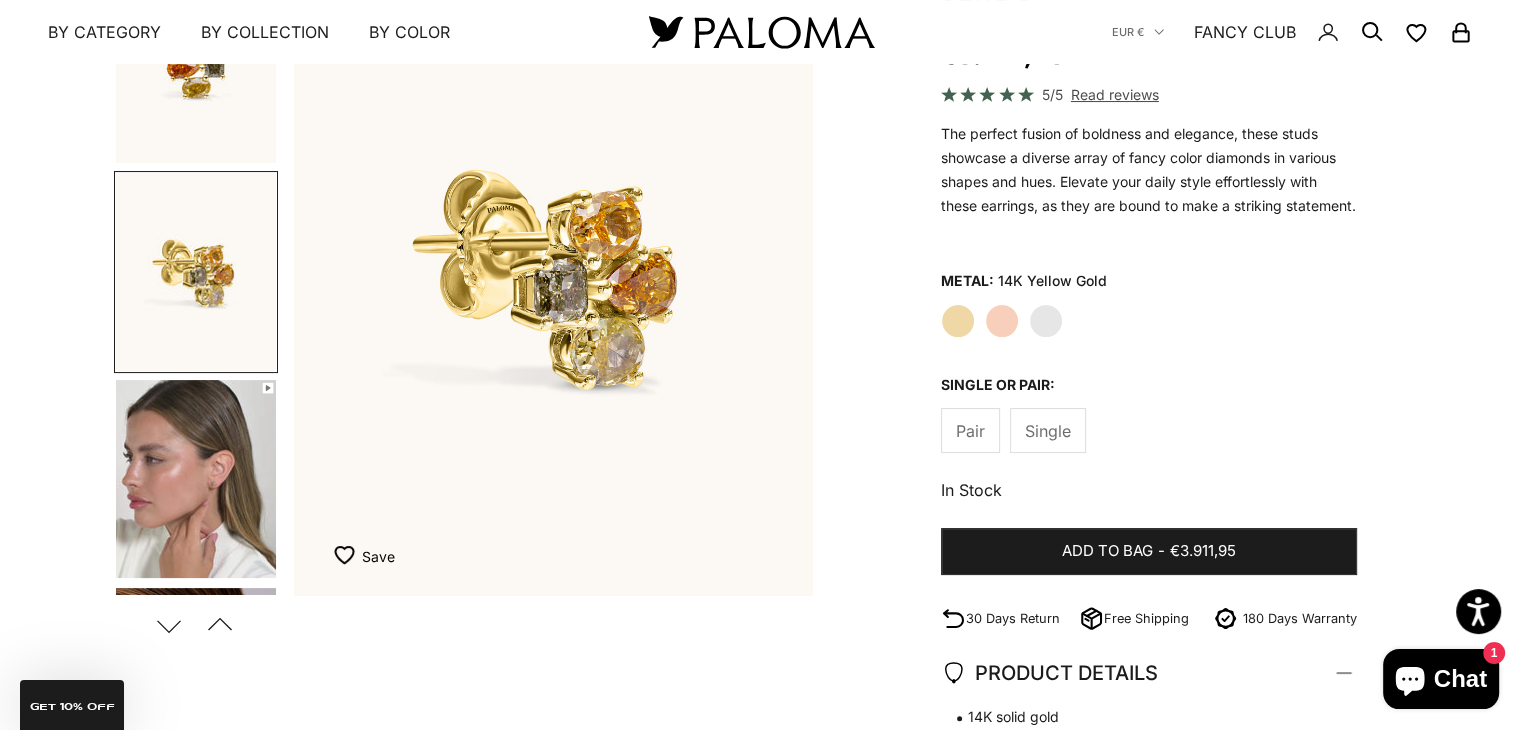 click at bounding box center [196, 479] 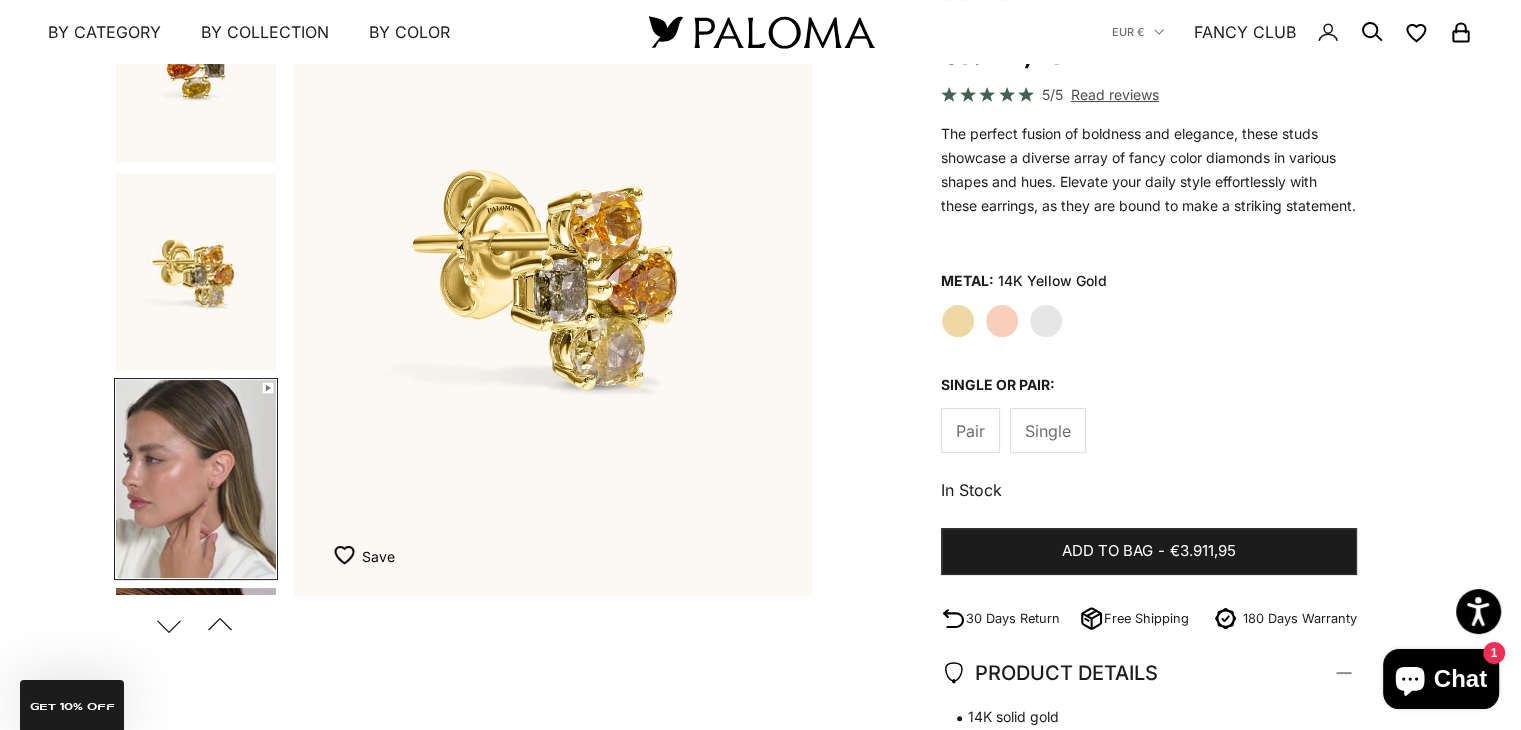 scroll, scrollTop: 815, scrollLeft: 0, axis: vertical 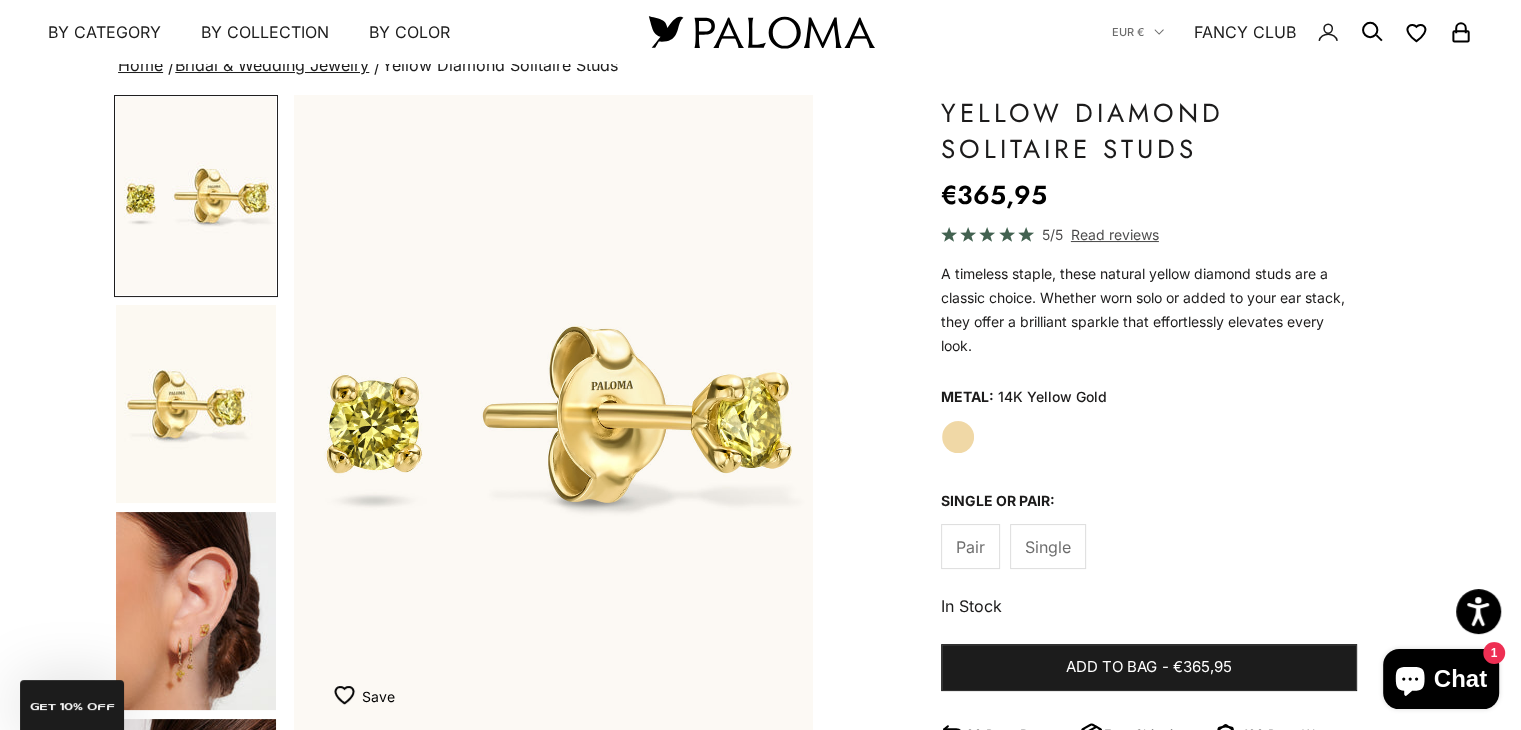 click at bounding box center [196, 404] 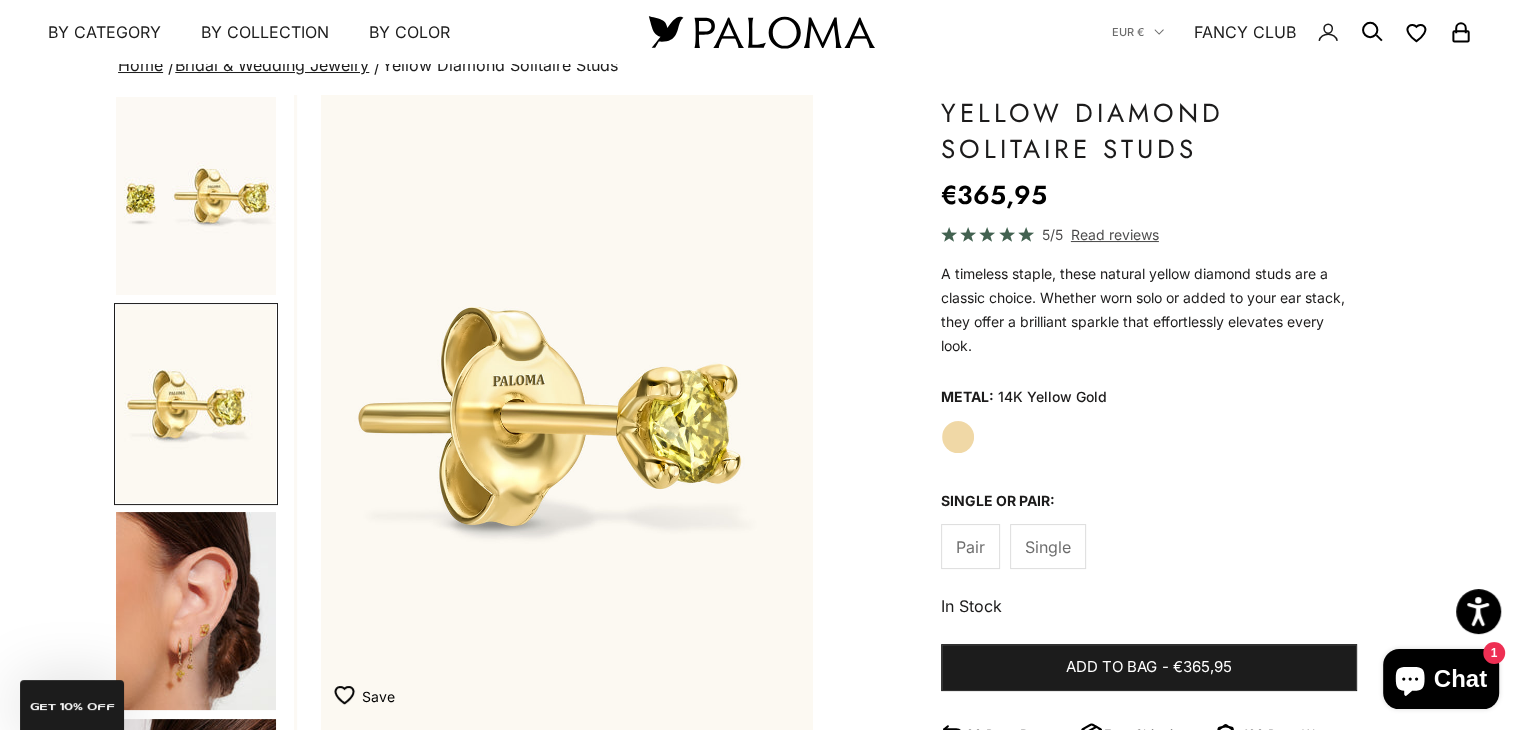 scroll, scrollTop: 0, scrollLeft: 543, axis: horizontal 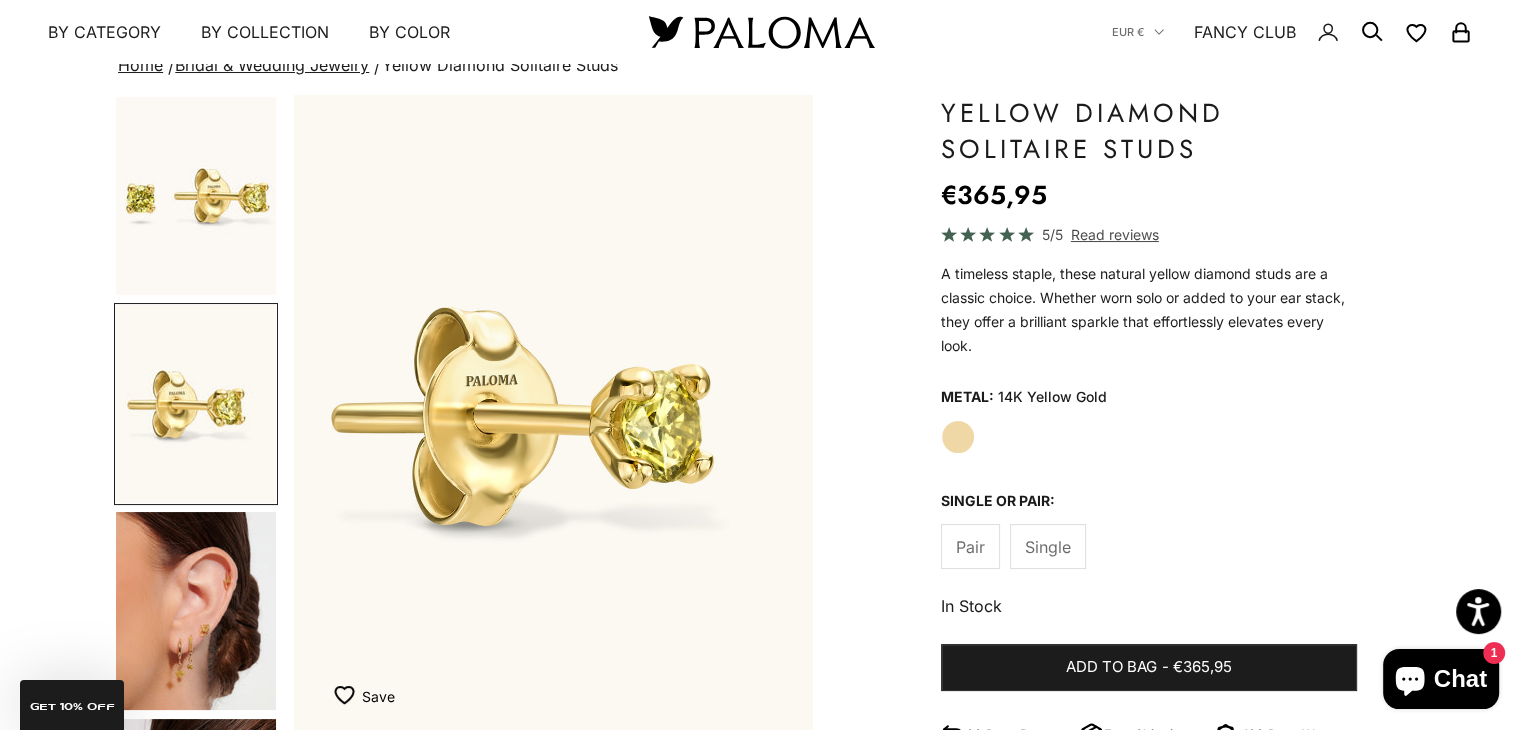 click on "Single" 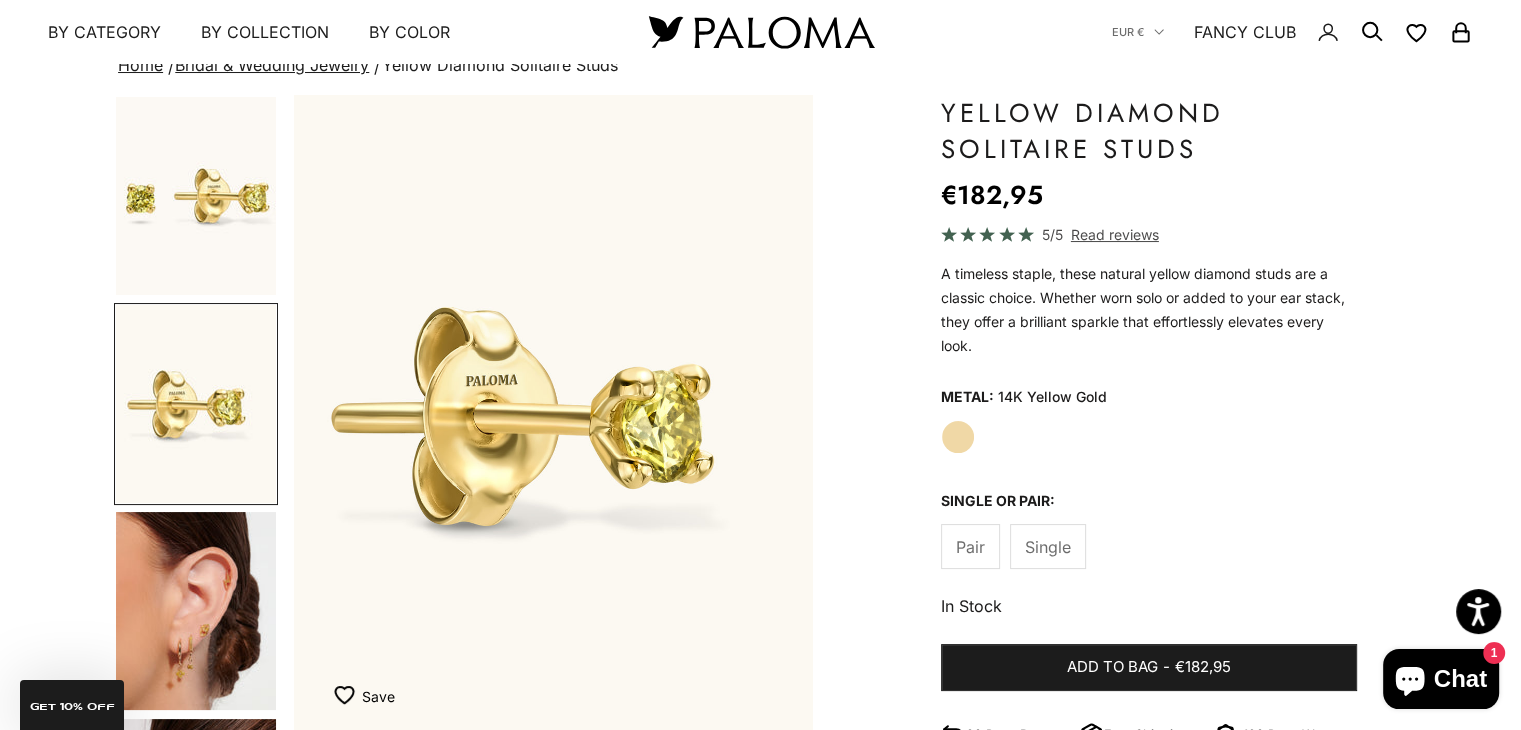 click on "Pair" 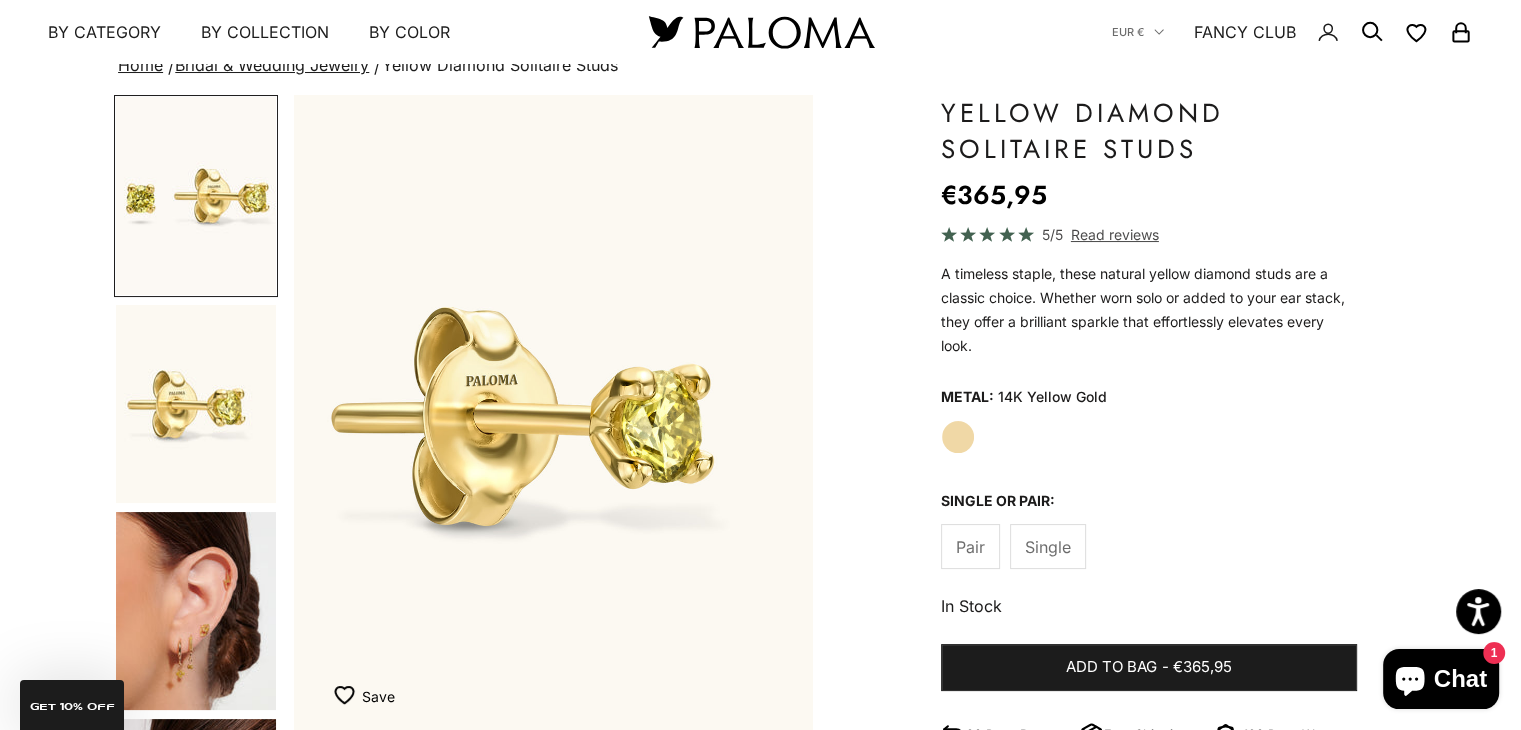 scroll, scrollTop: 0, scrollLeft: 0, axis: both 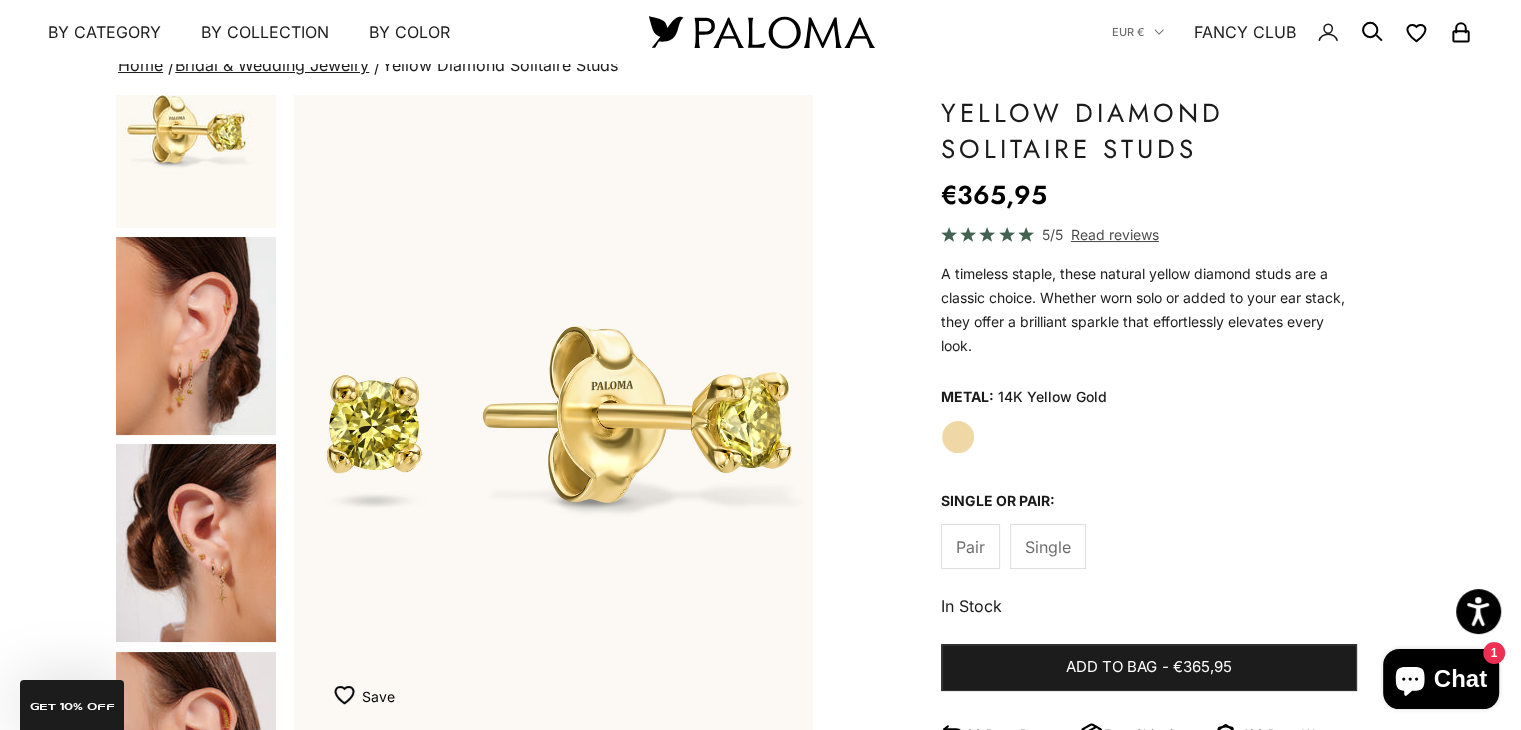 click at bounding box center (196, 543) 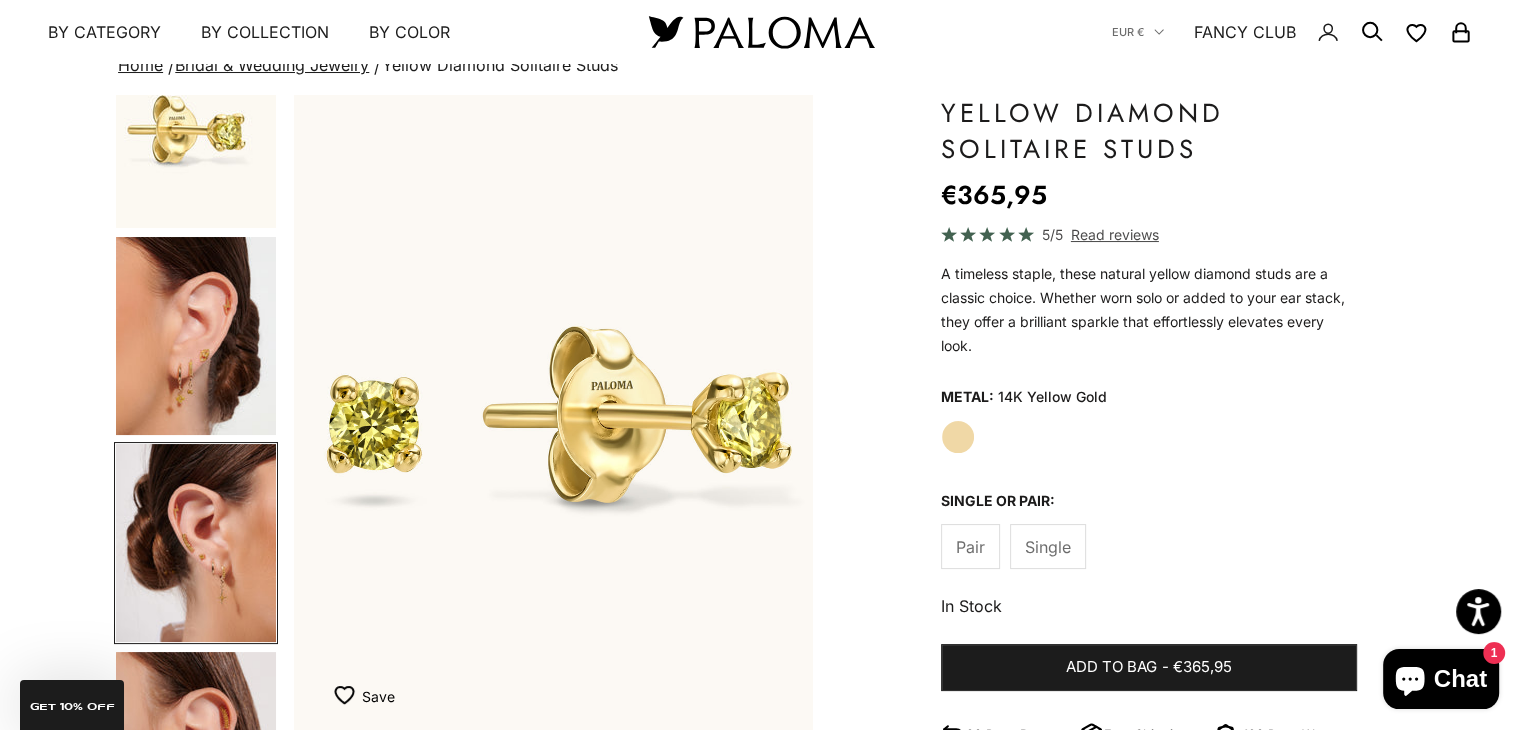 scroll, scrollTop: 0, scrollLeft: 325, axis: horizontal 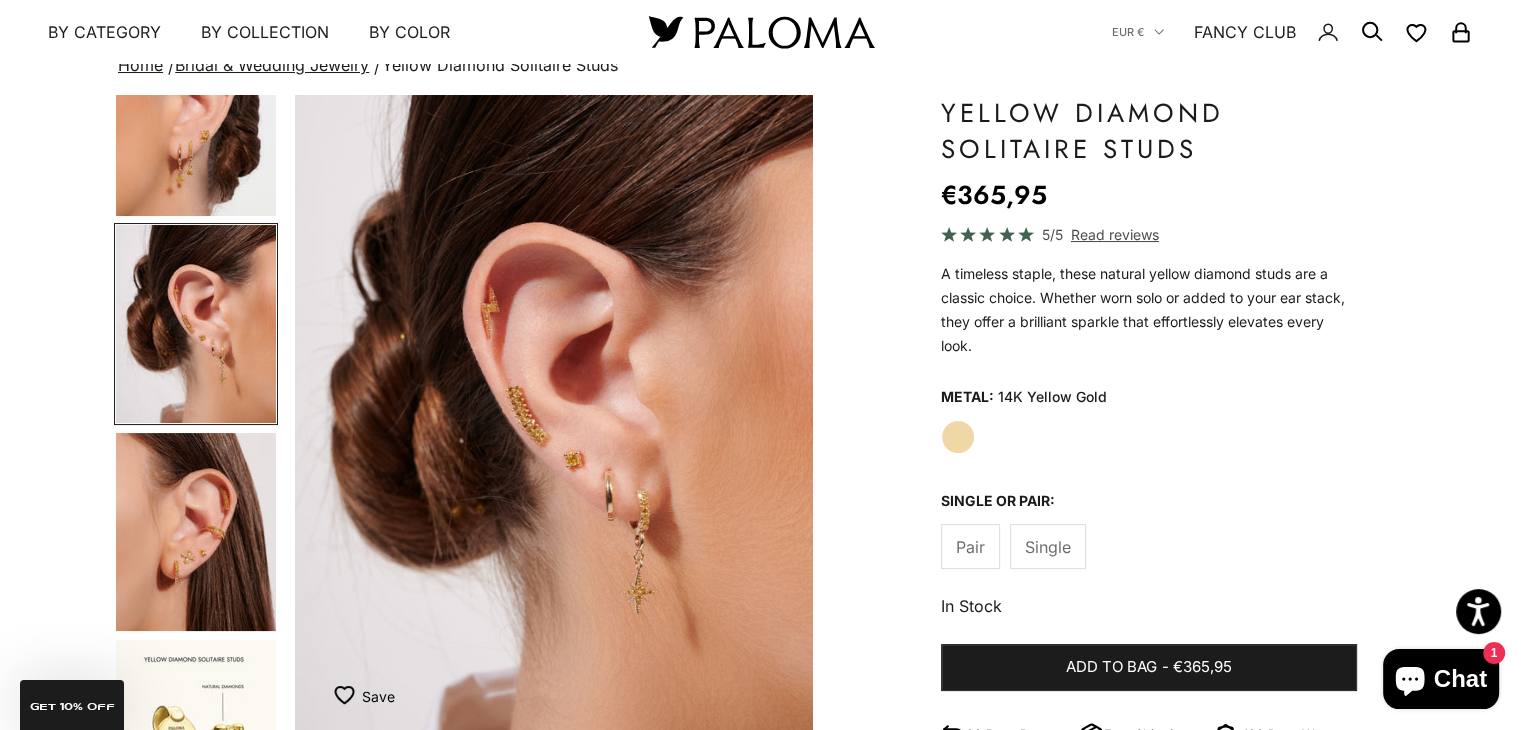 click at bounding box center (196, 532) 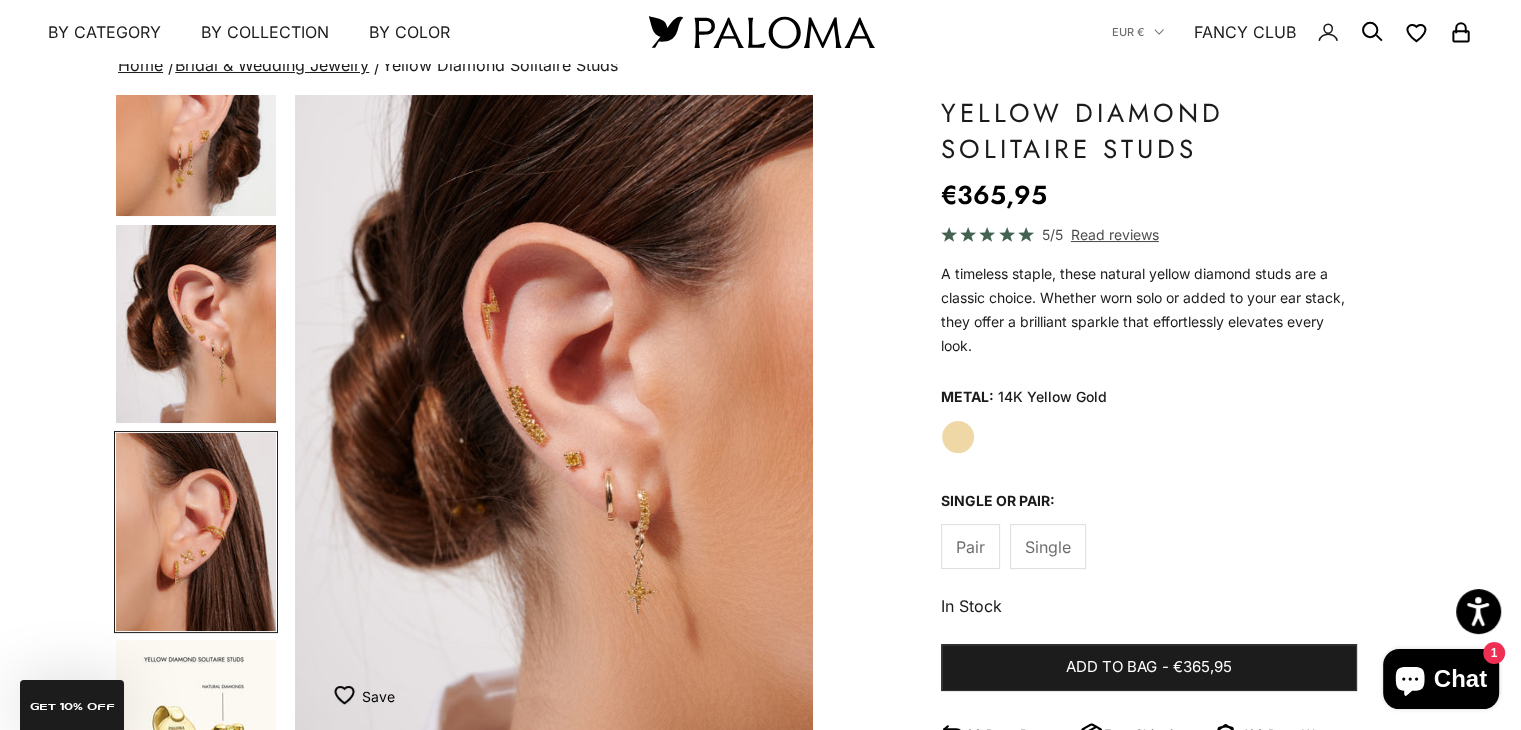 scroll, scrollTop: 0, scrollLeft: 1935, axis: horizontal 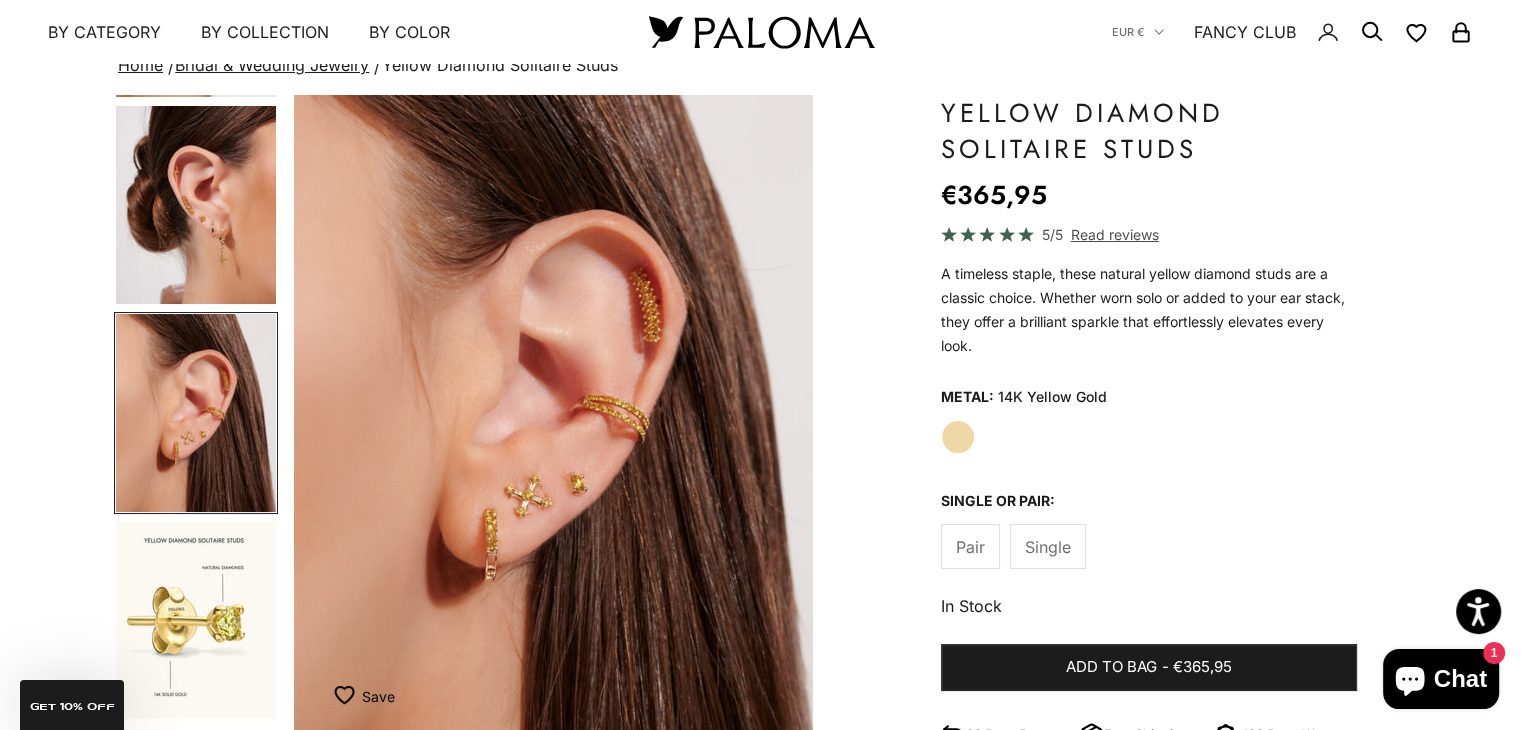 click at bounding box center [196, 620] 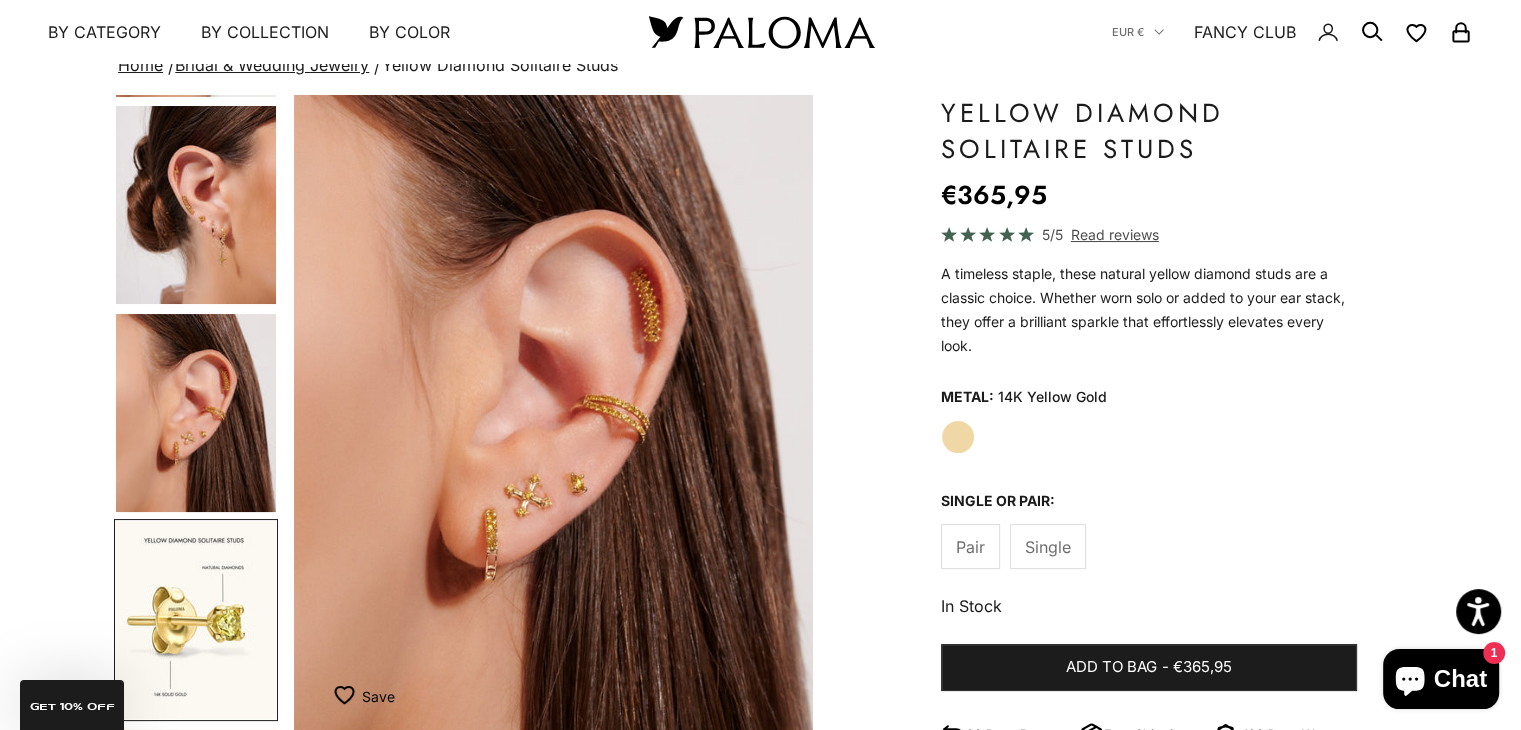 scroll, scrollTop: 0, scrollLeft: 2478, axis: horizontal 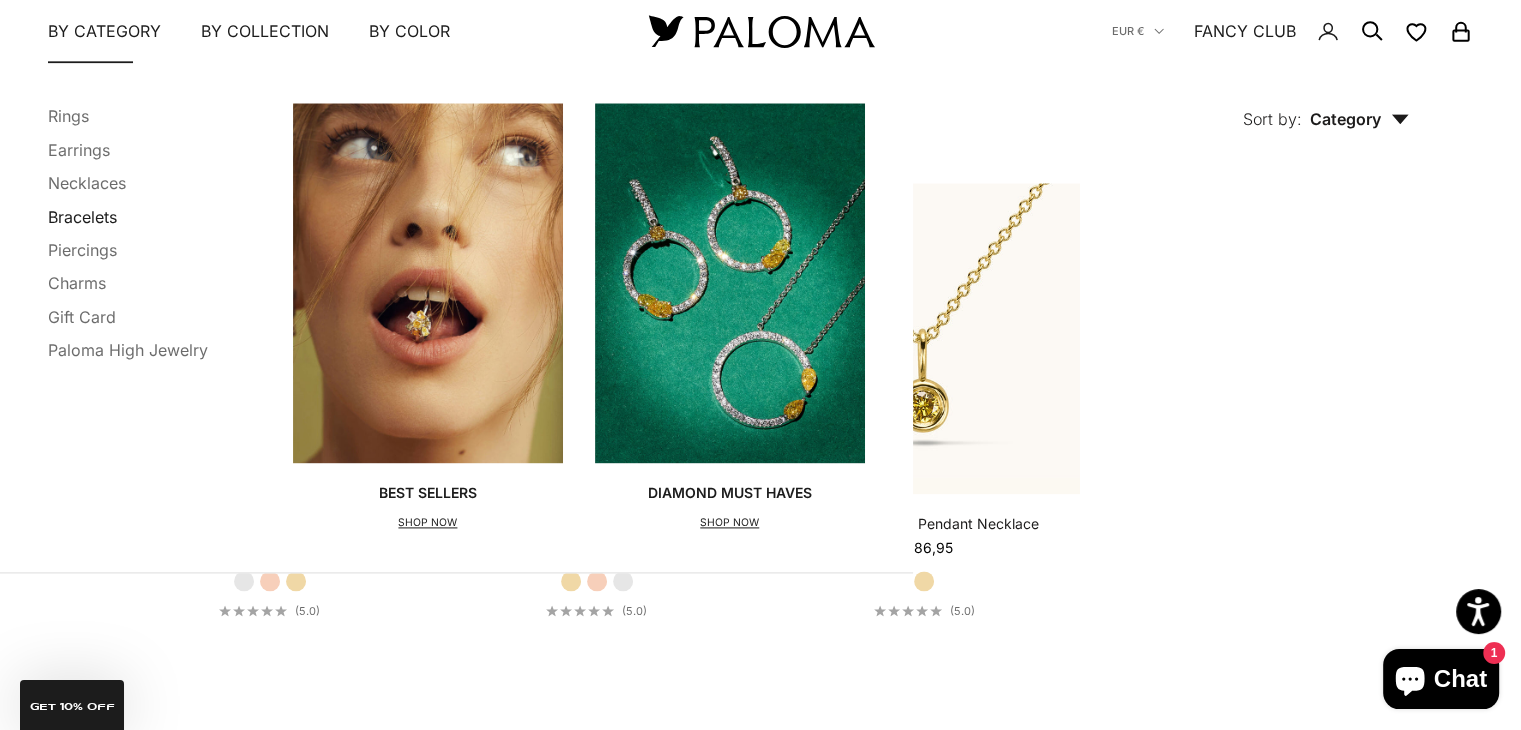 click on "Bracelets" at bounding box center [82, 217] 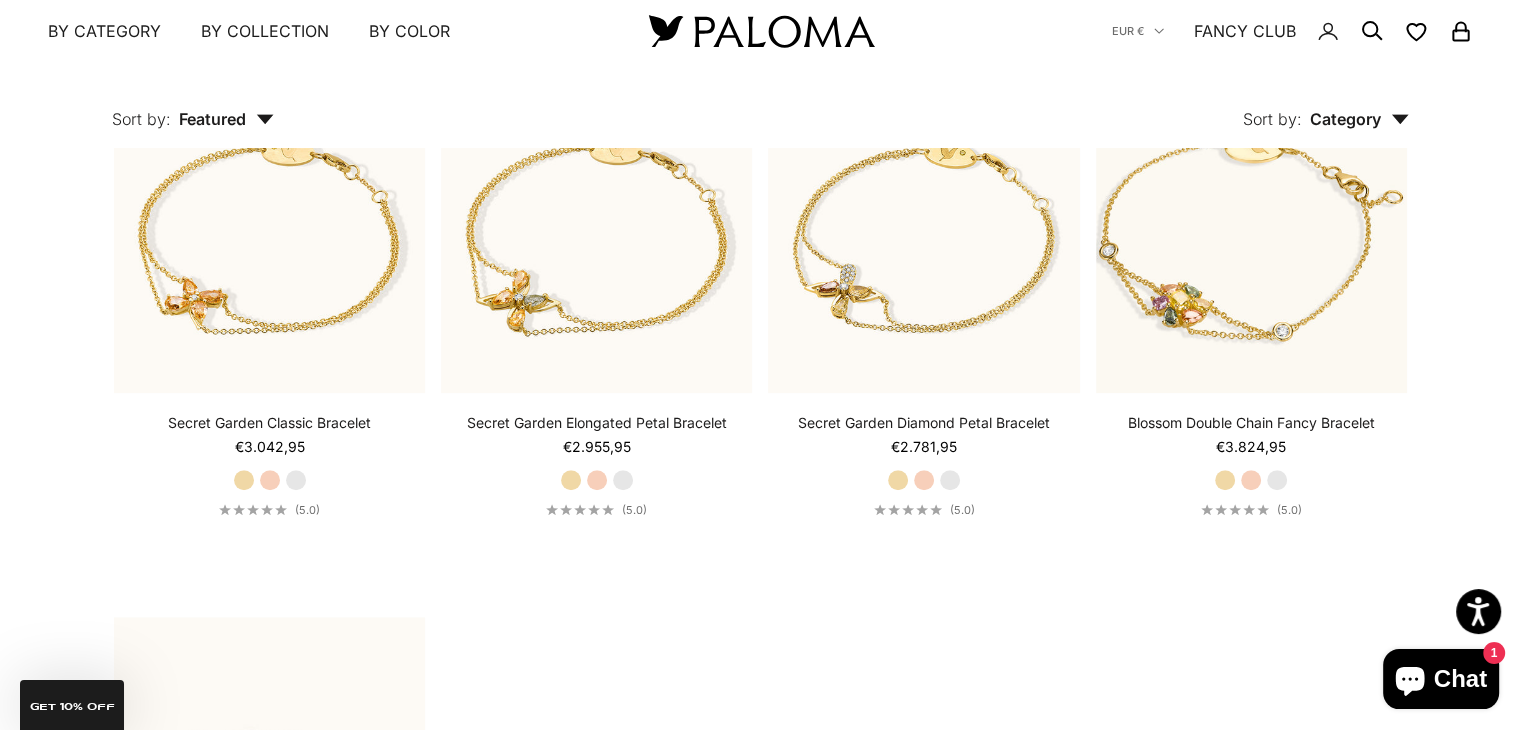 scroll, scrollTop: 1036, scrollLeft: 0, axis: vertical 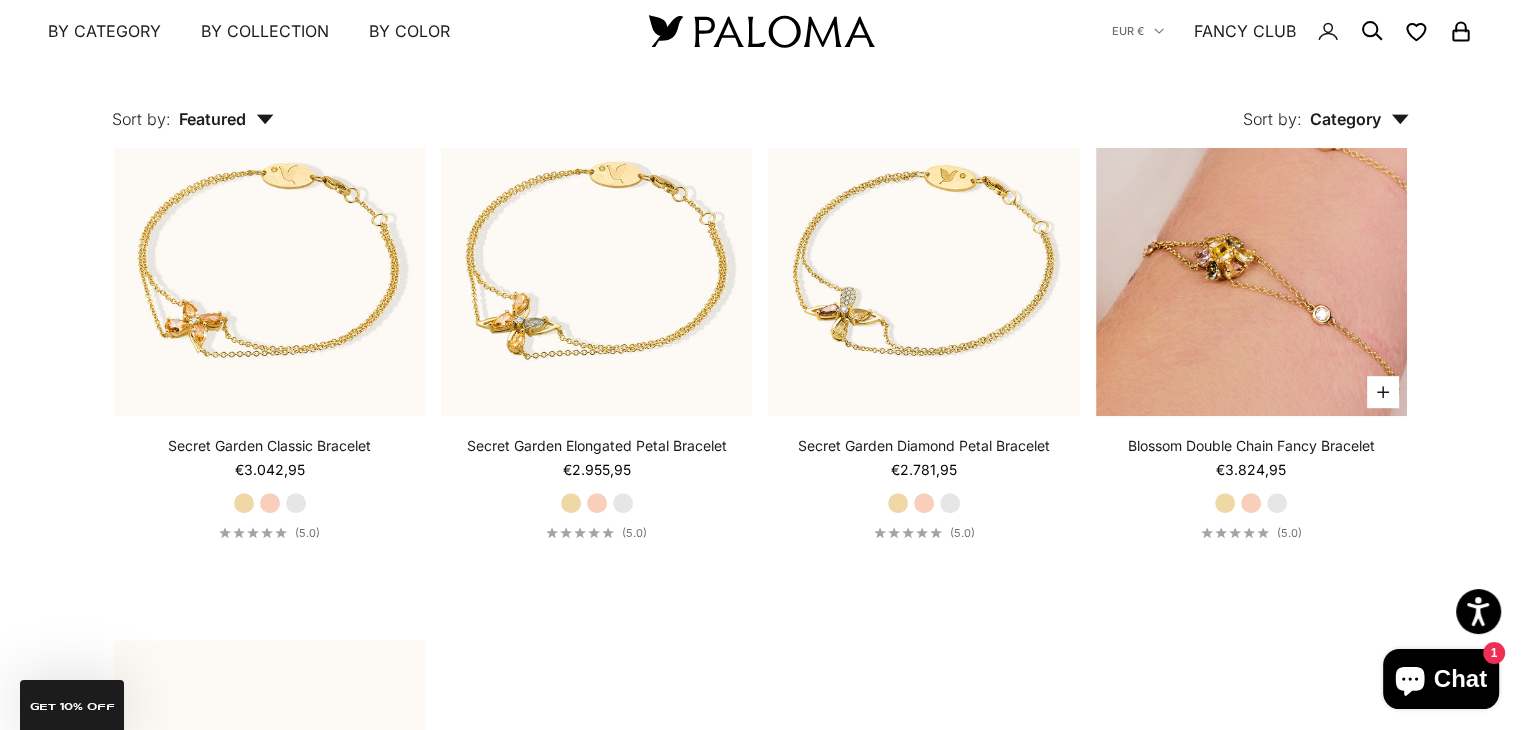 click at bounding box center [1251, 260] 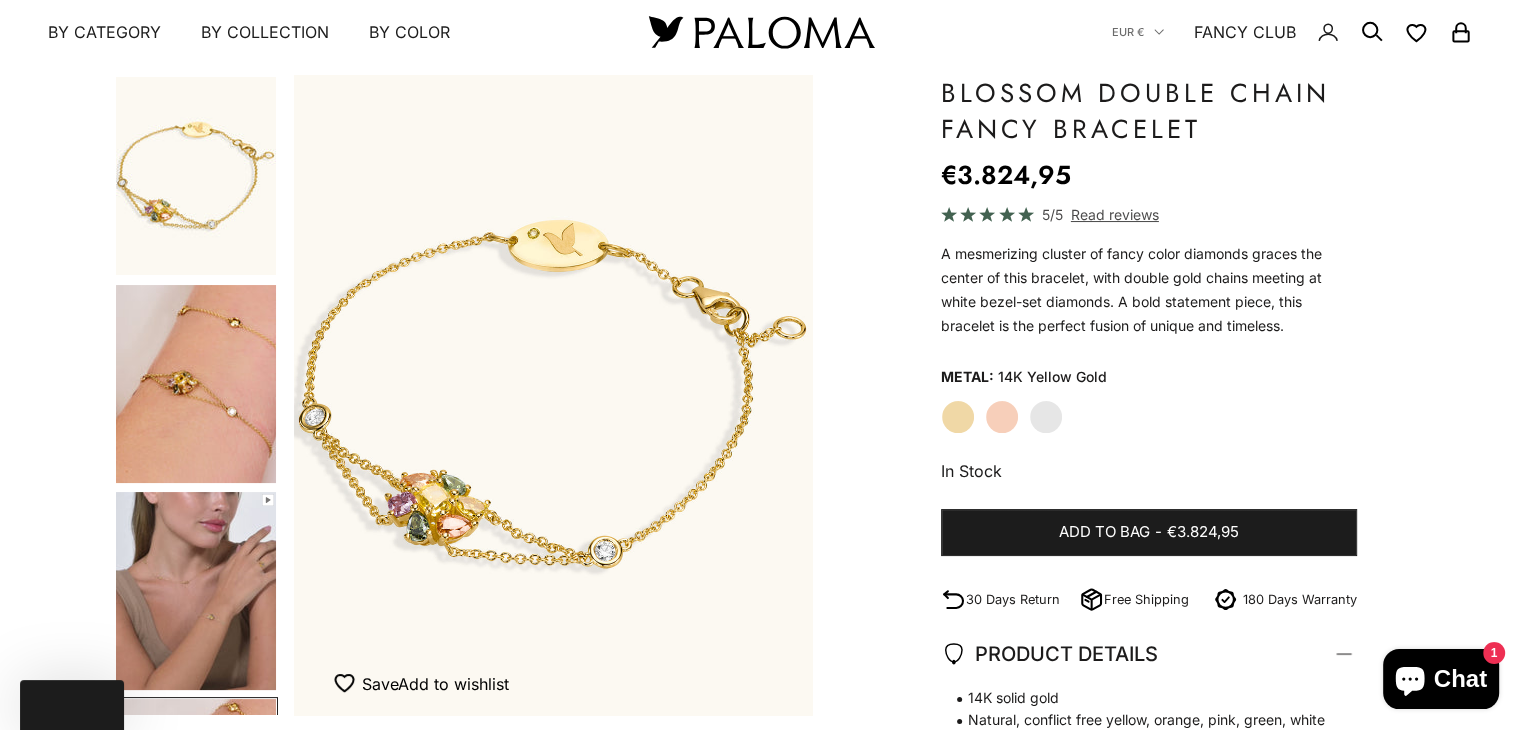 scroll, scrollTop: 124, scrollLeft: 0, axis: vertical 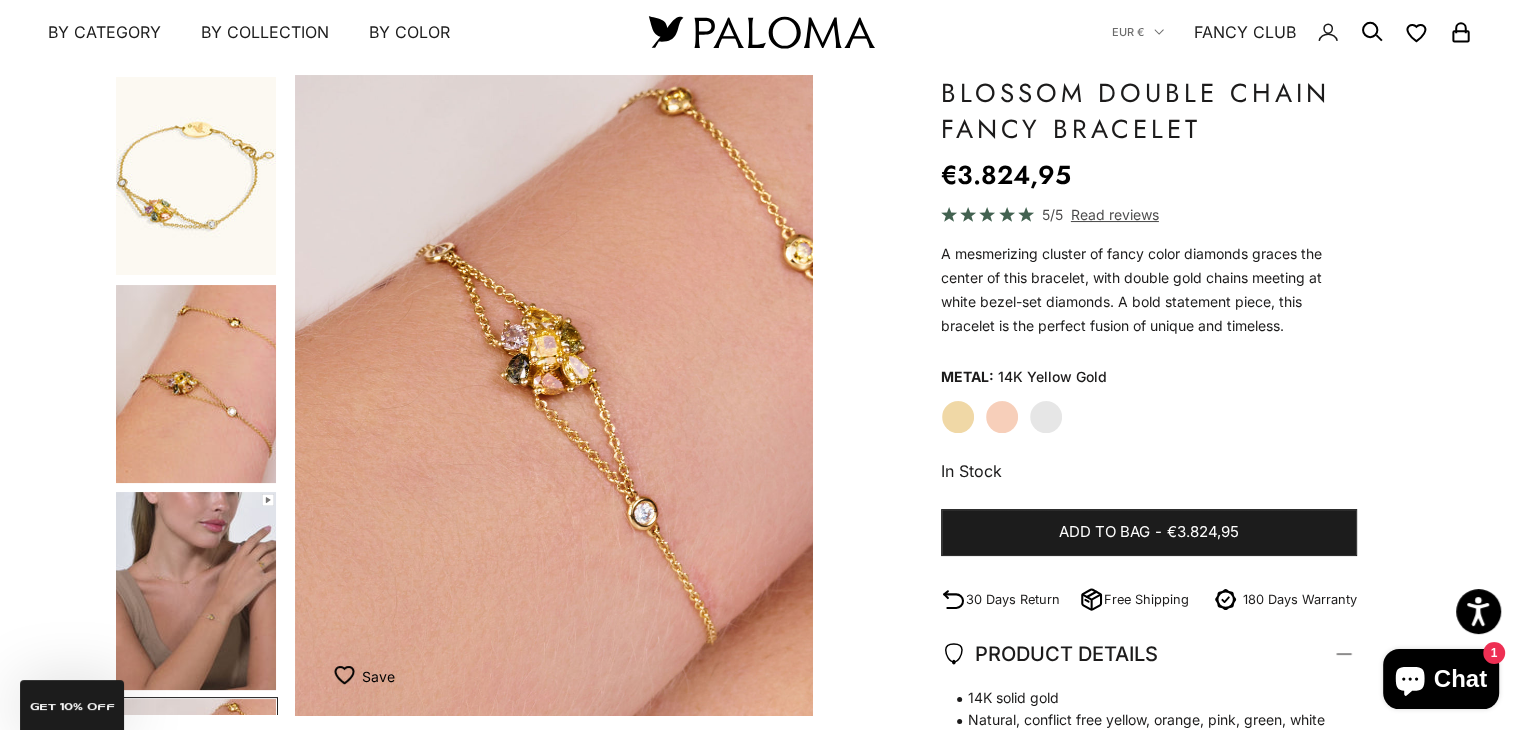 click at bounding box center [196, 384] 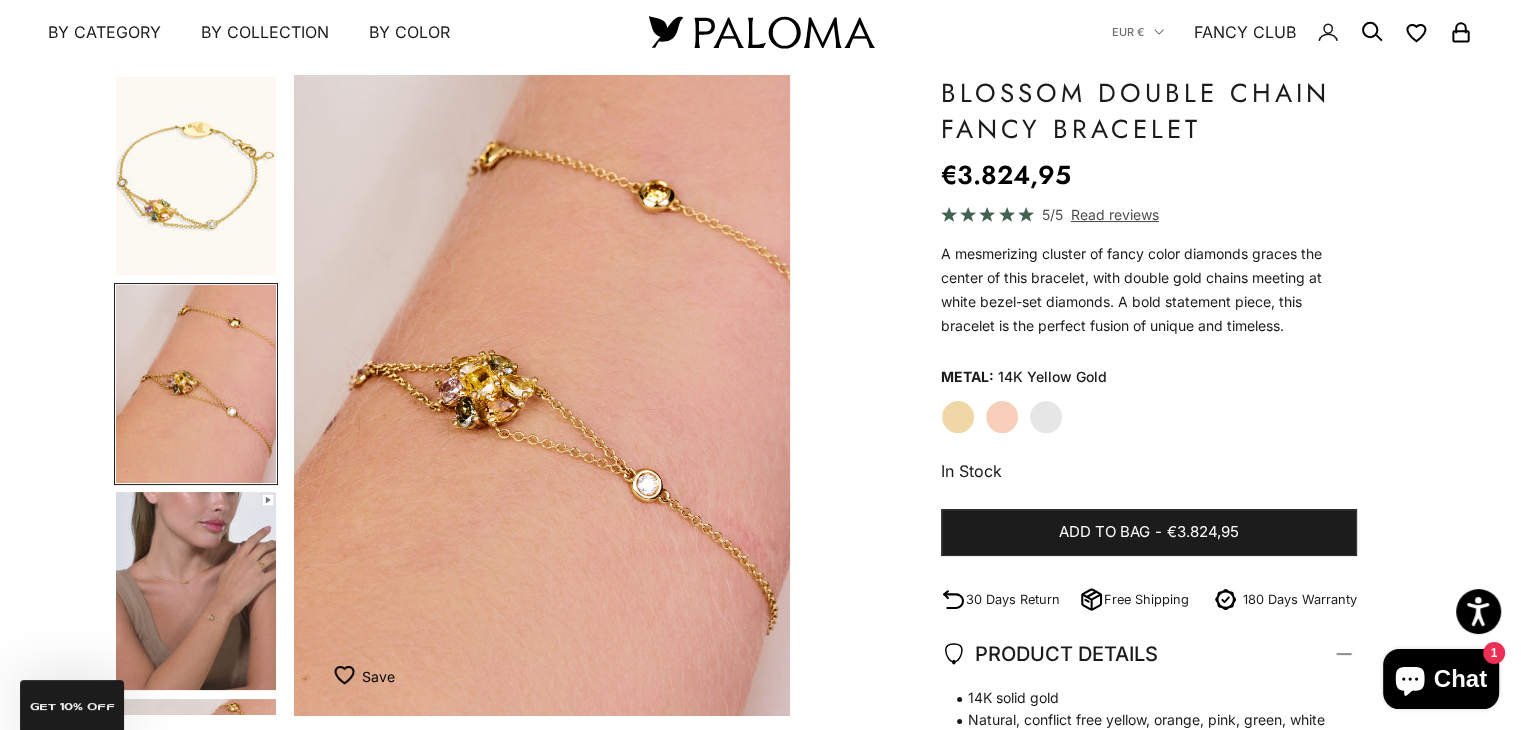 scroll, scrollTop: 0, scrollLeft: 543, axis: horizontal 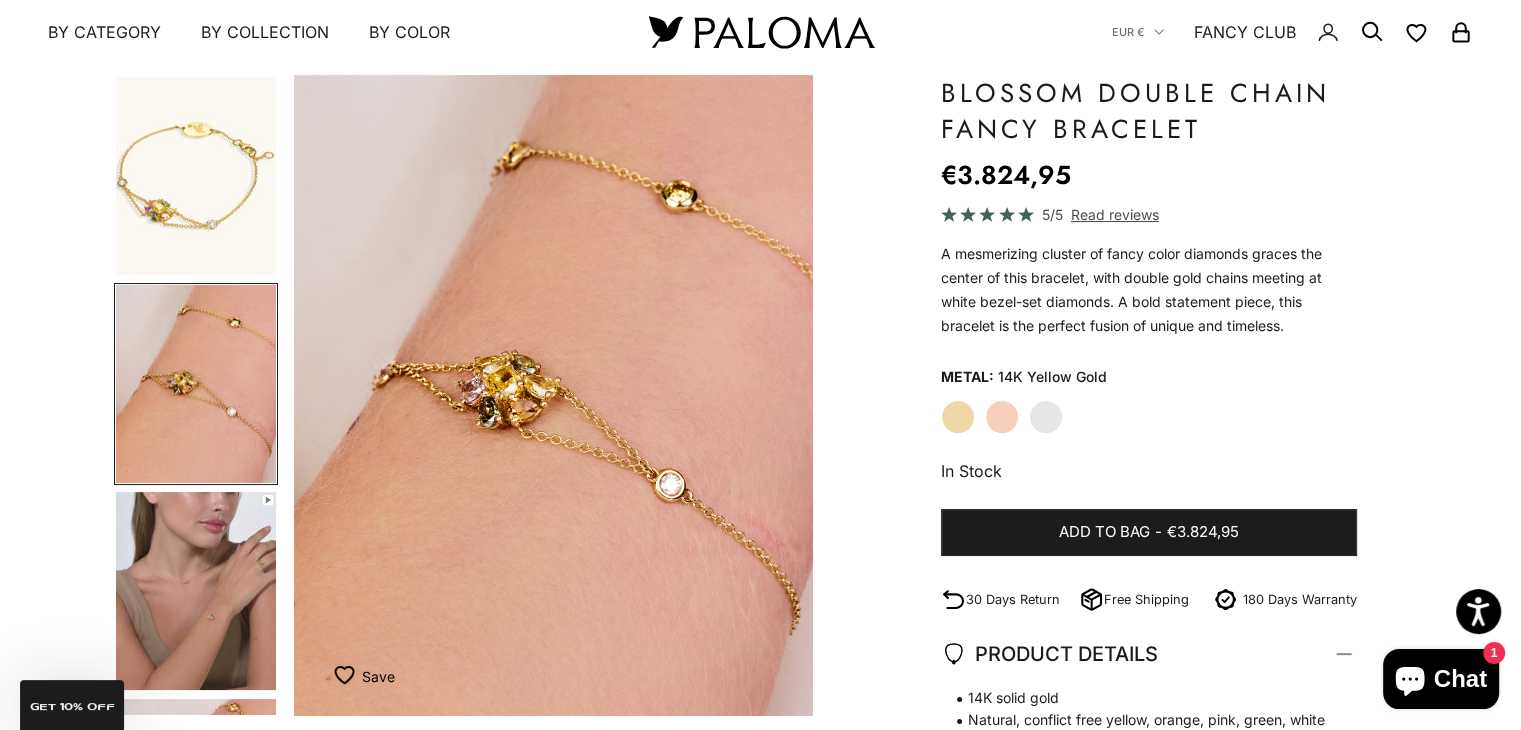 click at bounding box center (196, 591) 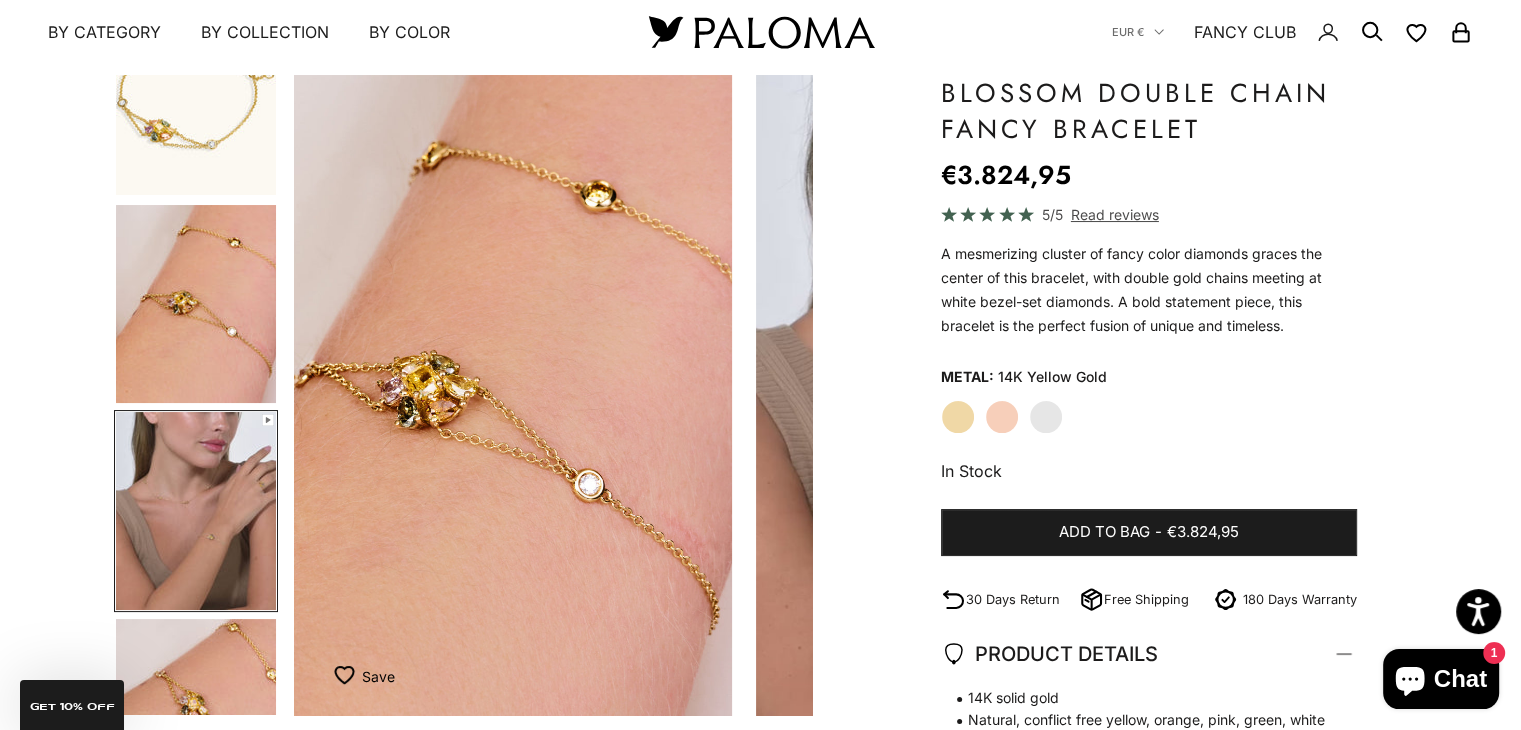scroll, scrollTop: 192, scrollLeft: 0, axis: vertical 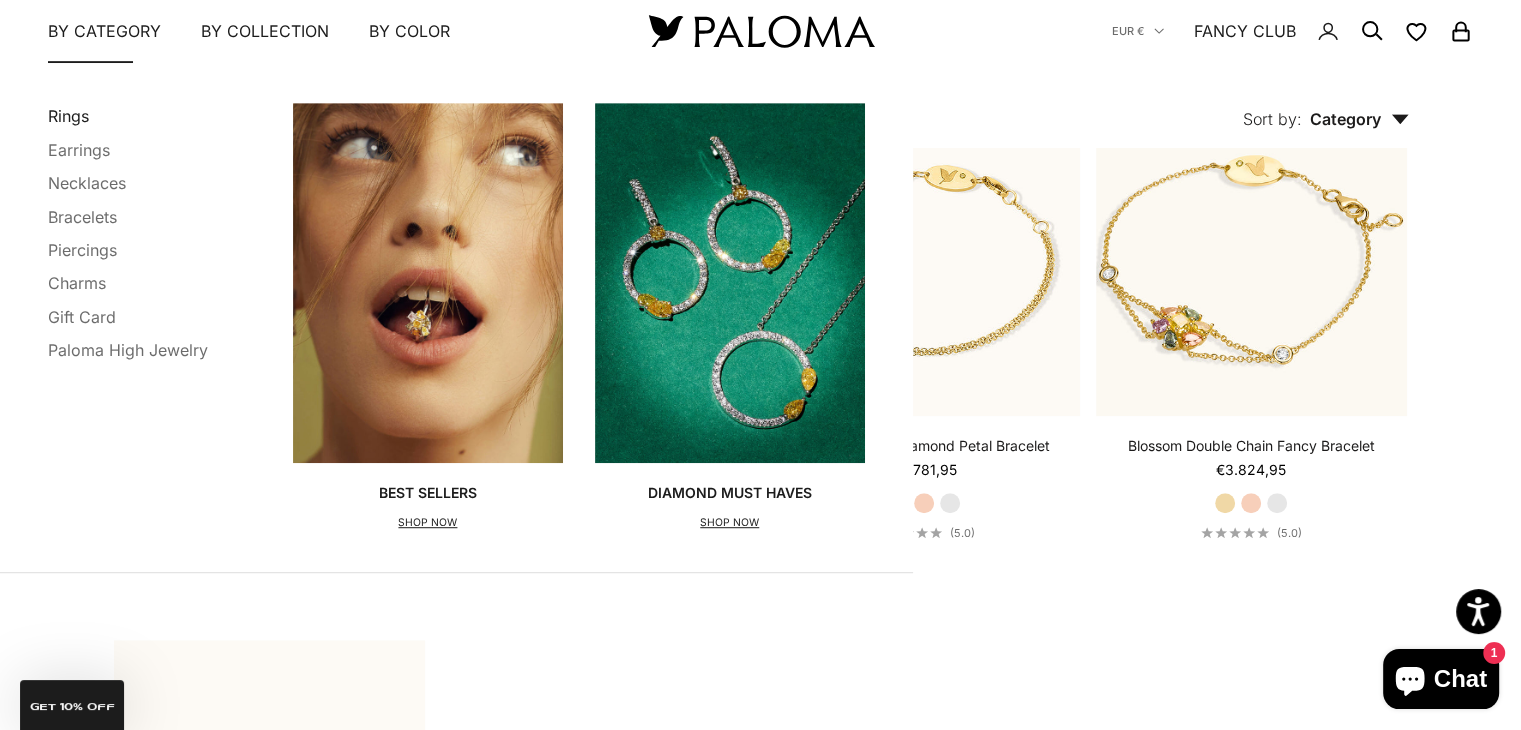 click on "Rings" at bounding box center (68, 117) 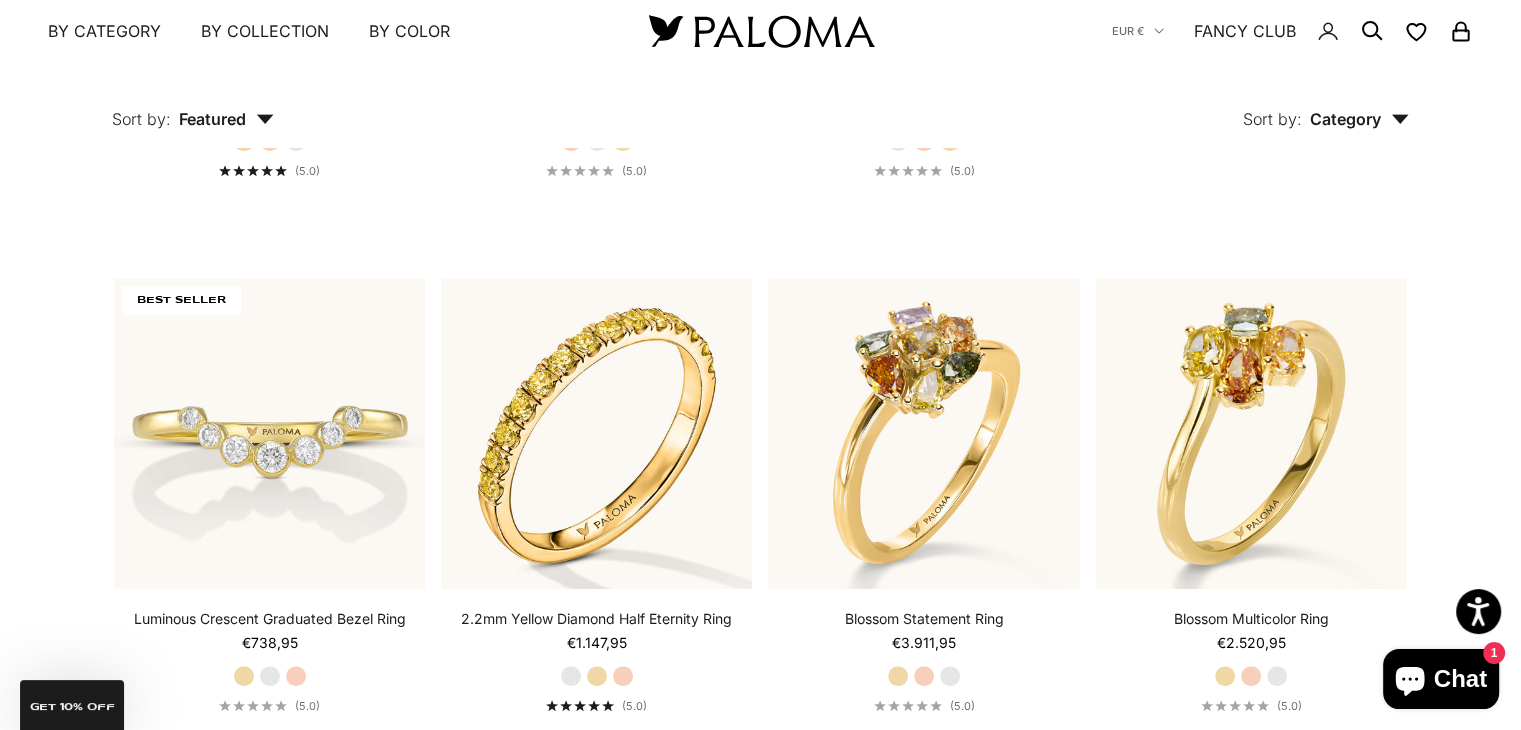 scroll, scrollTop: 875, scrollLeft: 0, axis: vertical 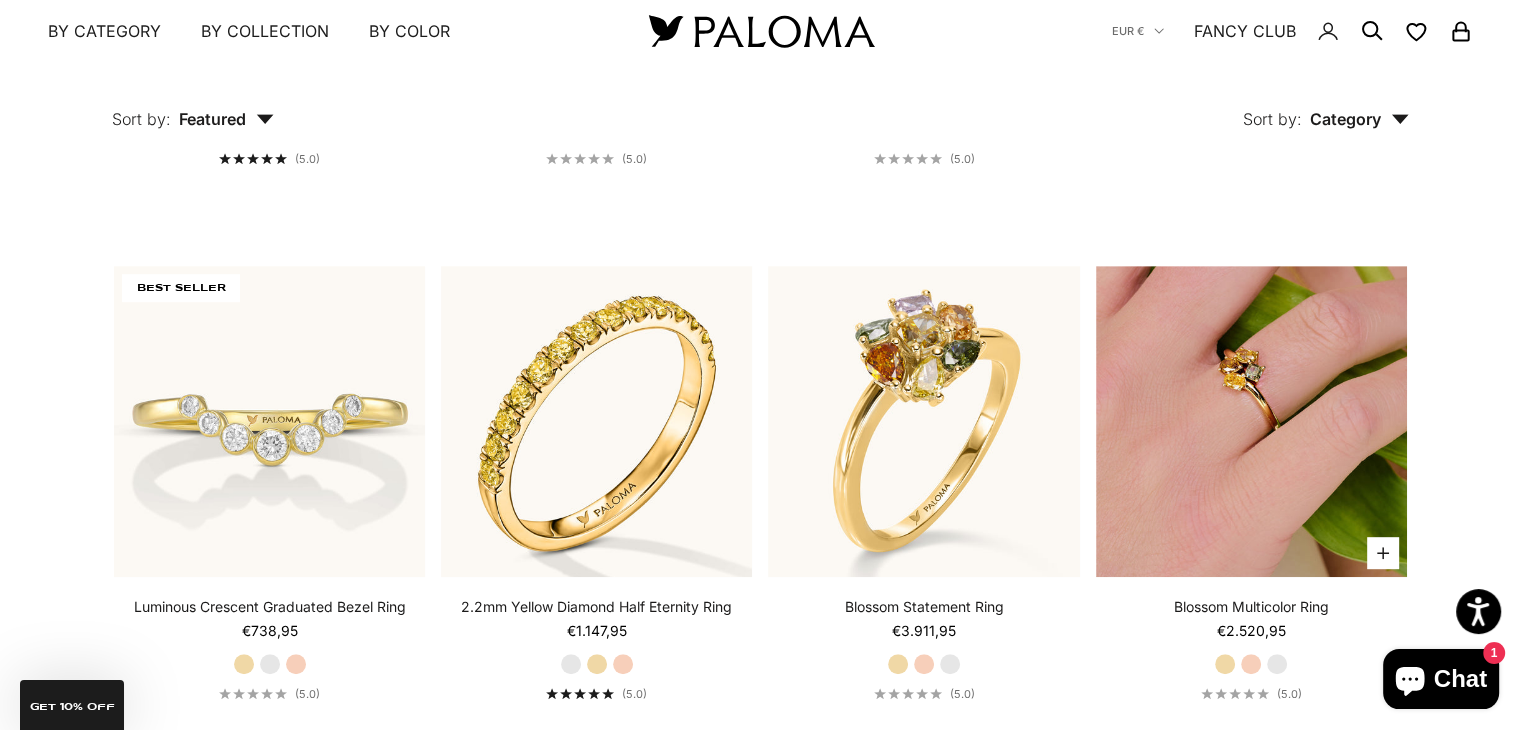 click at bounding box center [1251, 421] 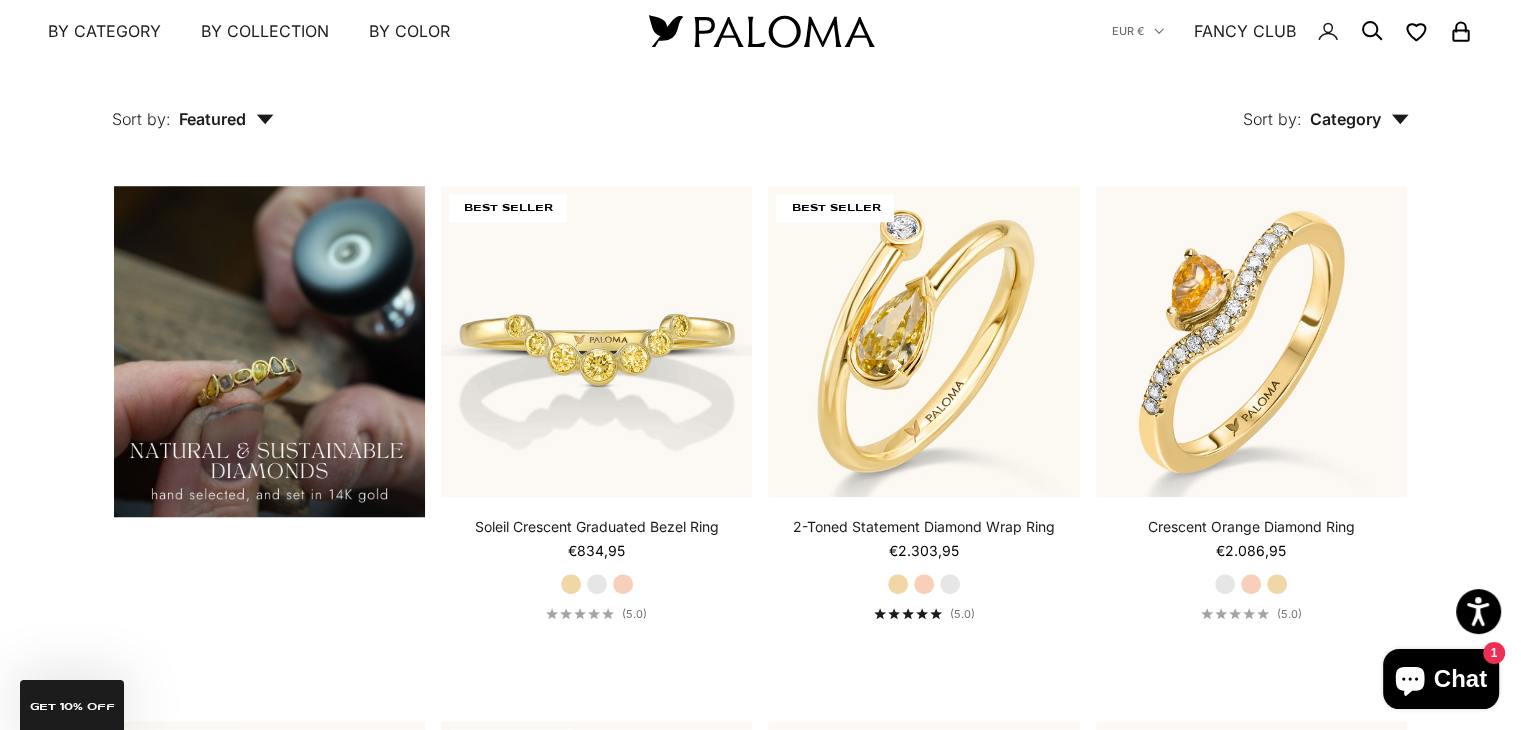 scroll, scrollTop: 1491, scrollLeft: 0, axis: vertical 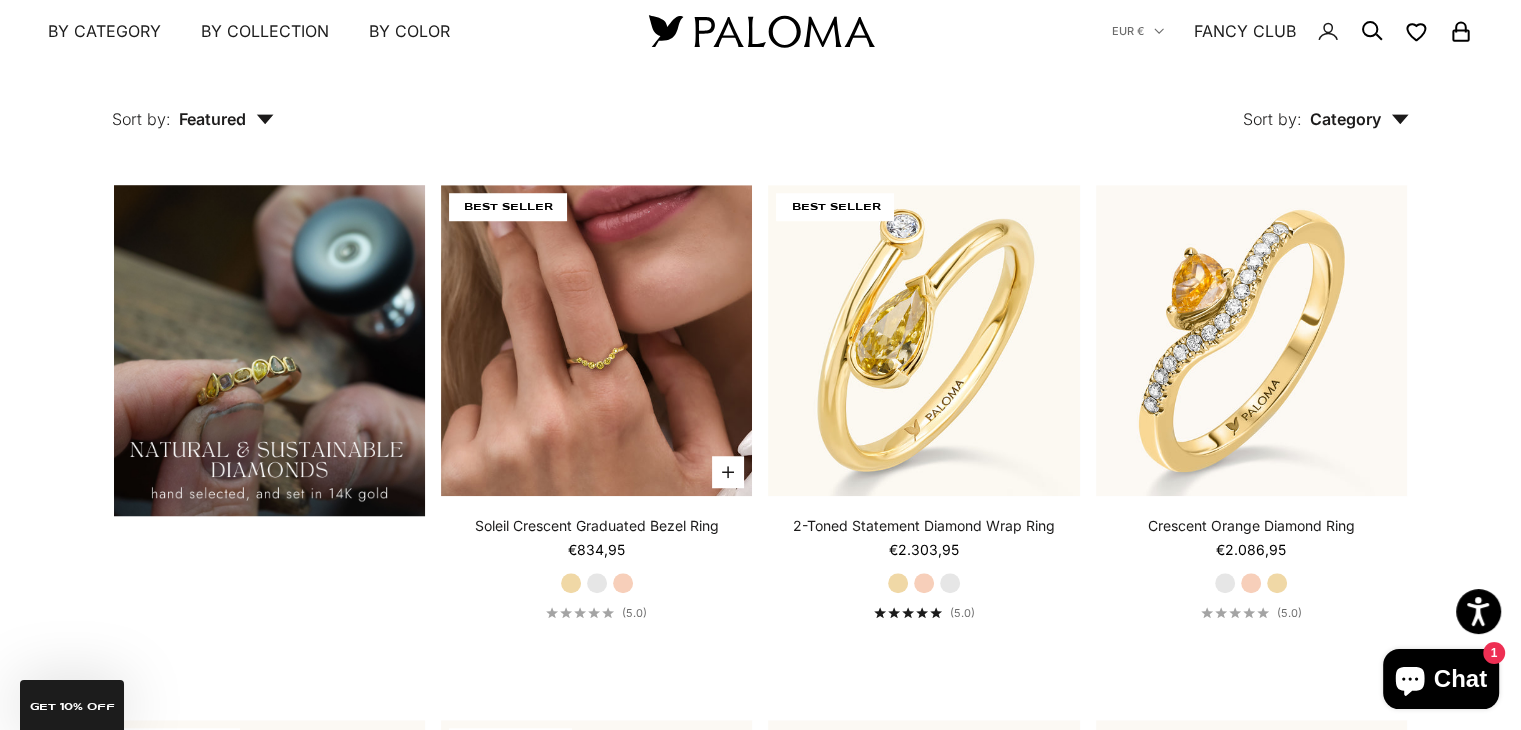 click at bounding box center (596, 340) 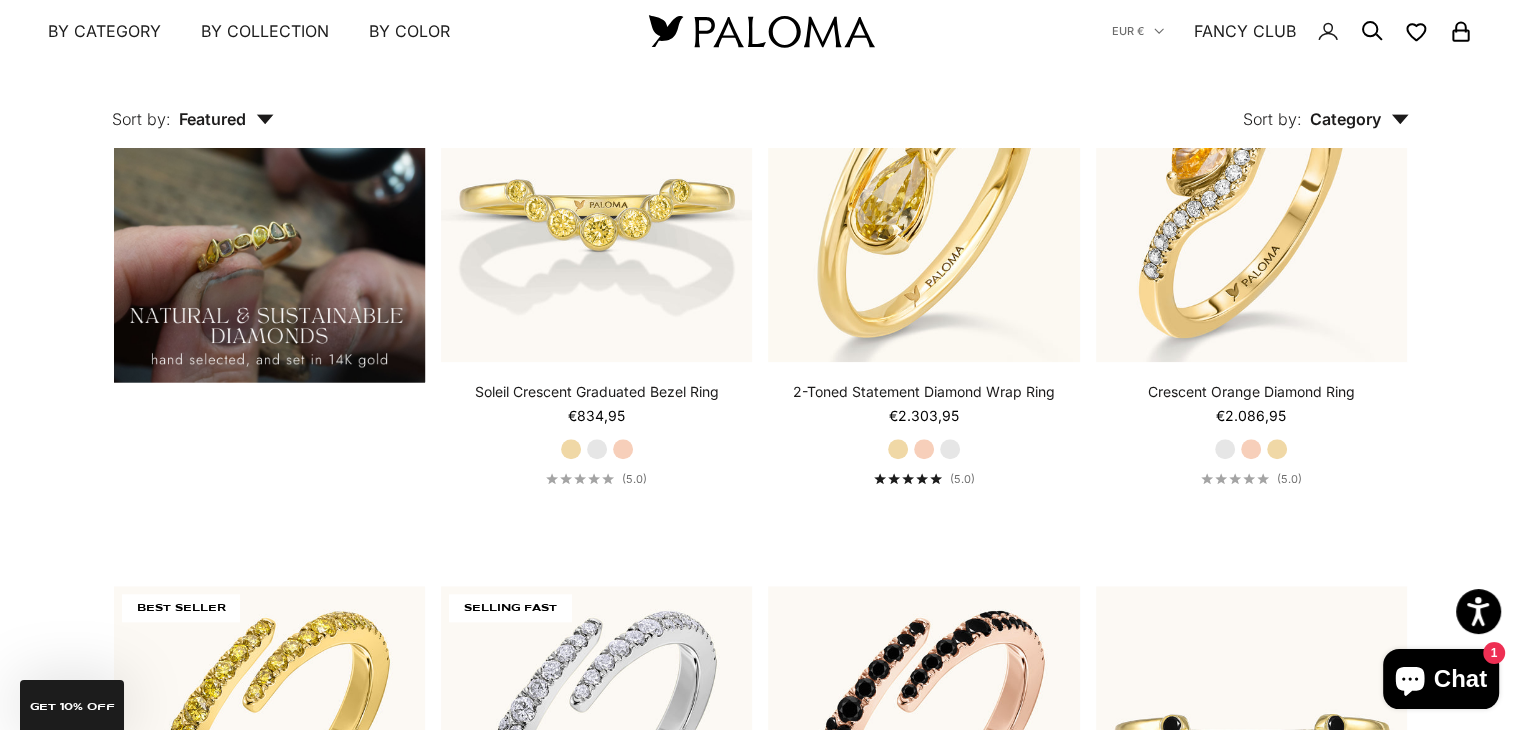 scroll, scrollTop: 1623, scrollLeft: 0, axis: vertical 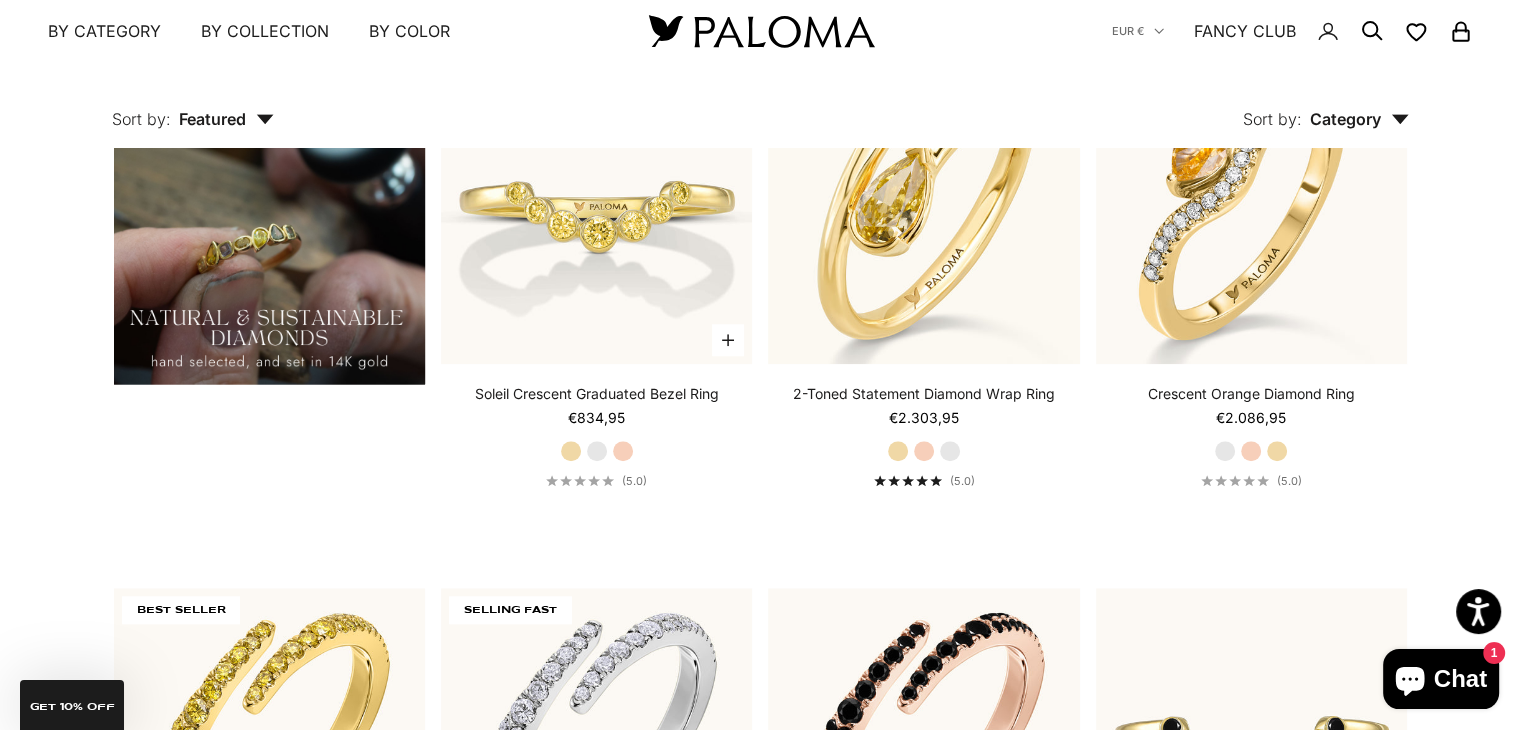 click on "Rose Gold" at bounding box center (623, 451) 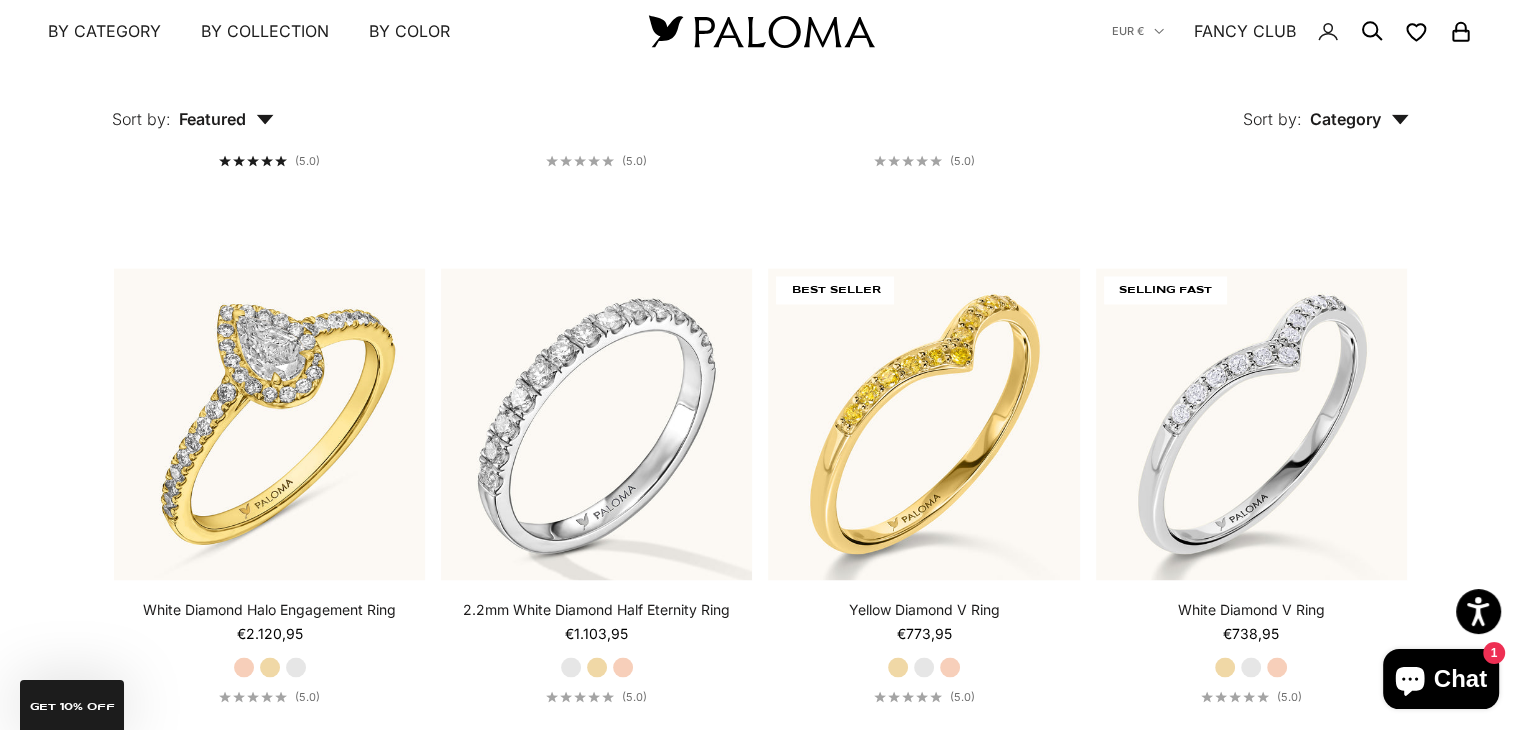 scroll, scrollTop: 3088, scrollLeft: 0, axis: vertical 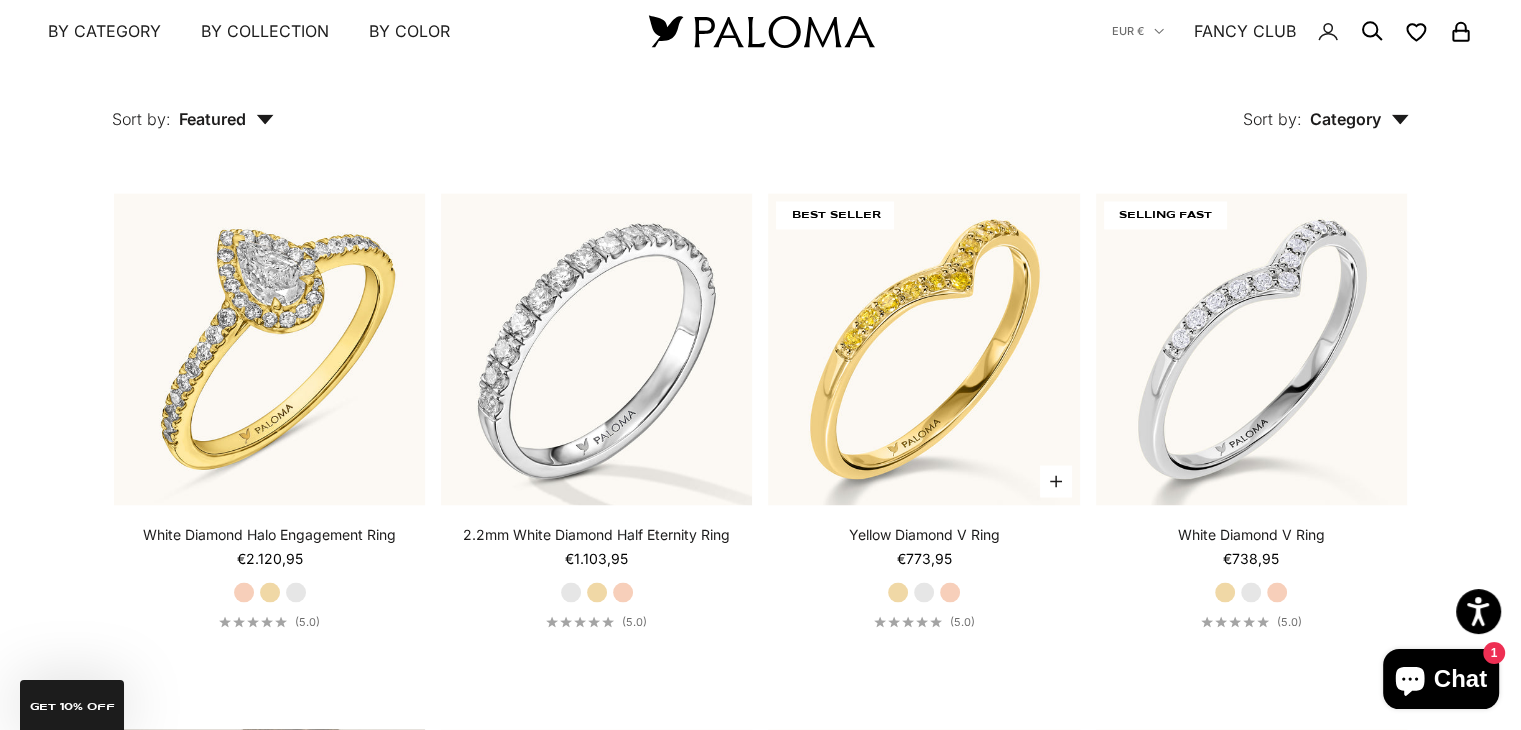 click on "Rose Gold" at bounding box center [950, 592] 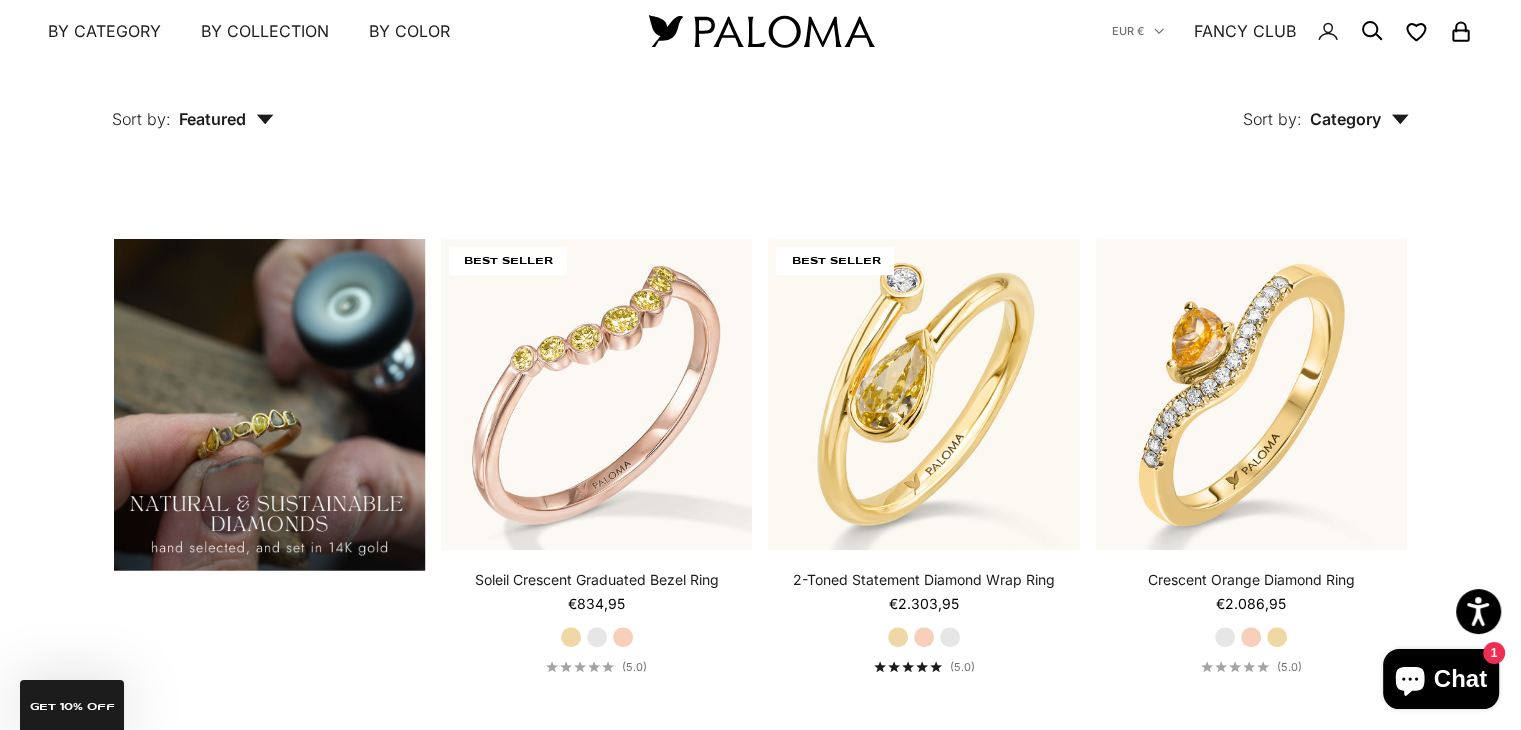 scroll, scrollTop: 1436, scrollLeft: 0, axis: vertical 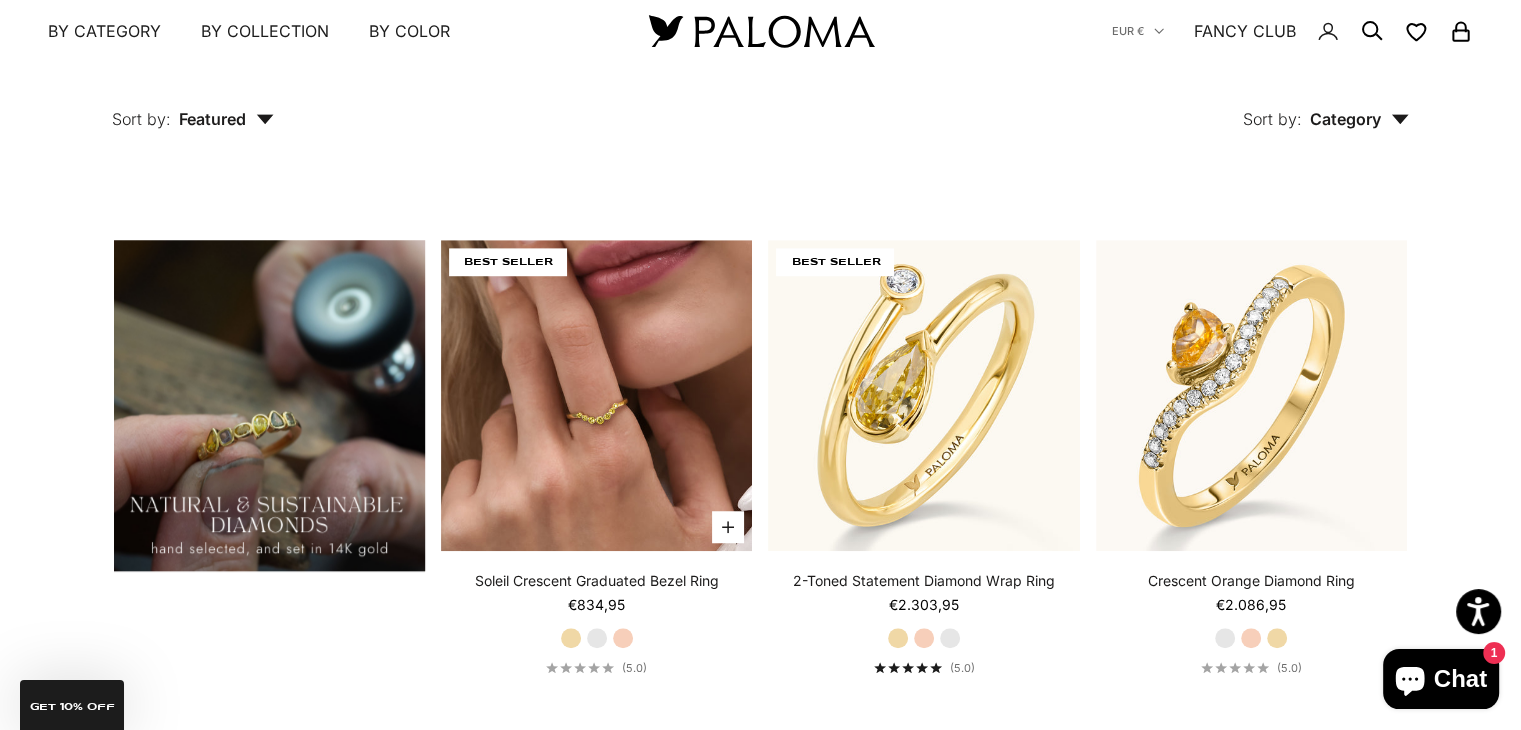 click at bounding box center (596, 395) 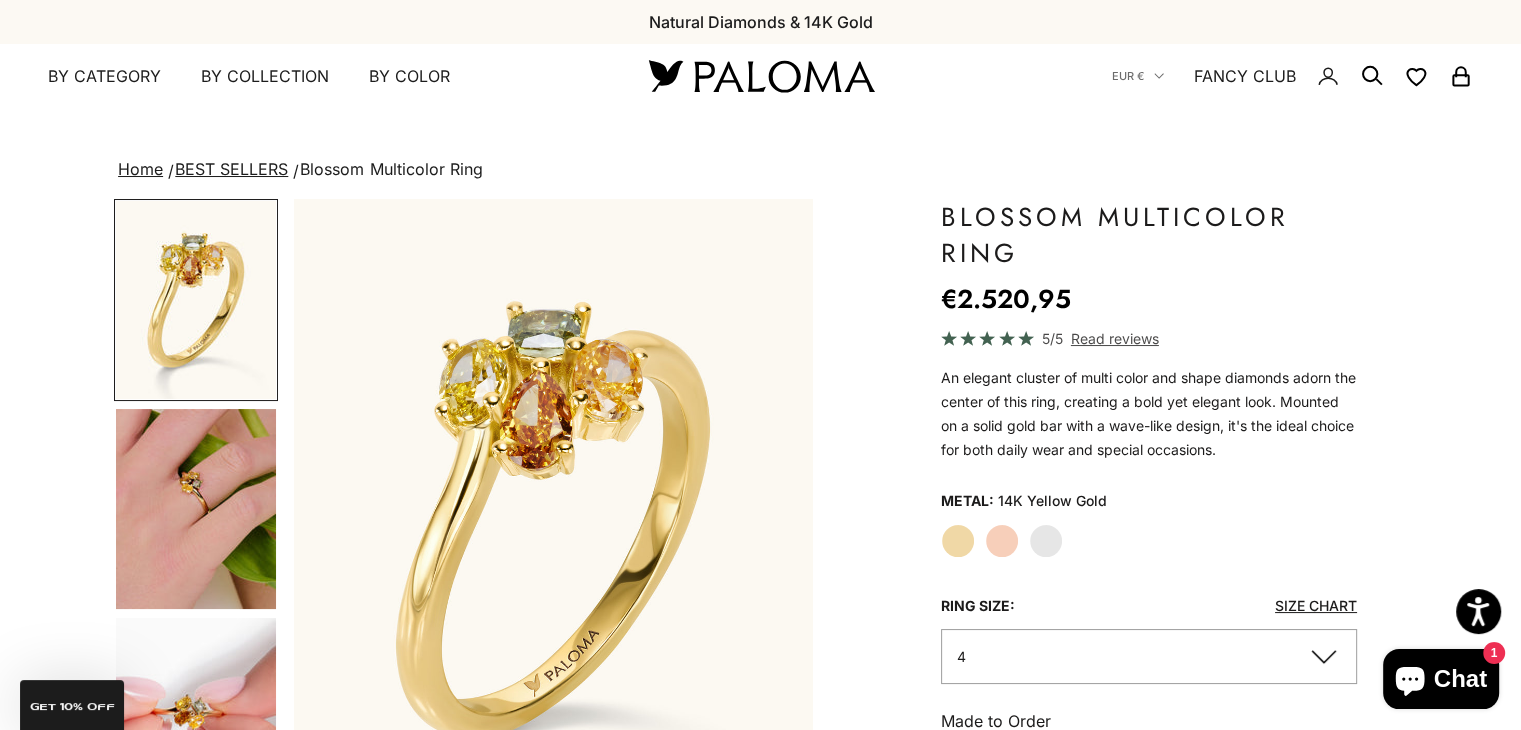 scroll, scrollTop: 156, scrollLeft: 0, axis: vertical 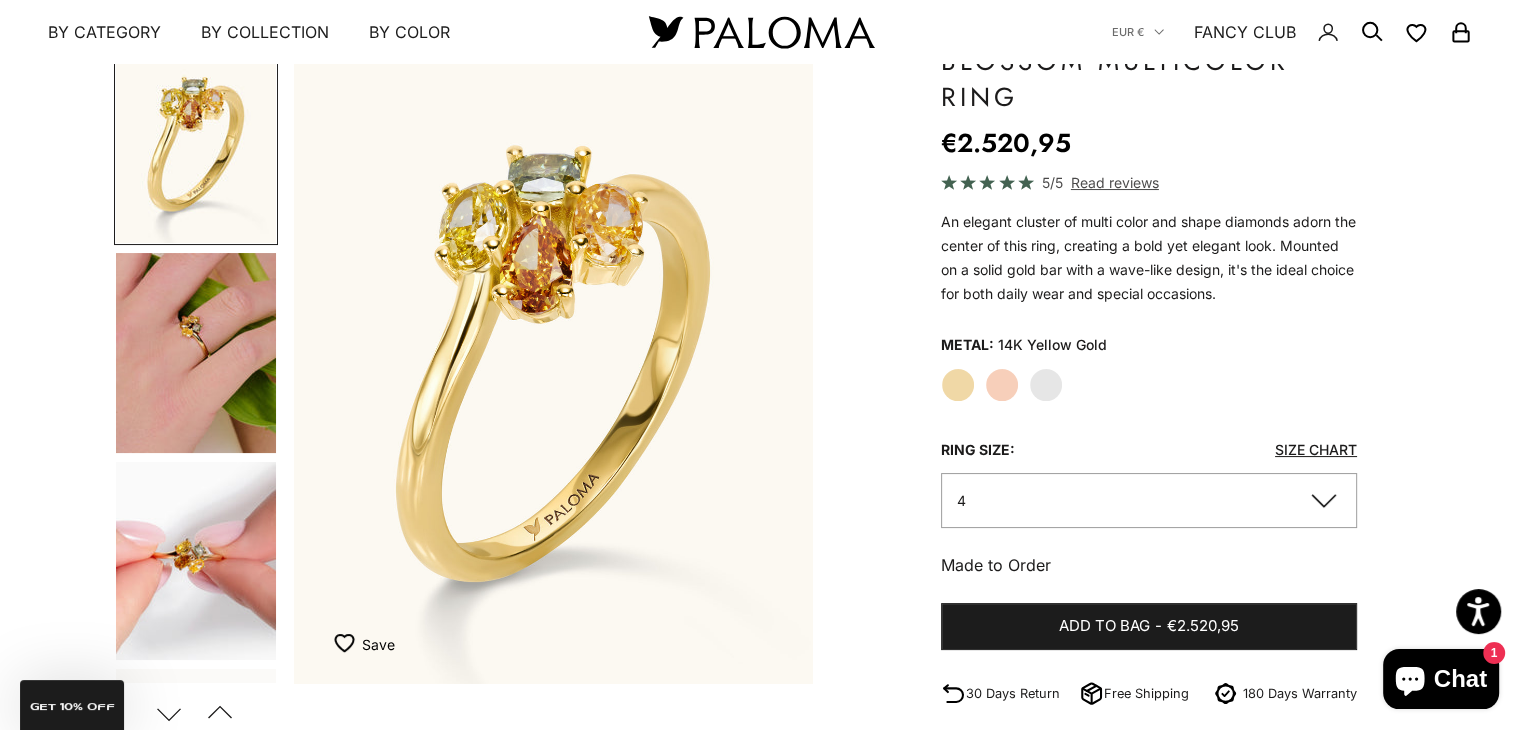 click at bounding box center [196, 561] 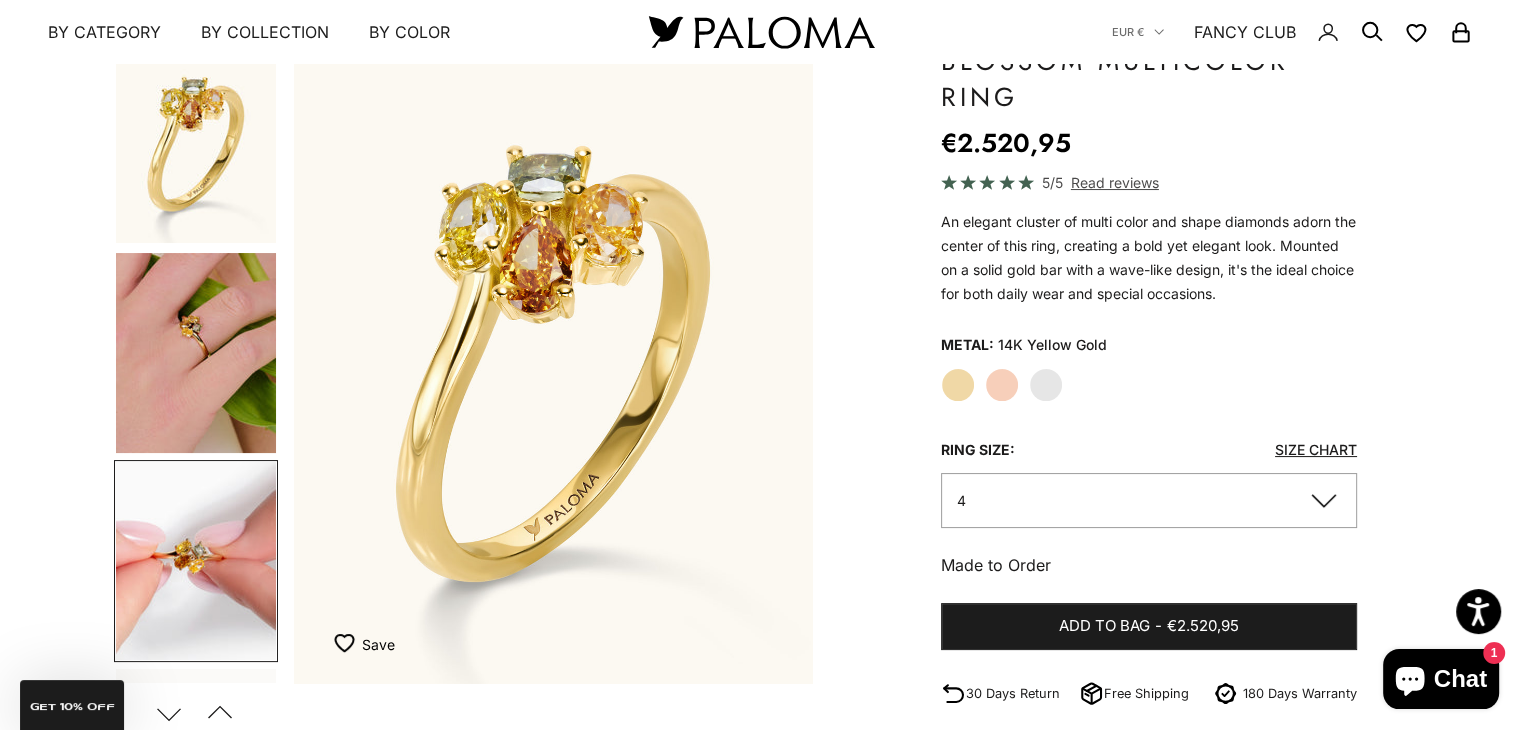 scroll, scrollTop: 123, scrollLeft: 0, axis: vertical 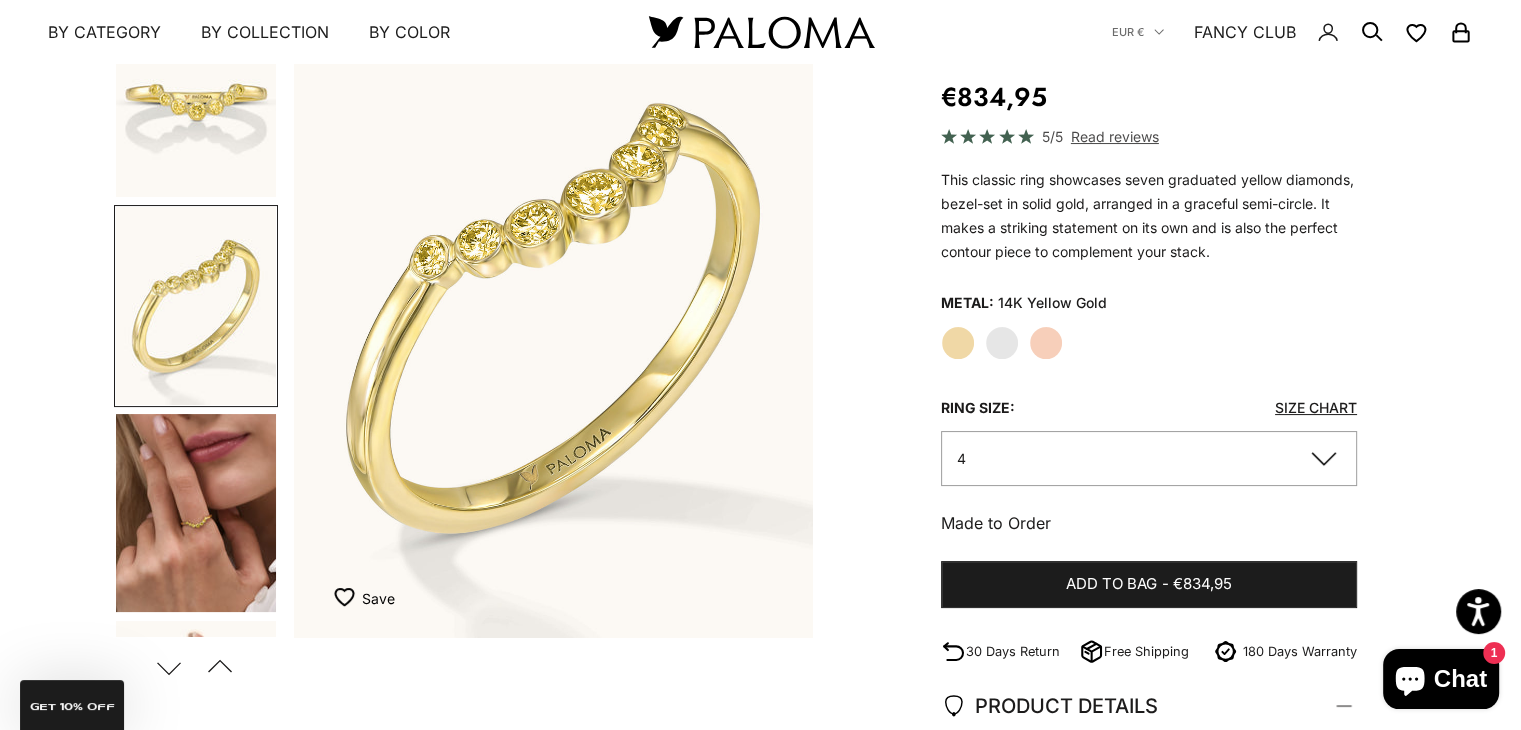 click at bounding box center (196, 306) 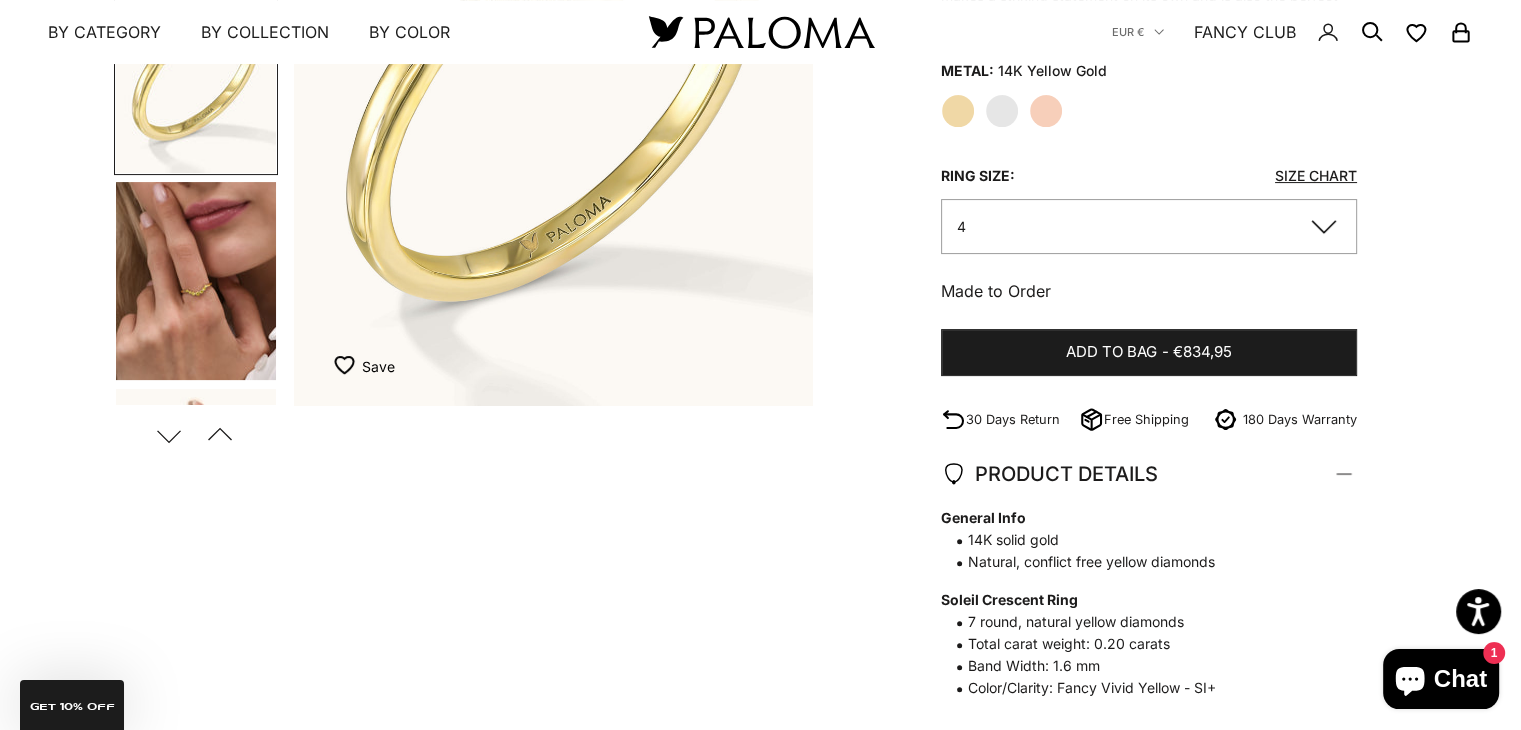 scroll, scrollTop: 440, scrollLeft: 0, axis: vertical 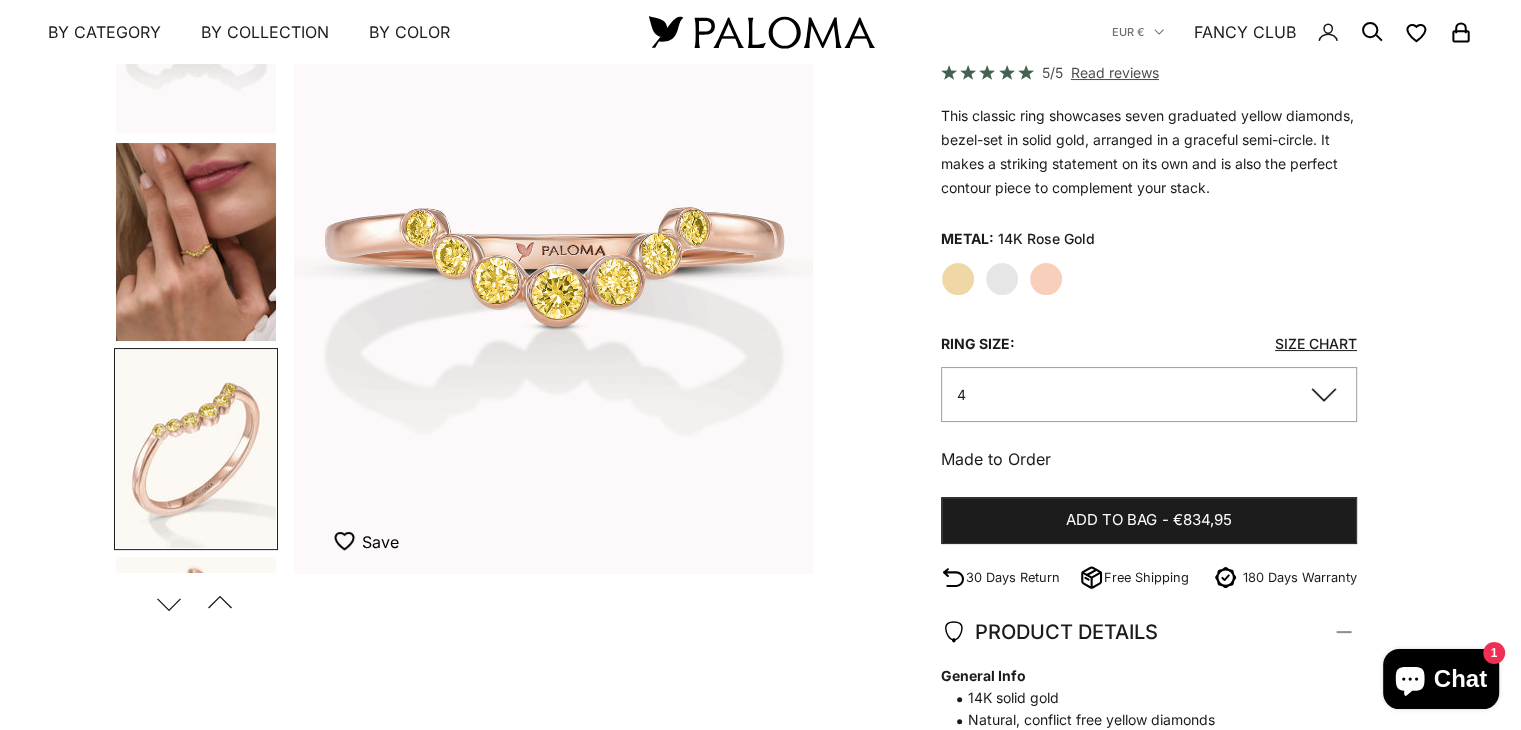 click at bounding box center [196, 242] 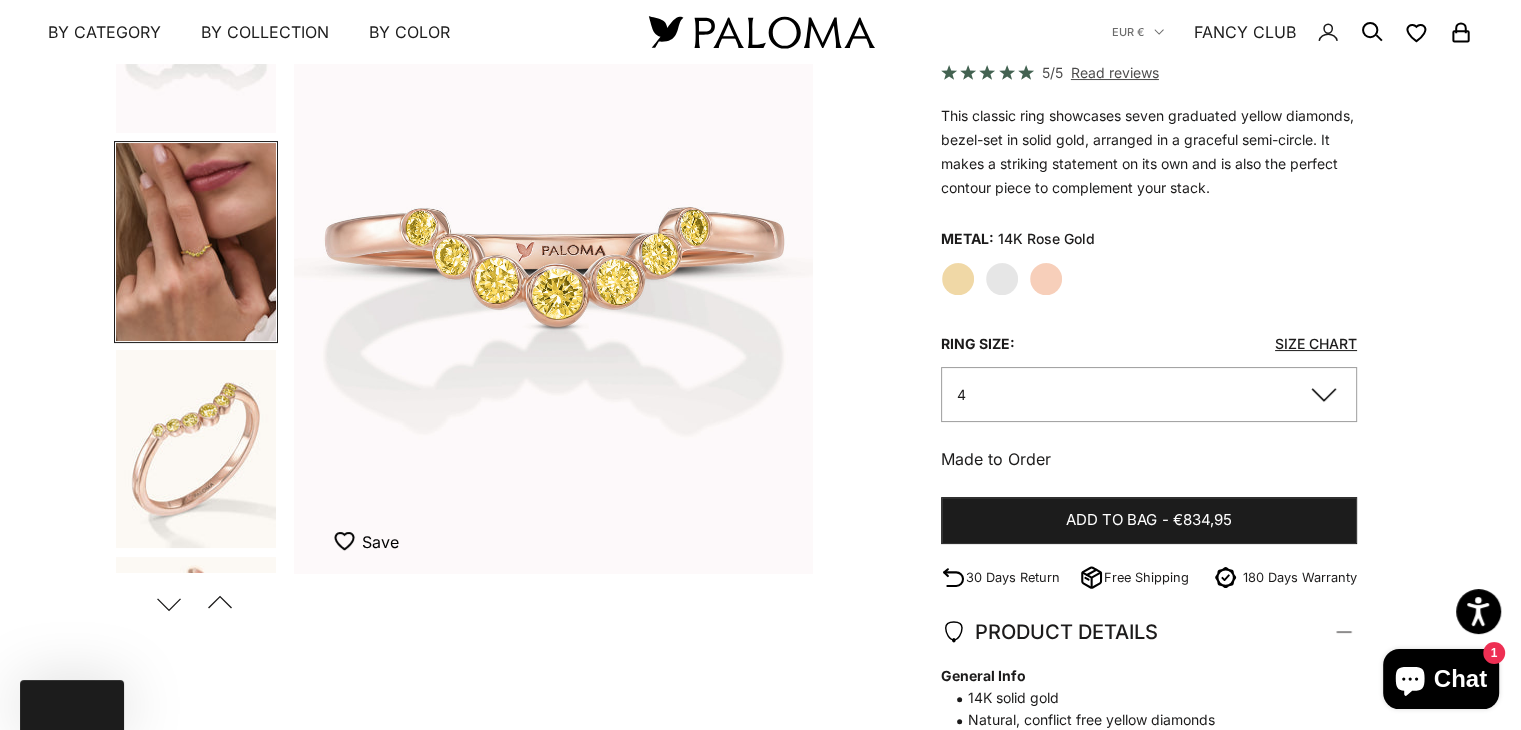 scroll, scrollTop: 266, scrollLeft: 0, axis: vertical 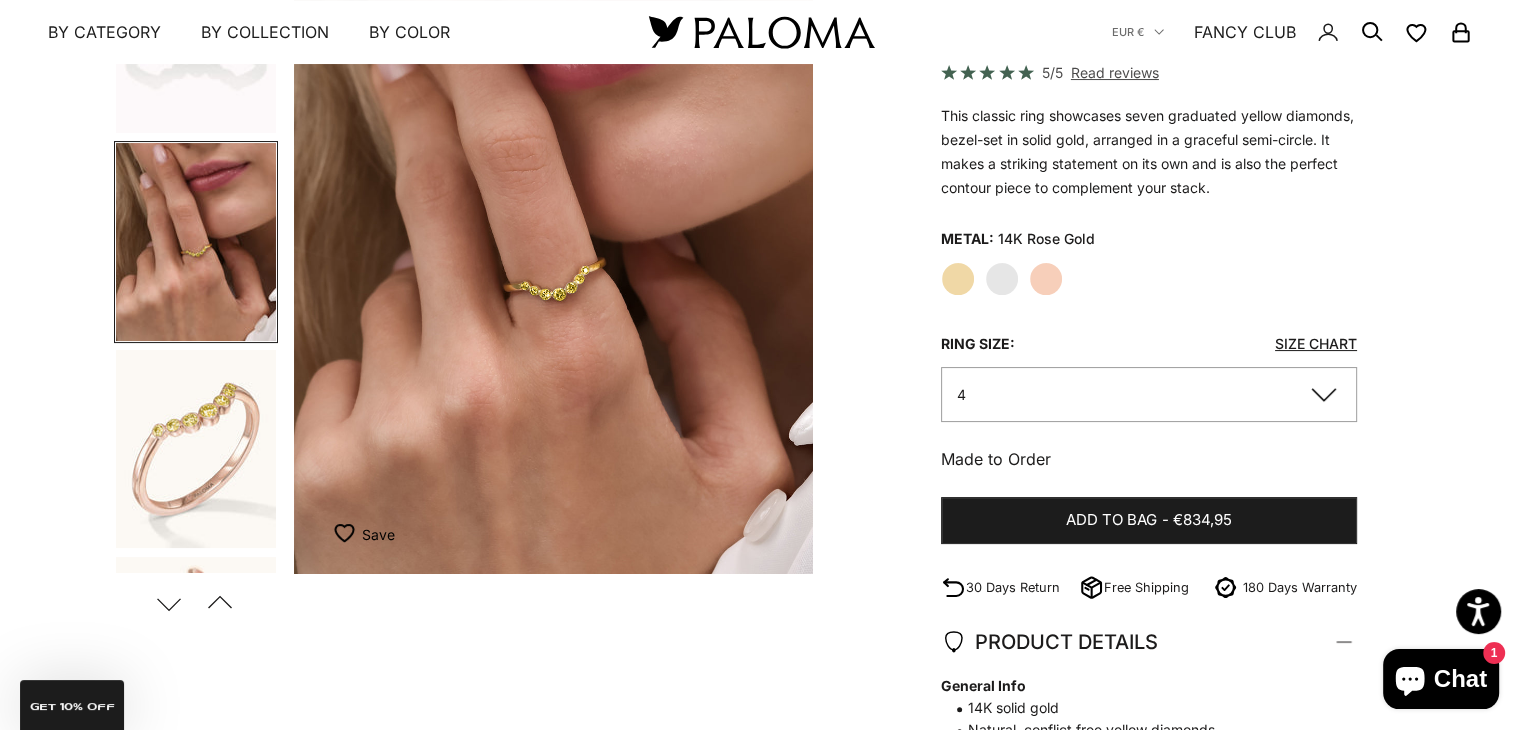 click at bounding box center (196, 449) 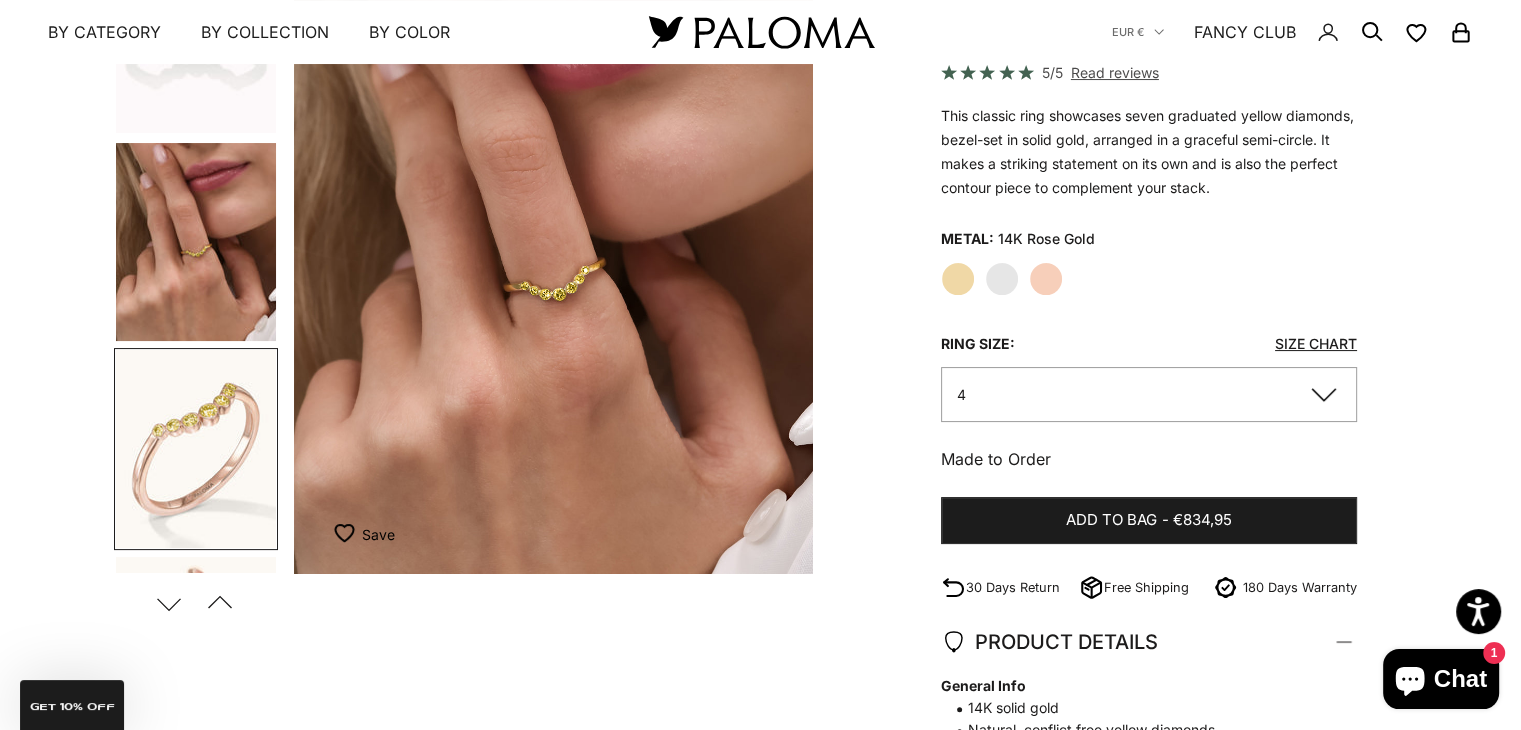 scroll, scrollTop: 0, scrollLeft: 584, axis: horizontal 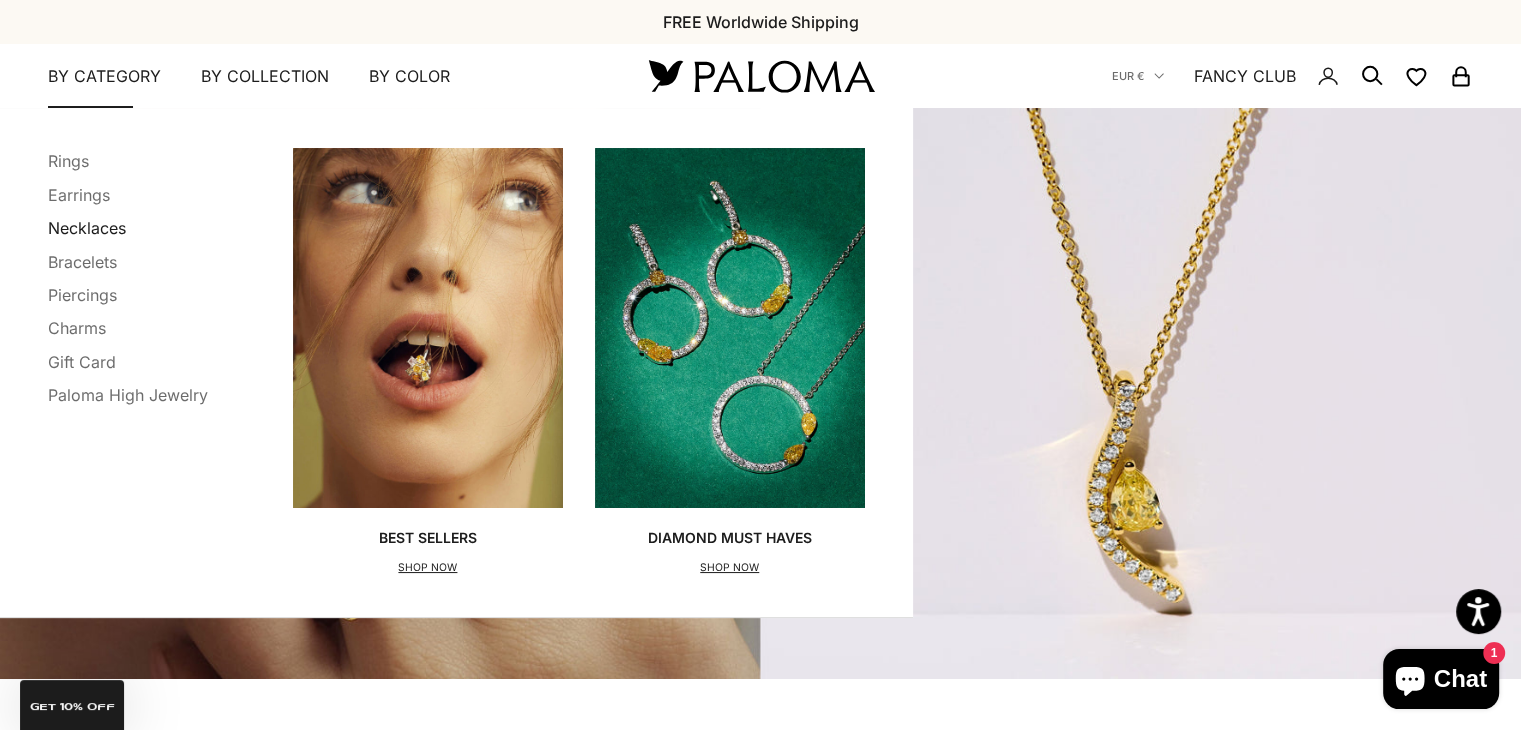 click on "Necklaces" at bounding box center [87, 228] 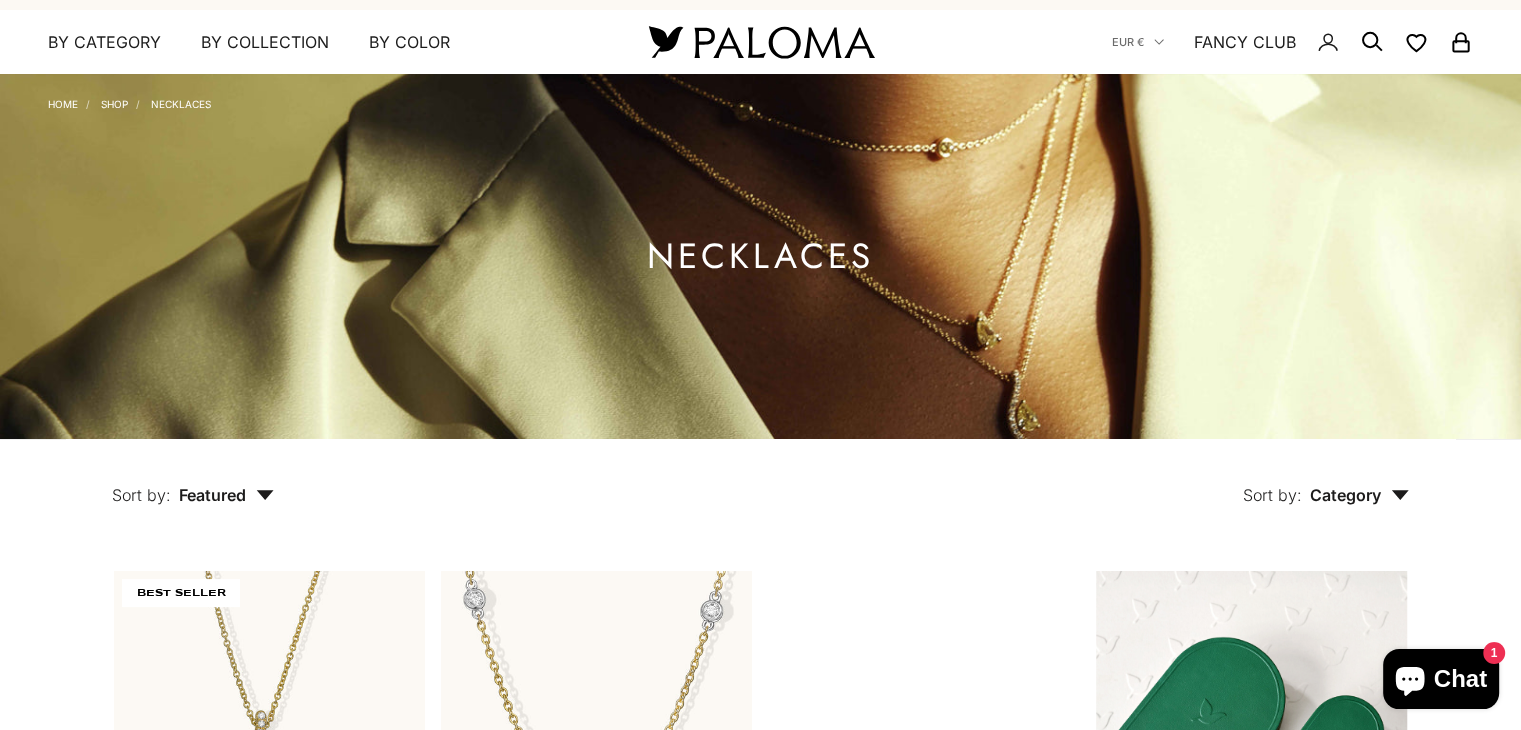 scroll, scrollTop: 388, scrollLeft: 0, axis: vertical 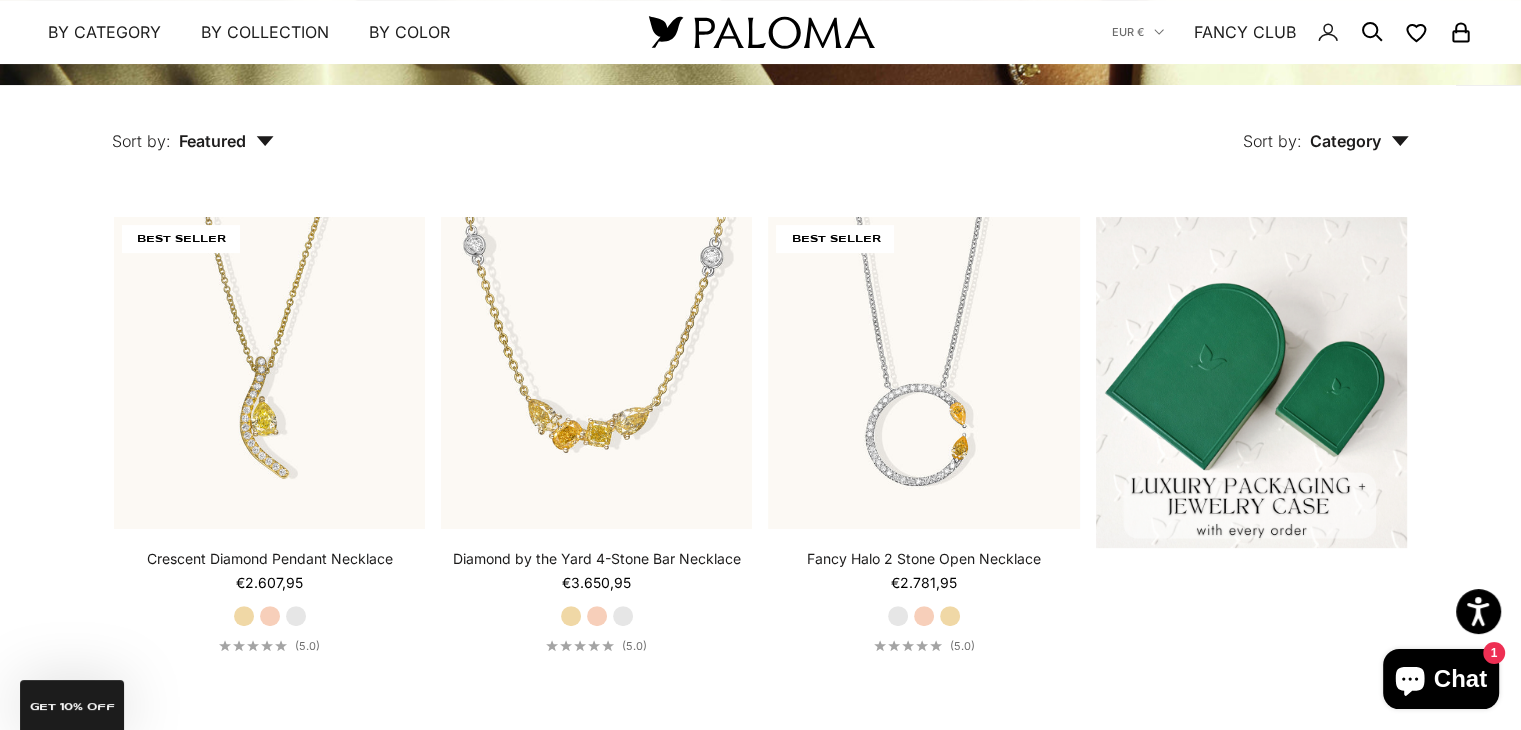 click on "Sort by:
Category" at bounding box center [1326, 127] 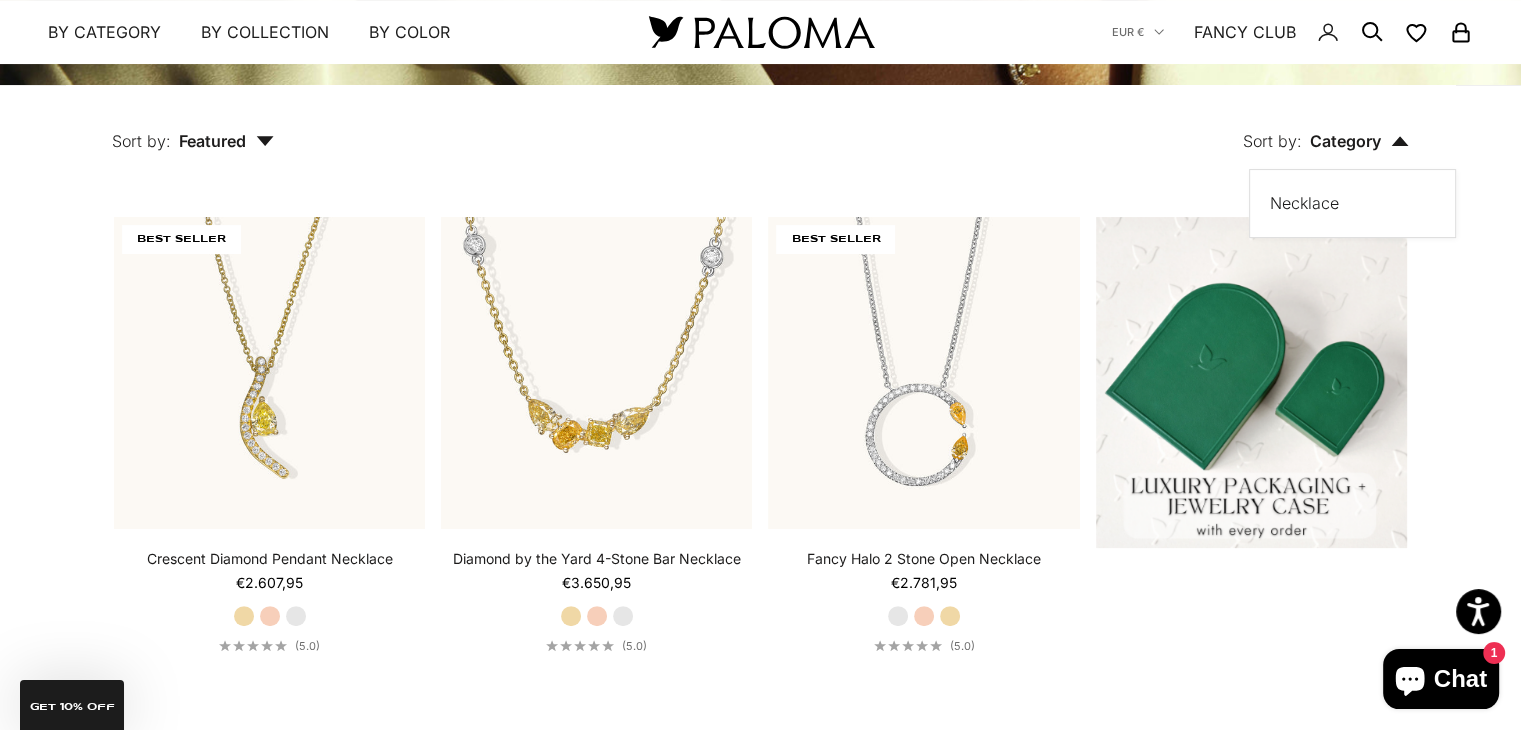 click on "Filter
Sort by:
Featured
Sort by
Featured
Best selling
Alphabetically, A-Z
Alphabetically, Z-A
Price, low to high
Price, high to low
Date, old to new
Date, new to old
Sort by:" at bounding box center [760, 1246] 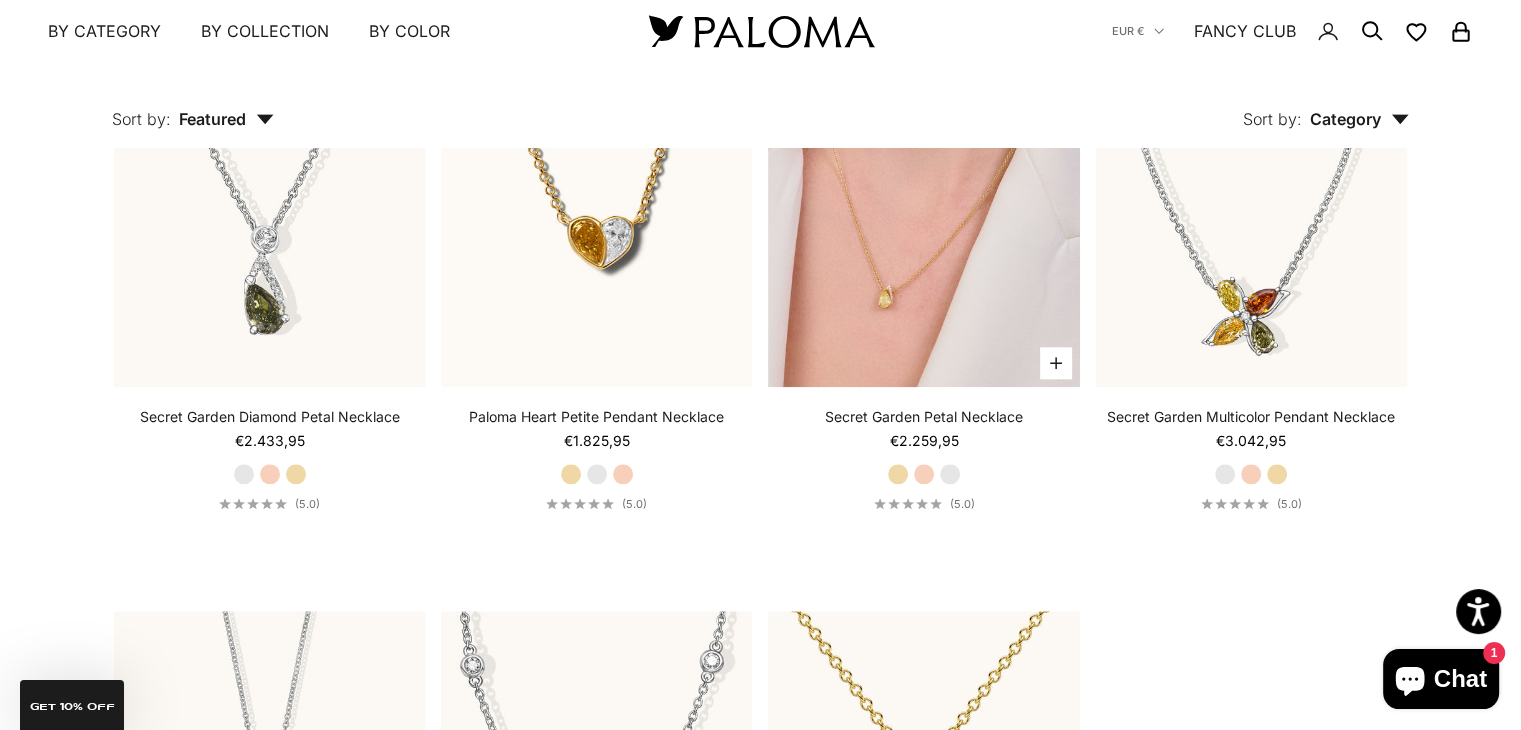 scroll, scrollTop: 2134, scrollLeft: 0, axis: vertical 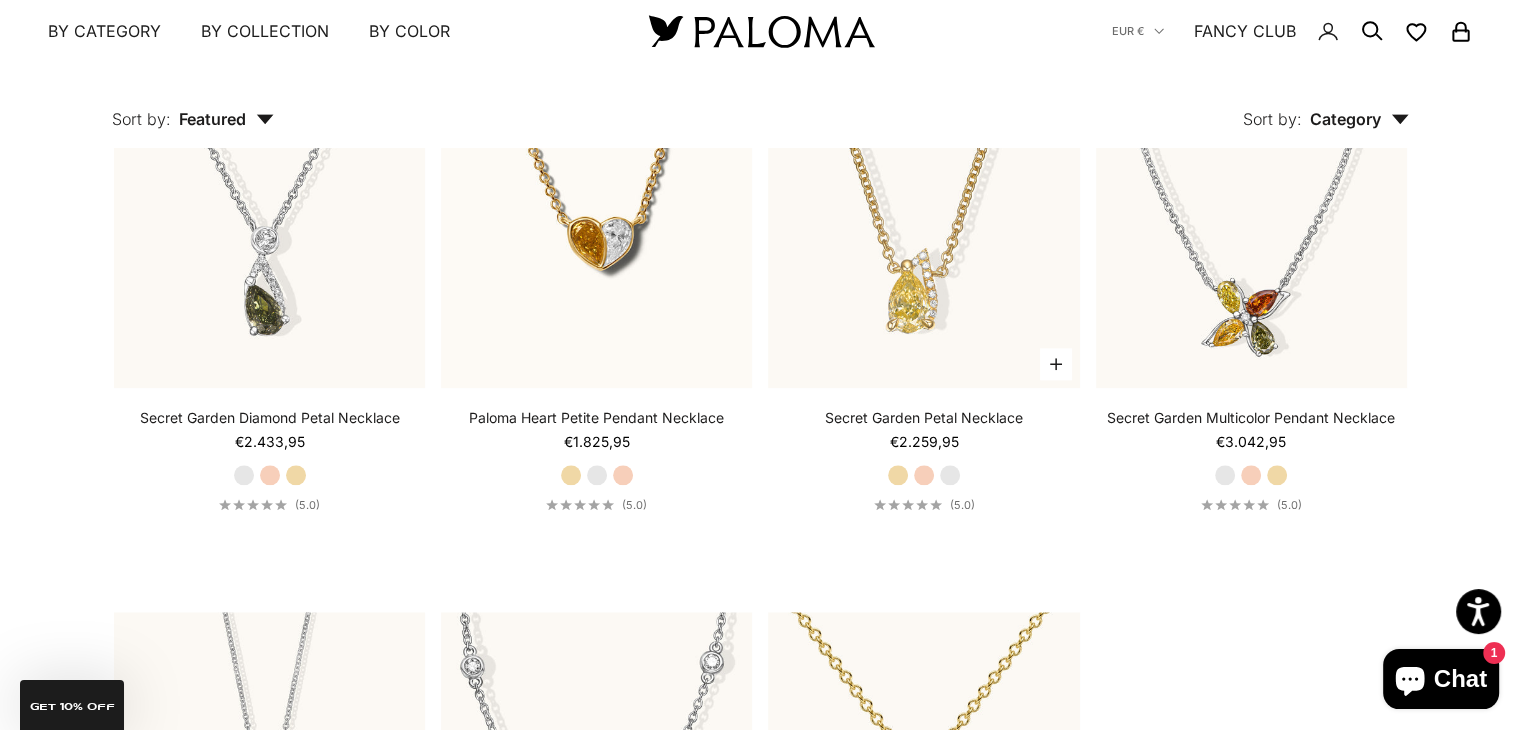 click on "Rose Gold" at bounding box center [924, 475] 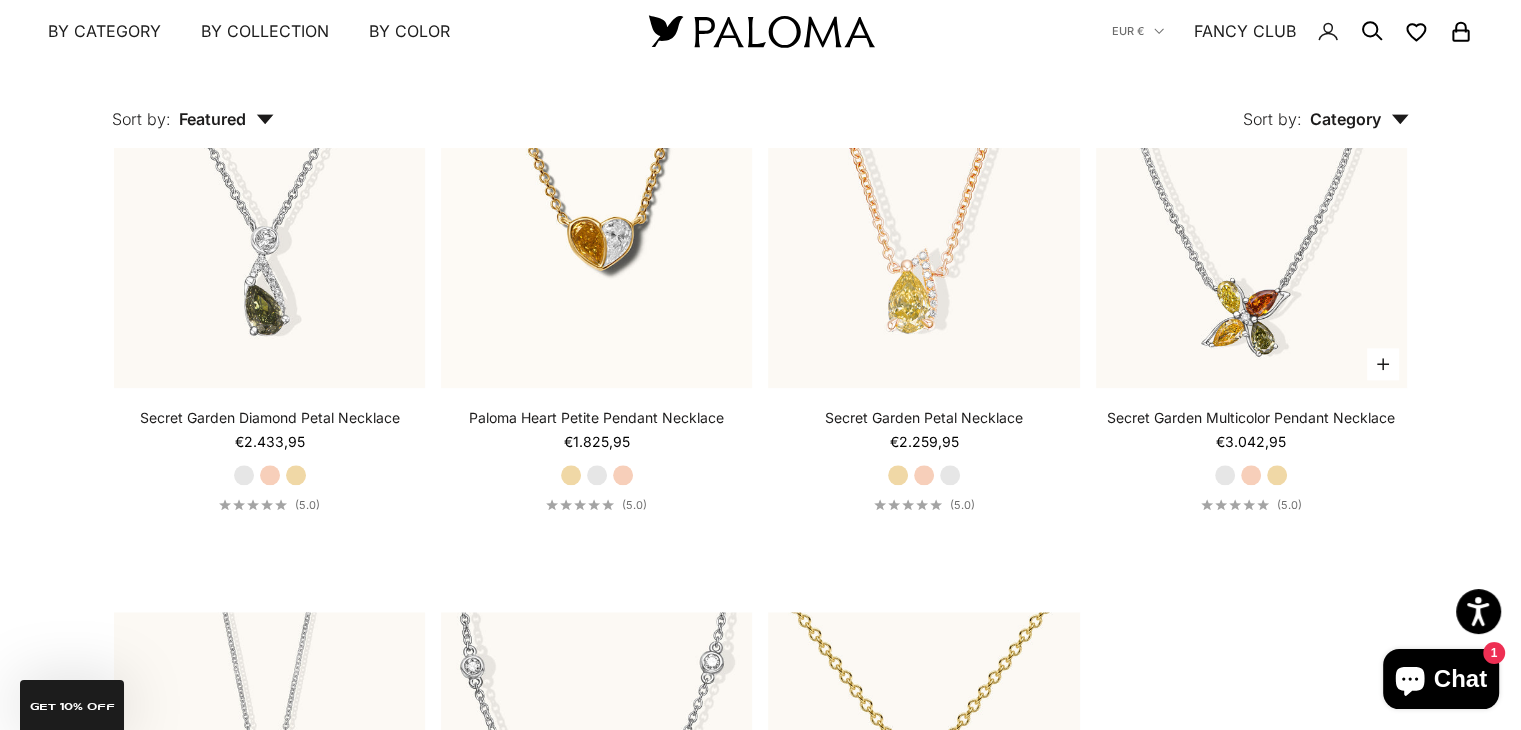 click on "Rose Gold" at bounding box center [1251, 475] 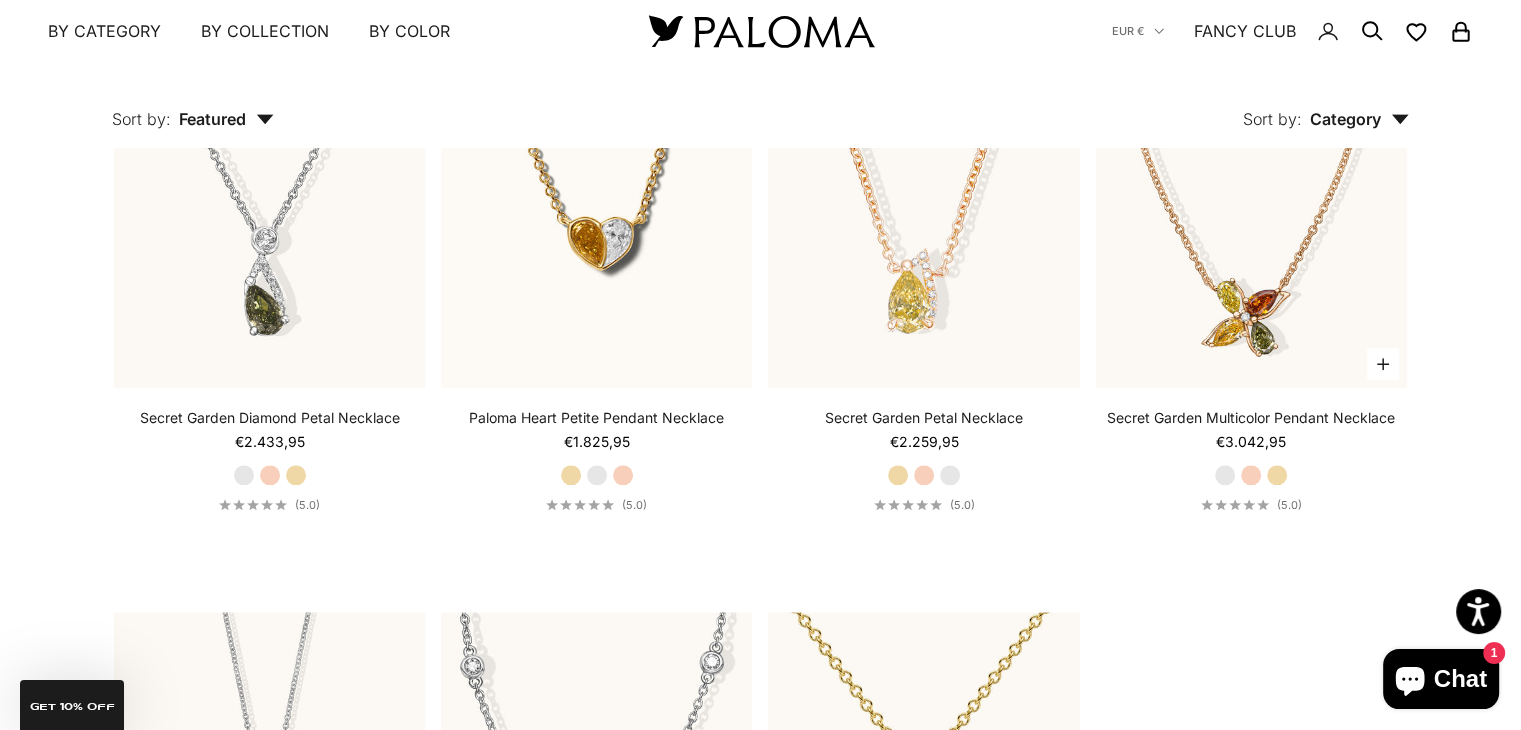 click on "Yellow Gold" at bounding box center [1277, 475] 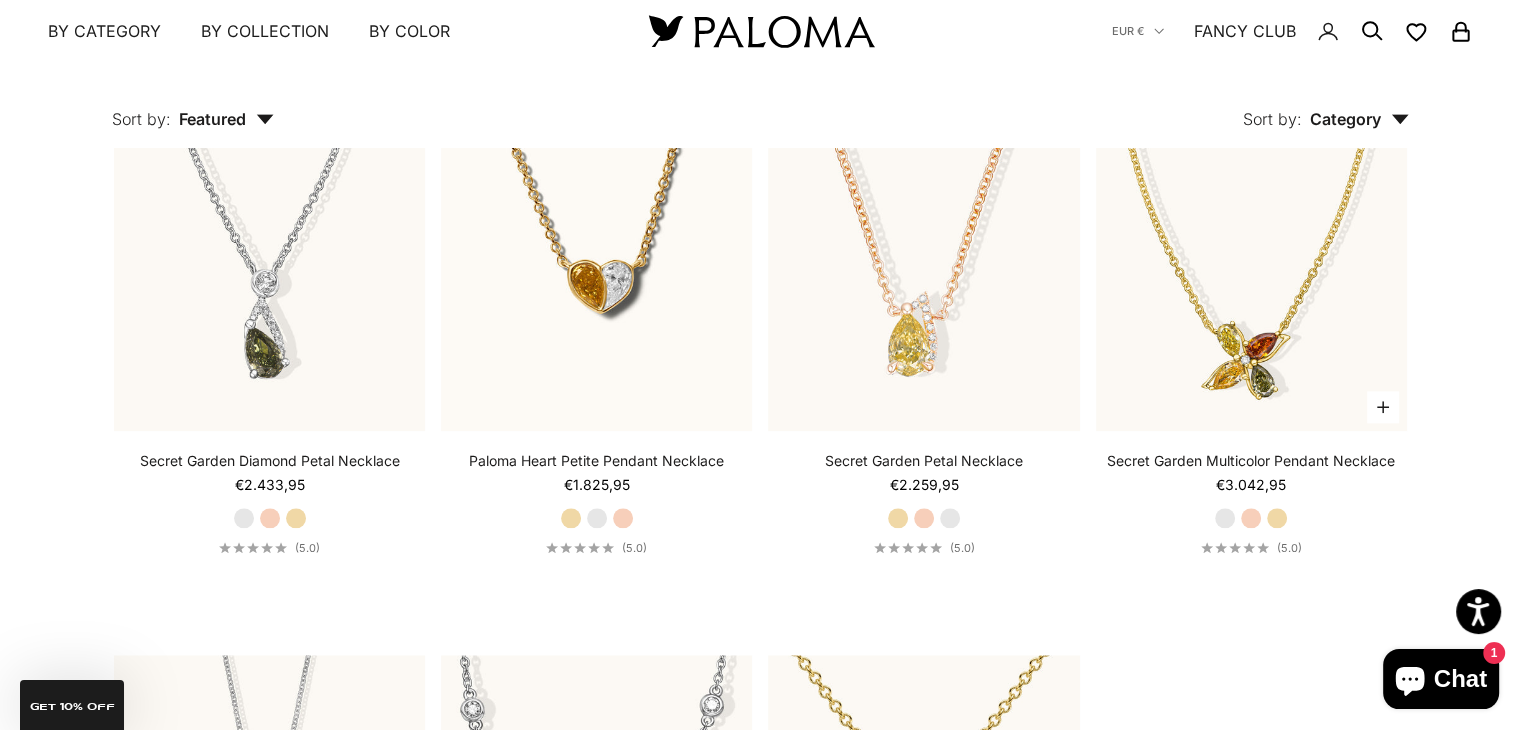 scroll, scrollTop: 2082, scrollLeft: 0, axis: vertical 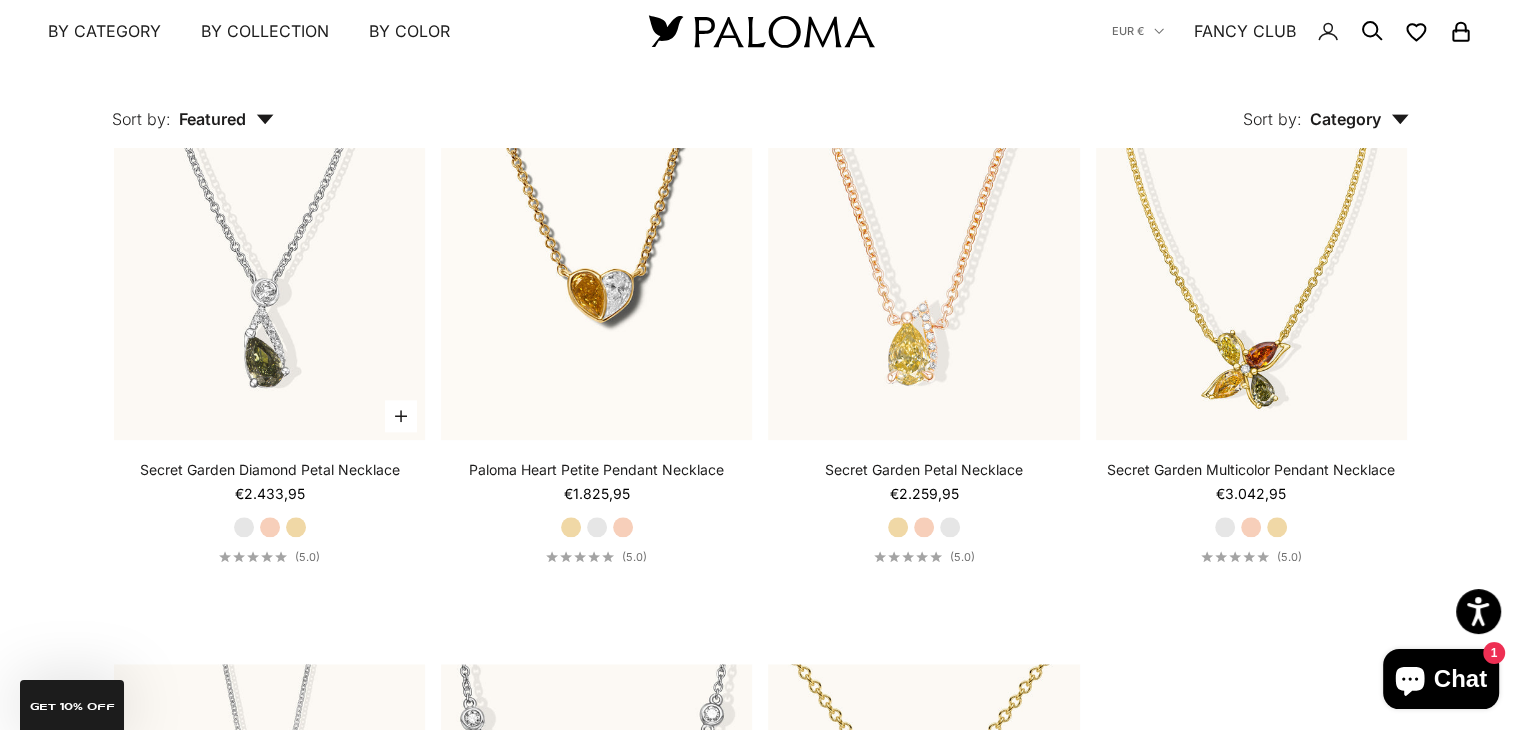 click on "Rose Gold" at bounding box center [270, 527] 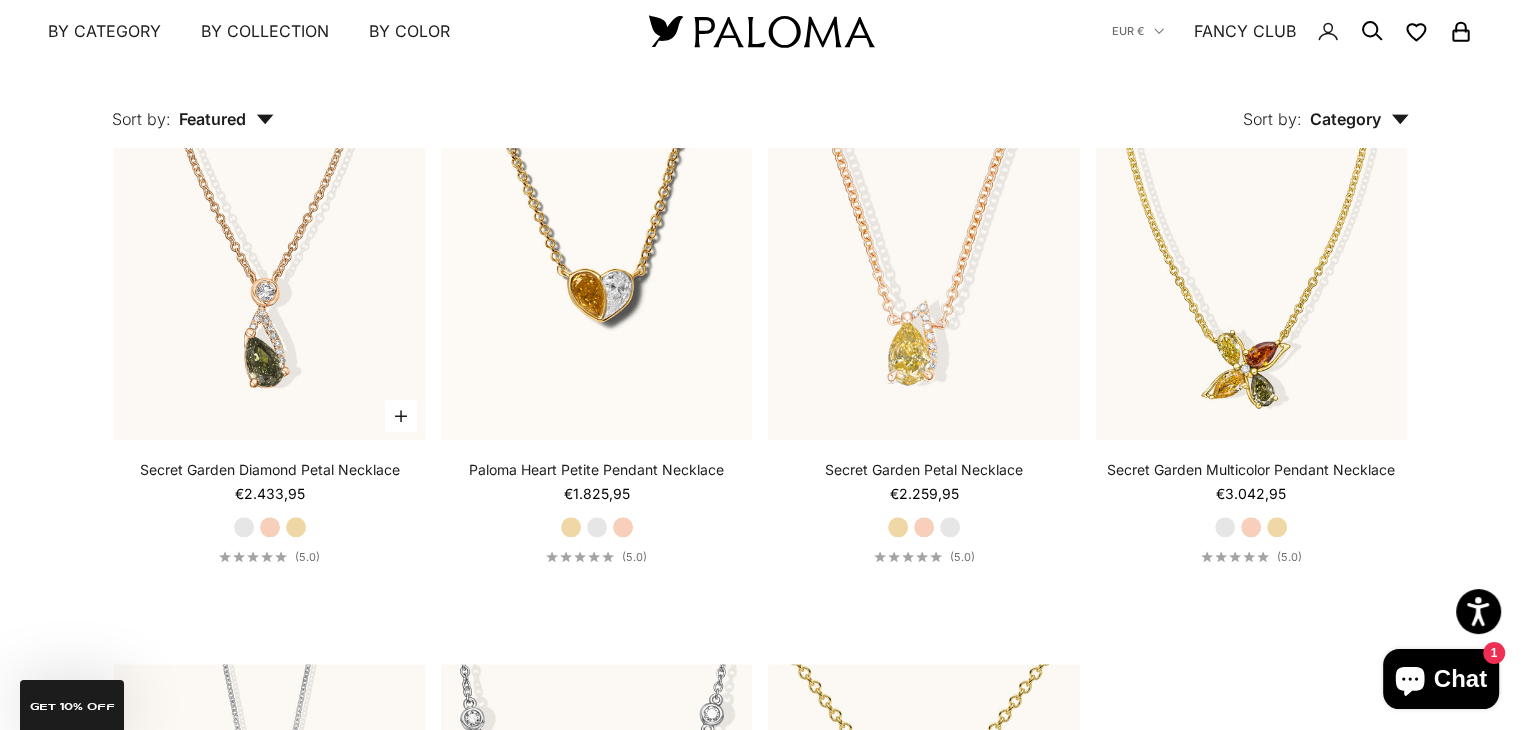 click on "Secret Garden Diamond Petal Necklace
Starting at €2.433,95
White Gold
Rose Gold
Yellow Gold
(5.0)" at bounding box center (269, 512) 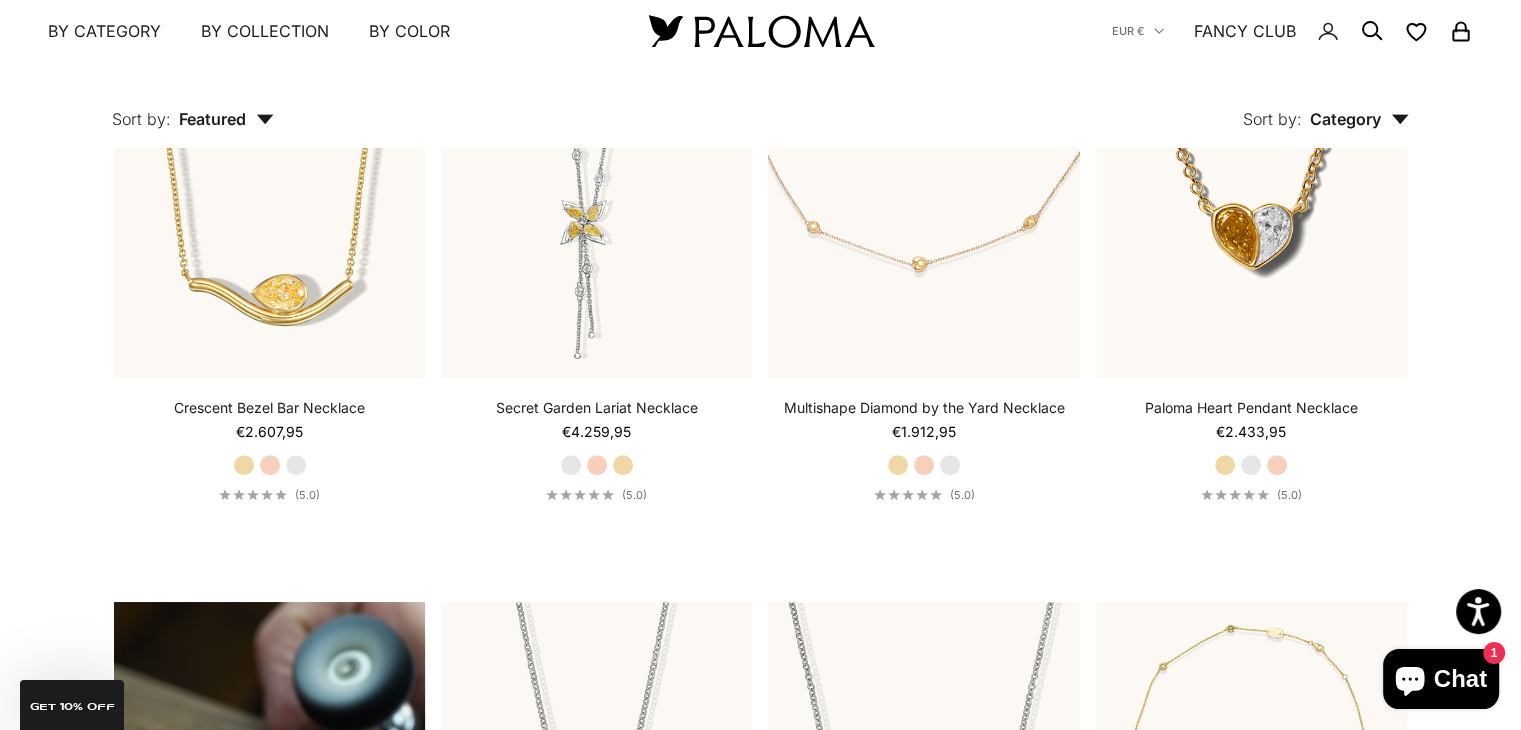 scroll, scrollTop: 1075, scrollLeft: 0, axis: vertical 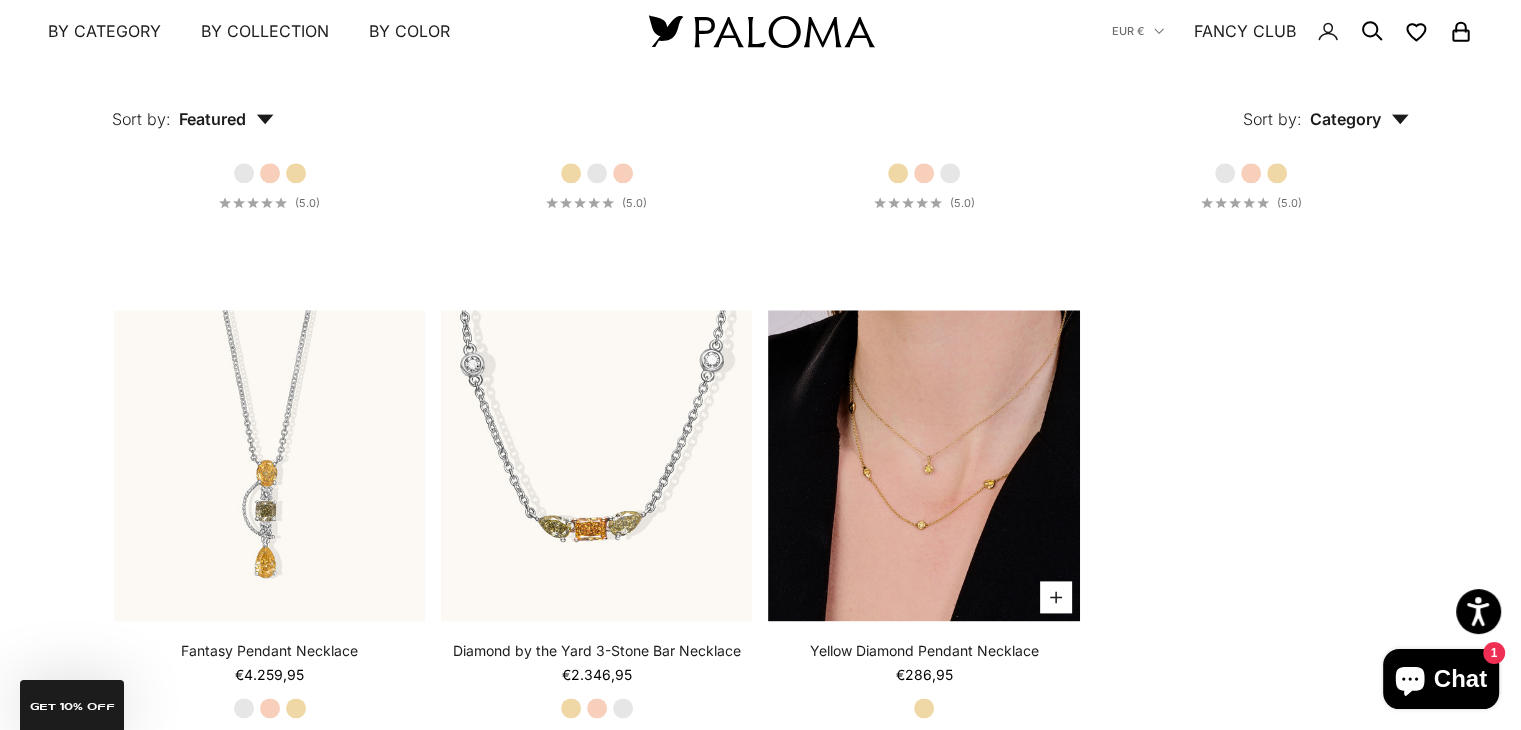 click at bounding box center [923, 465] 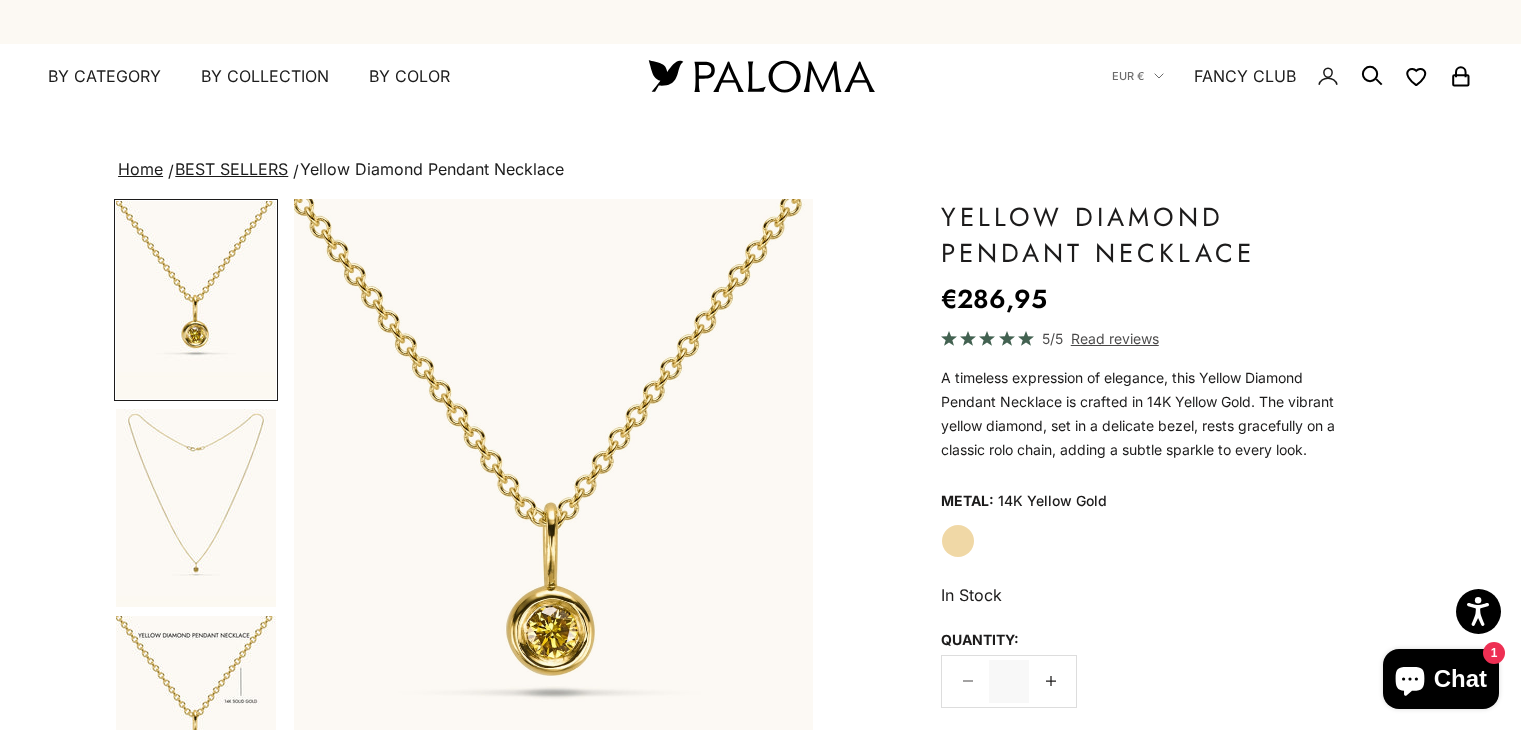 scroll, scrollTop: 0, scrollLeft: 0, axis: both 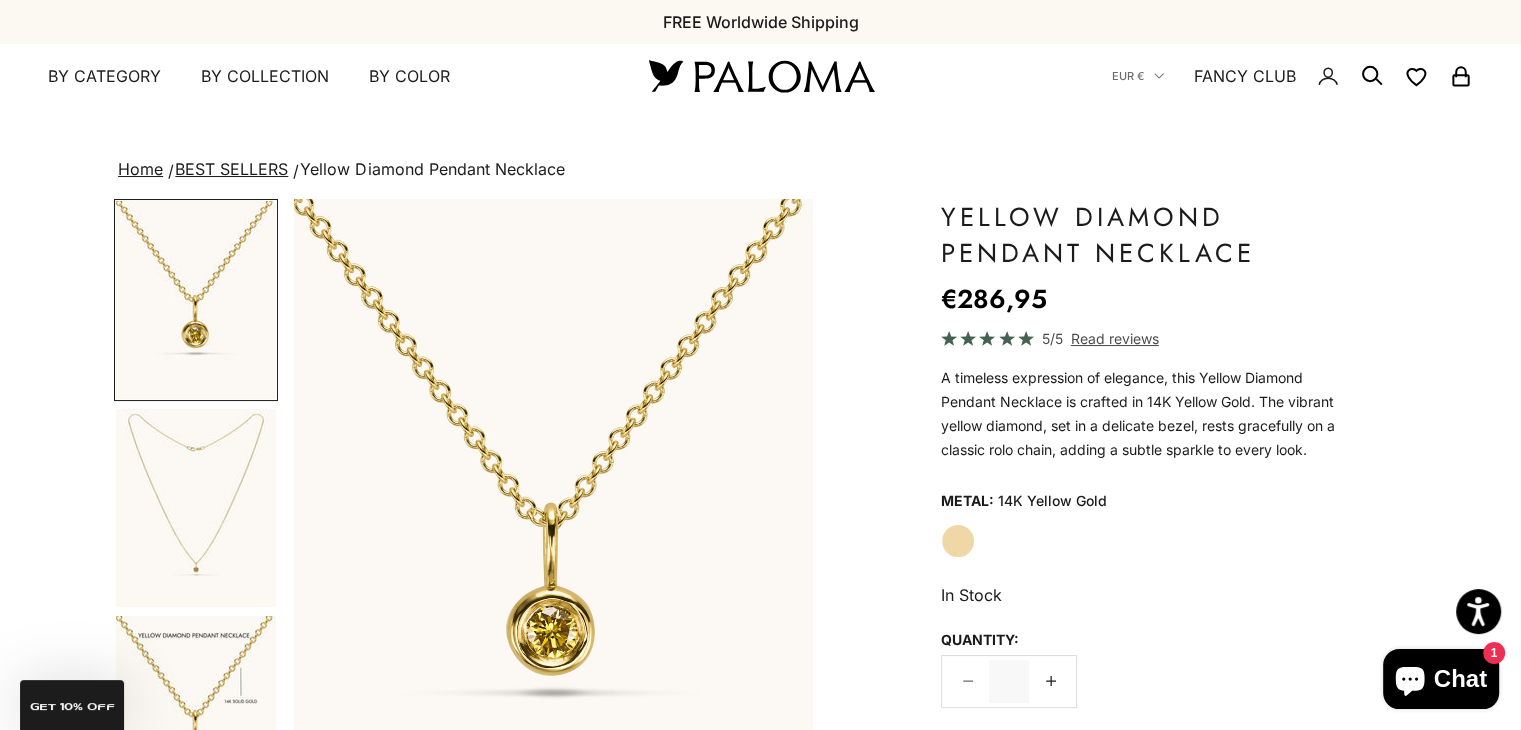 click at bounding box center (196, 508) 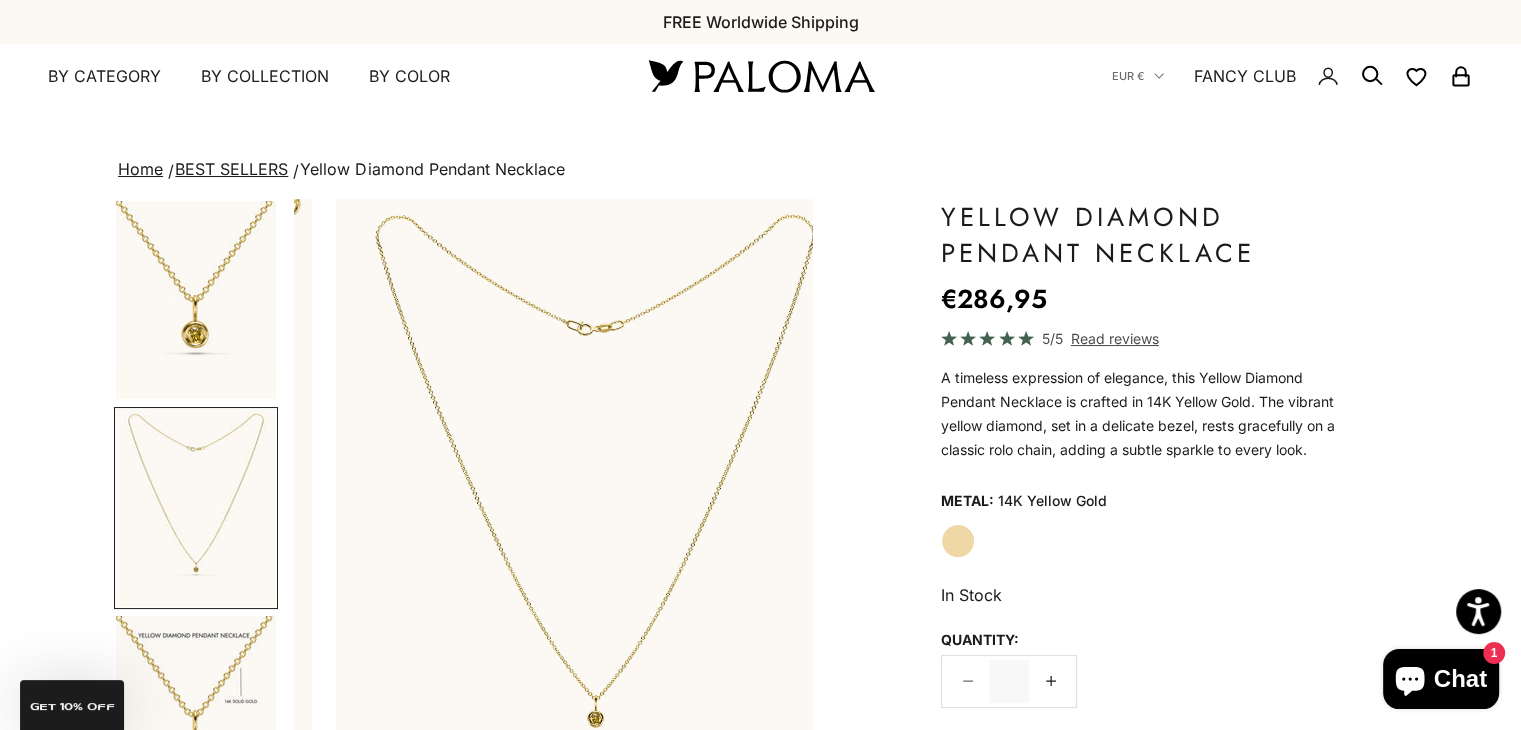 scroll, scrollTop: 0, scrollLeft: 543, axis: horizontal 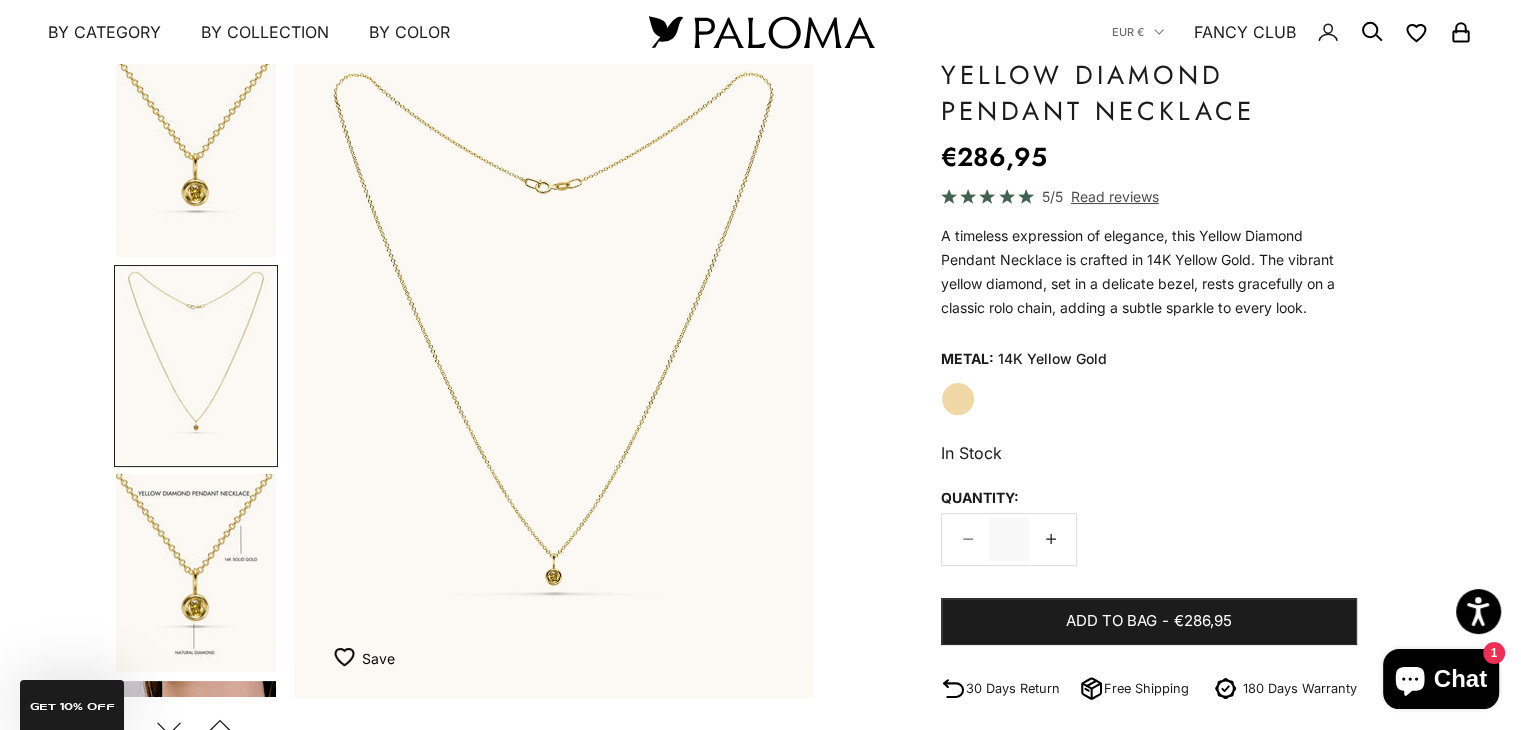 click at bounding box center [196, 573] 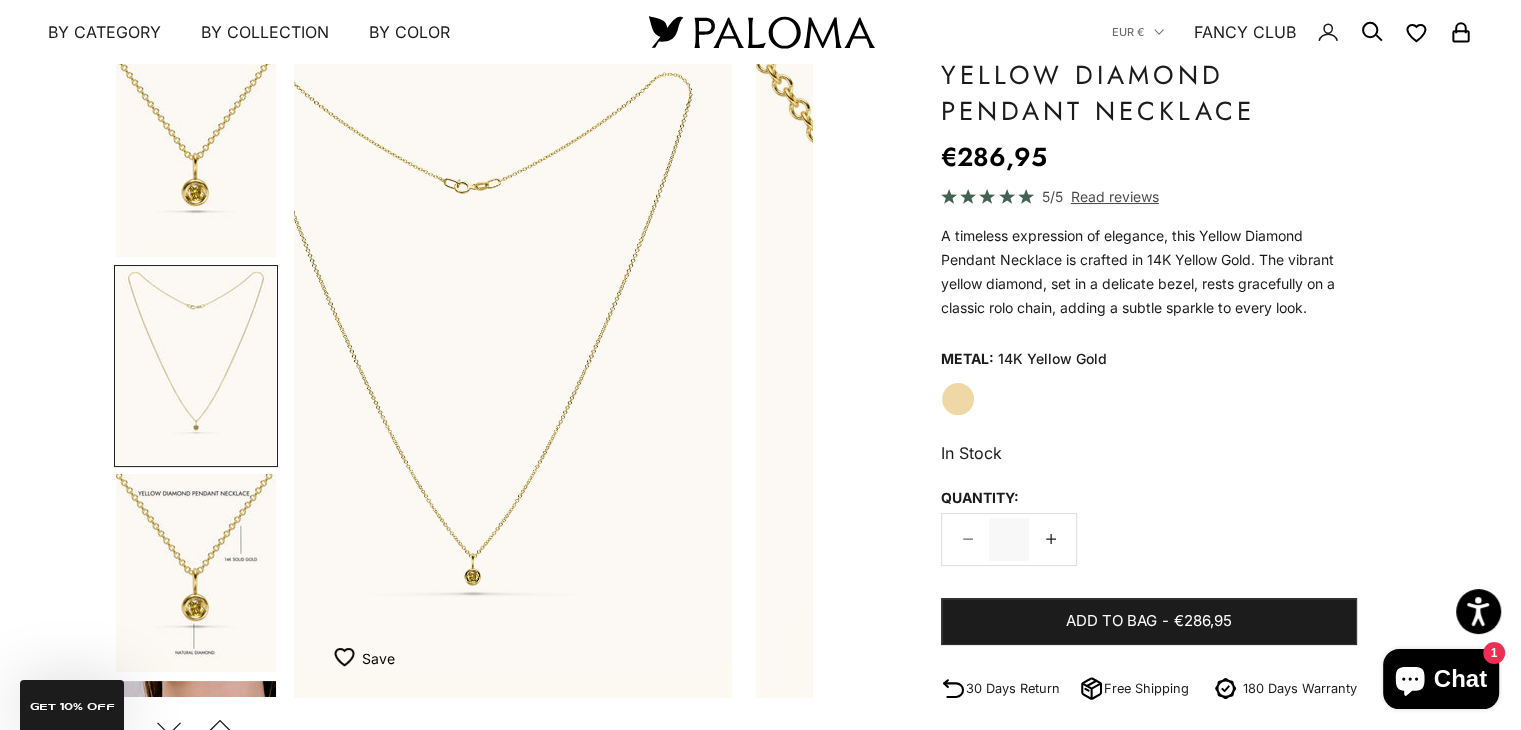 scroll, scrollTop: 80, scrollLeft: 0, axis: vertical 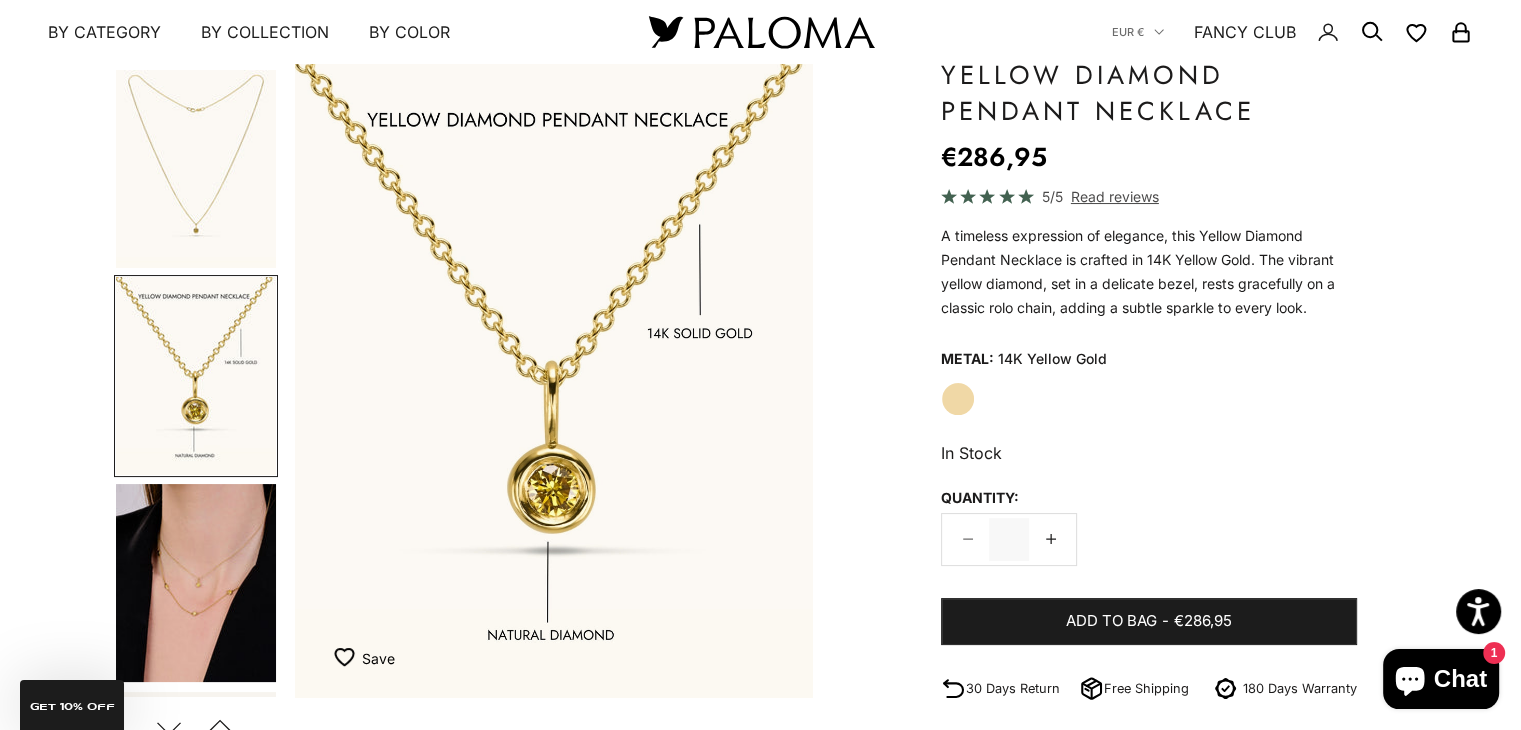 click at bounding box center (196, 583) 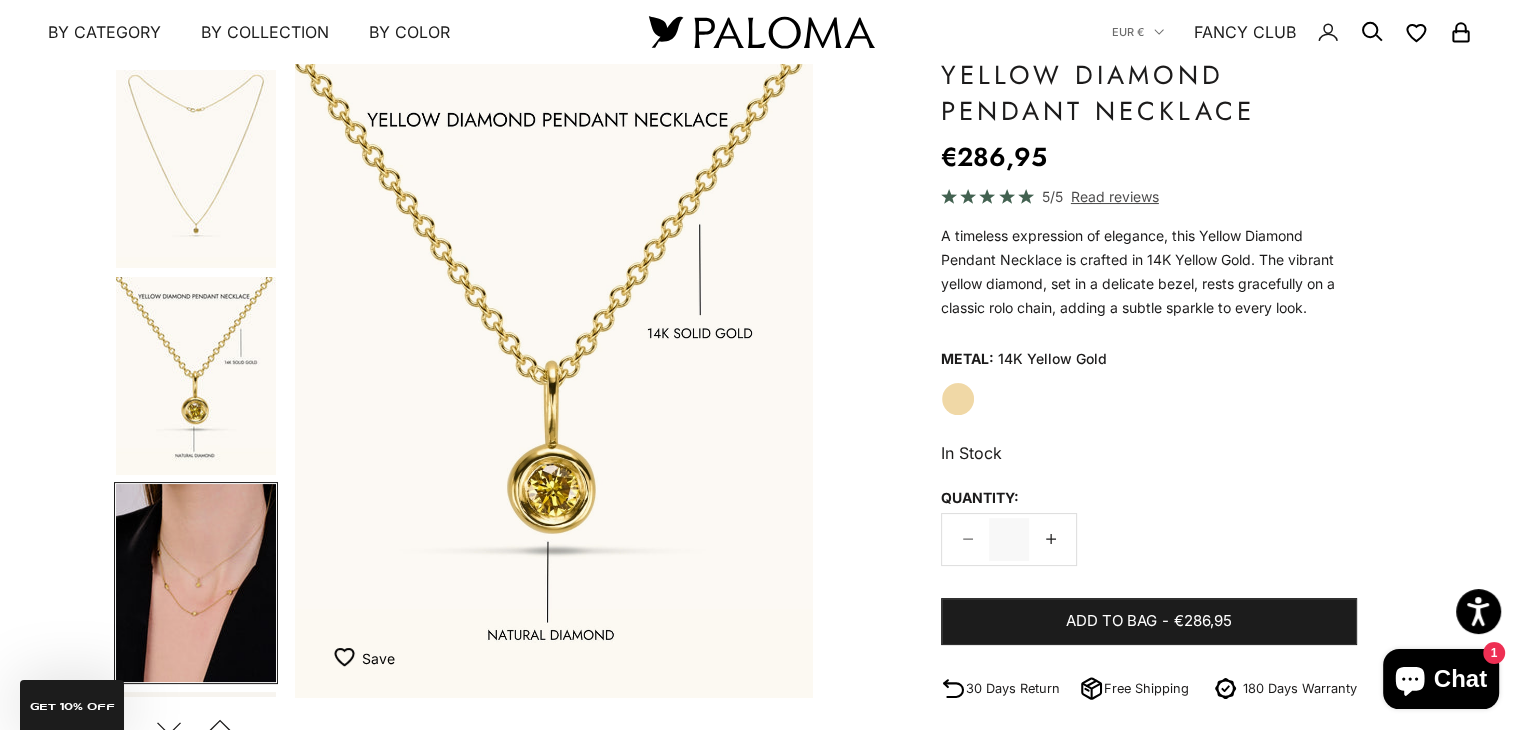 scroll, scrollTop: 0, scrollLeft: 1427, axis: horizontal 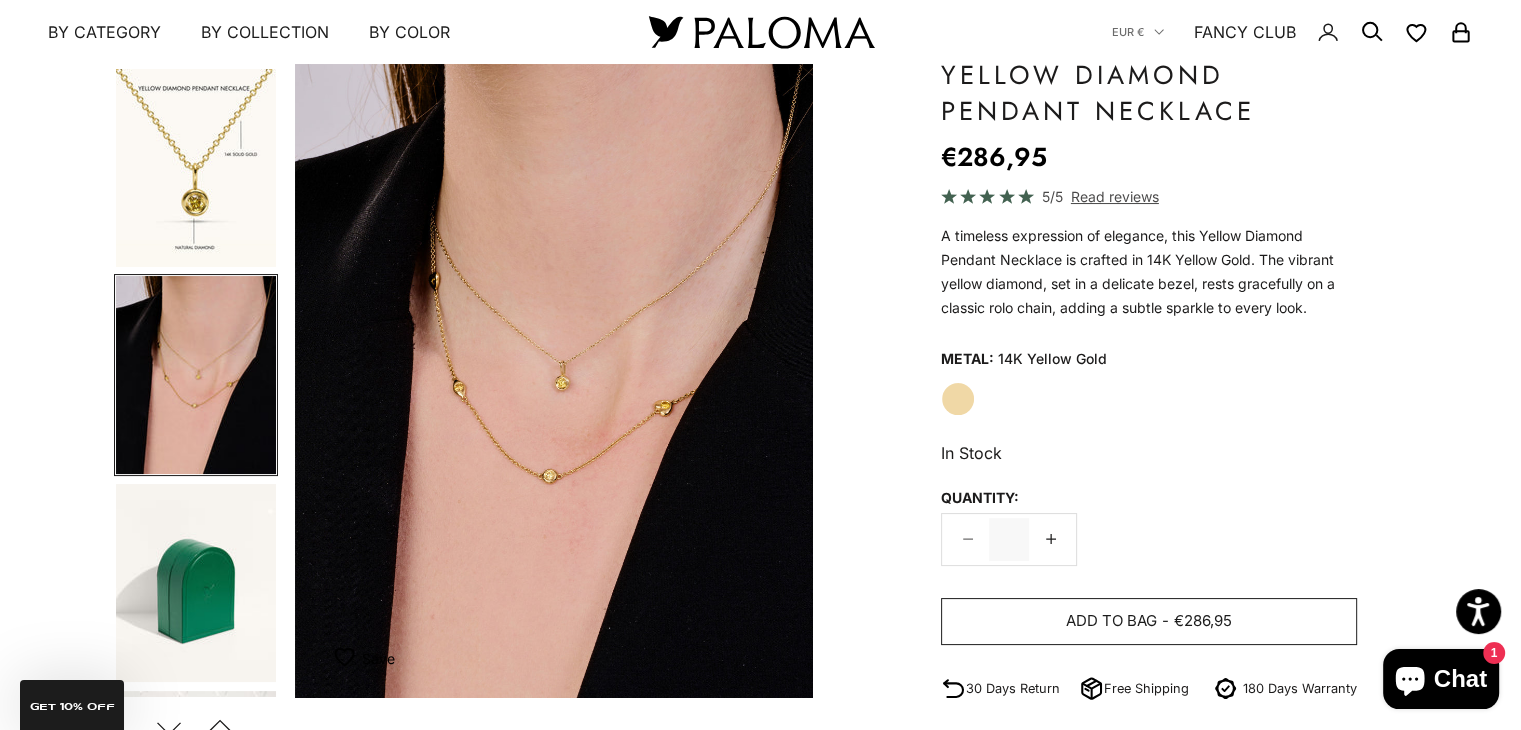 click on "€286,95" at bounding box center (1203, 621) 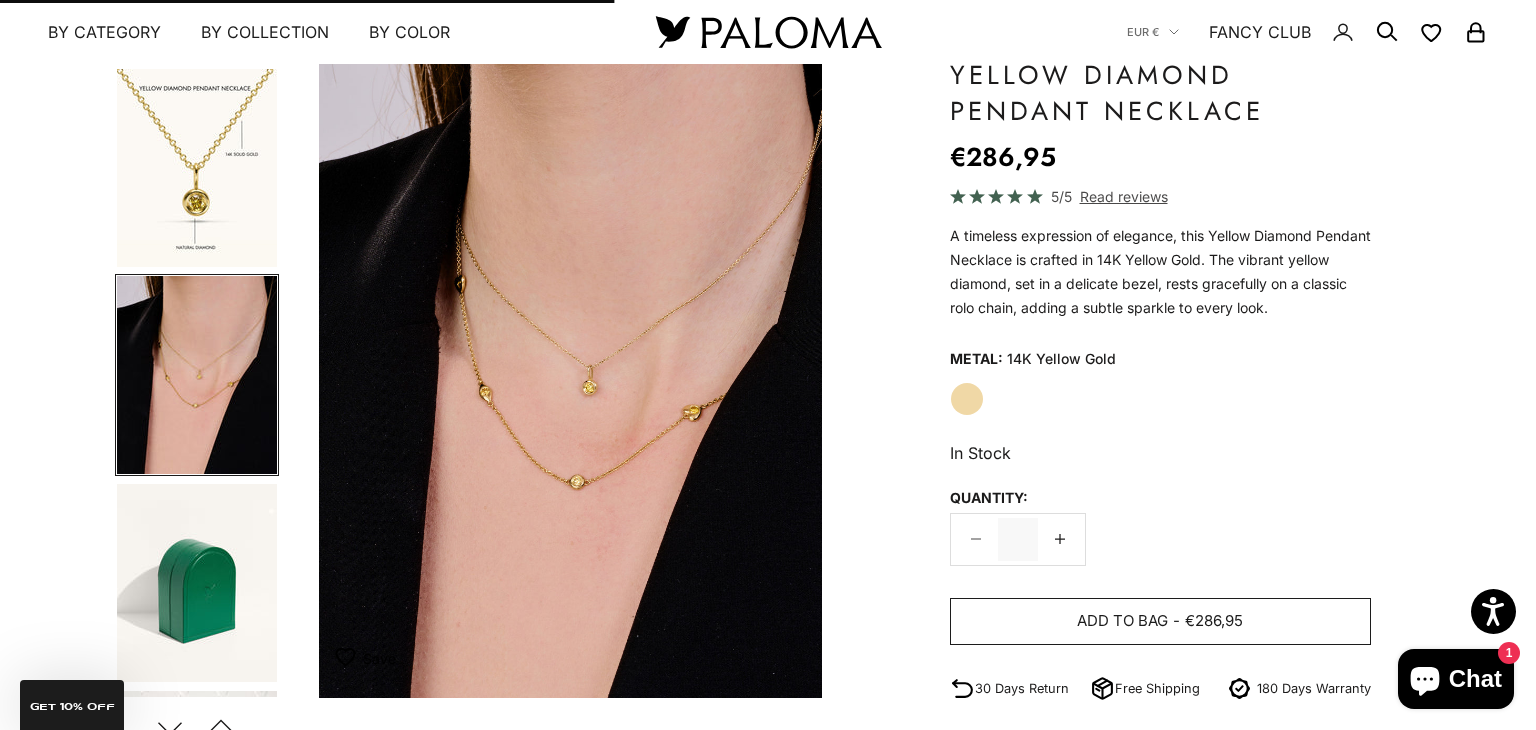 scroll, scrollTop: 0, scrollLeft: 1652, axis: horizontal 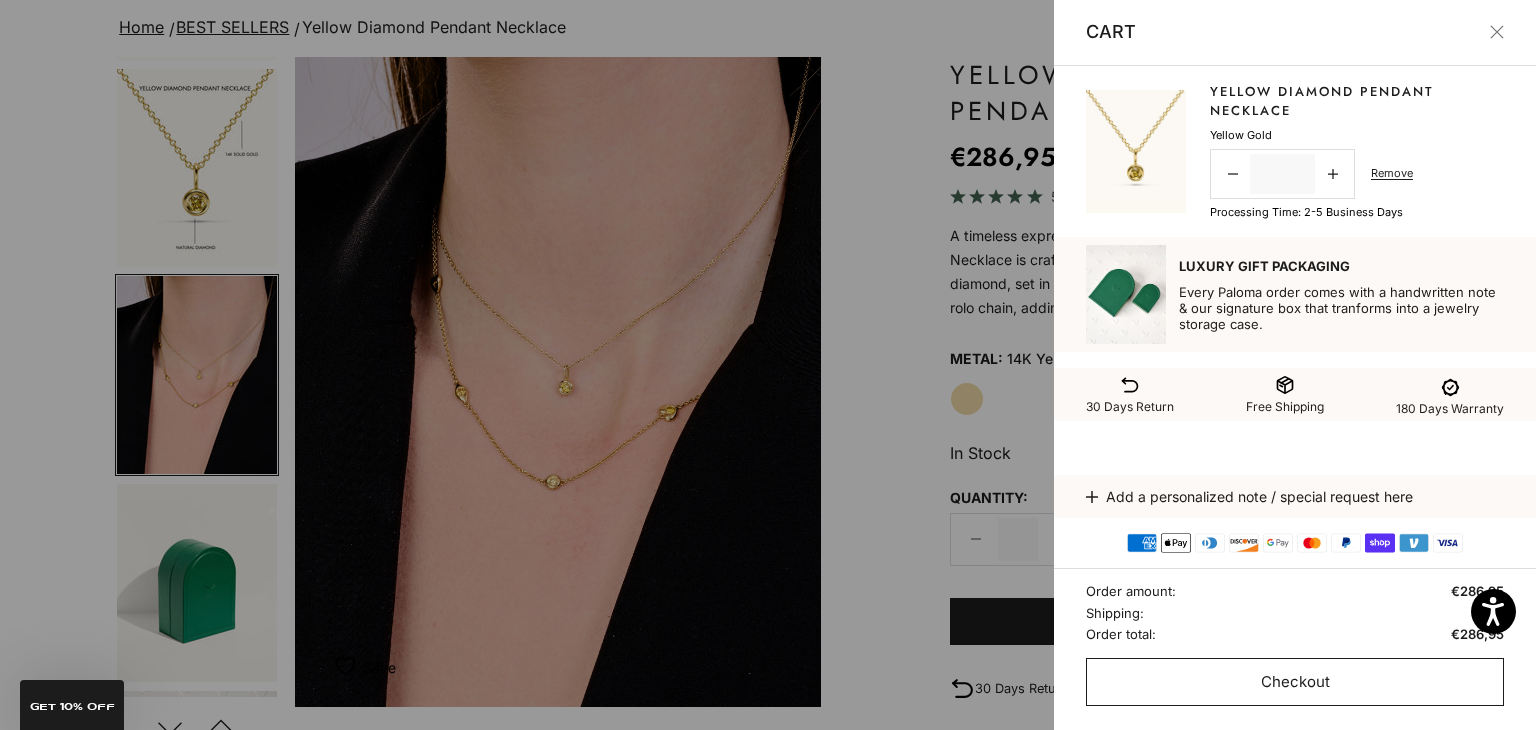 click on "Checkout" at bounding box center [1295, 682] 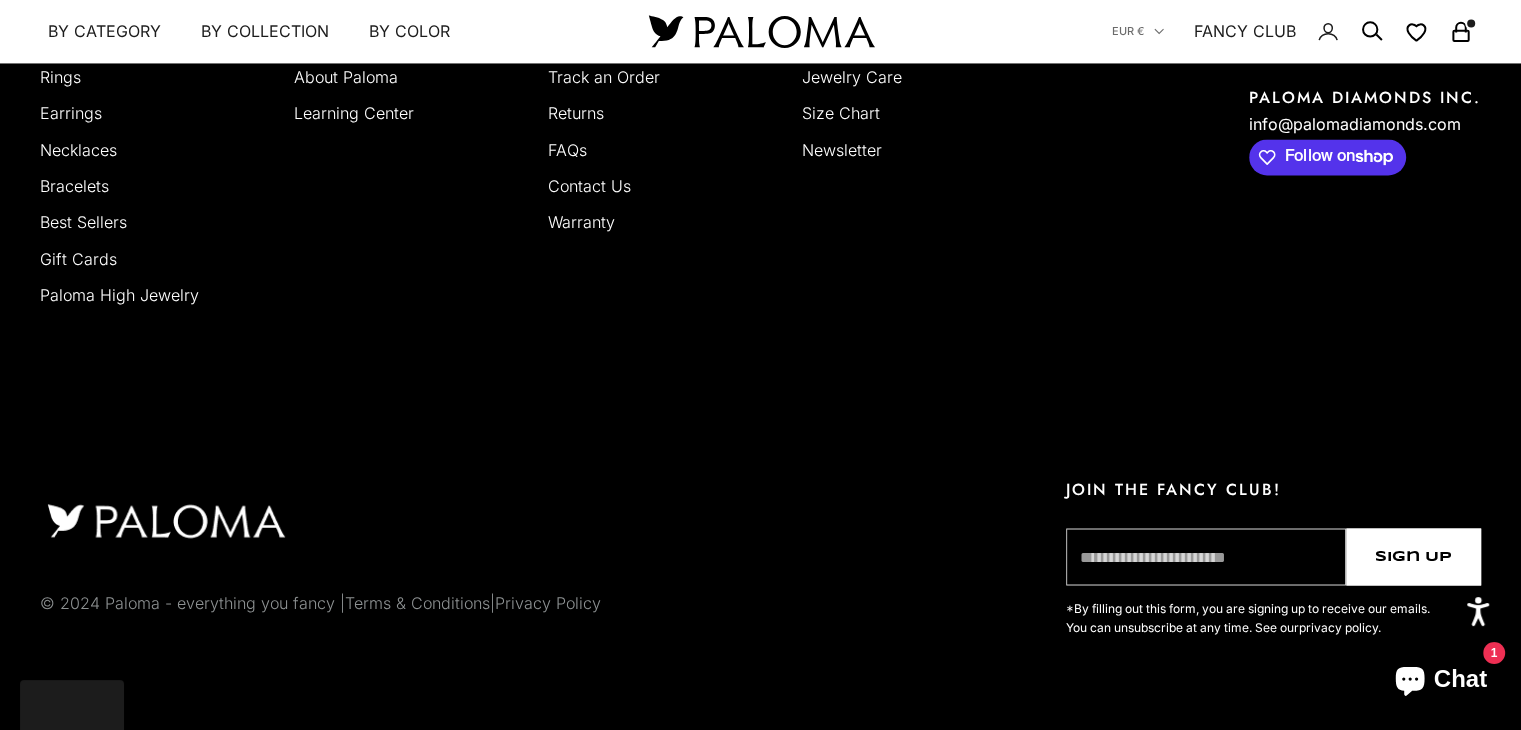 scroll, scrollTop: 3306, scrollLeft: 0, axis: vertical 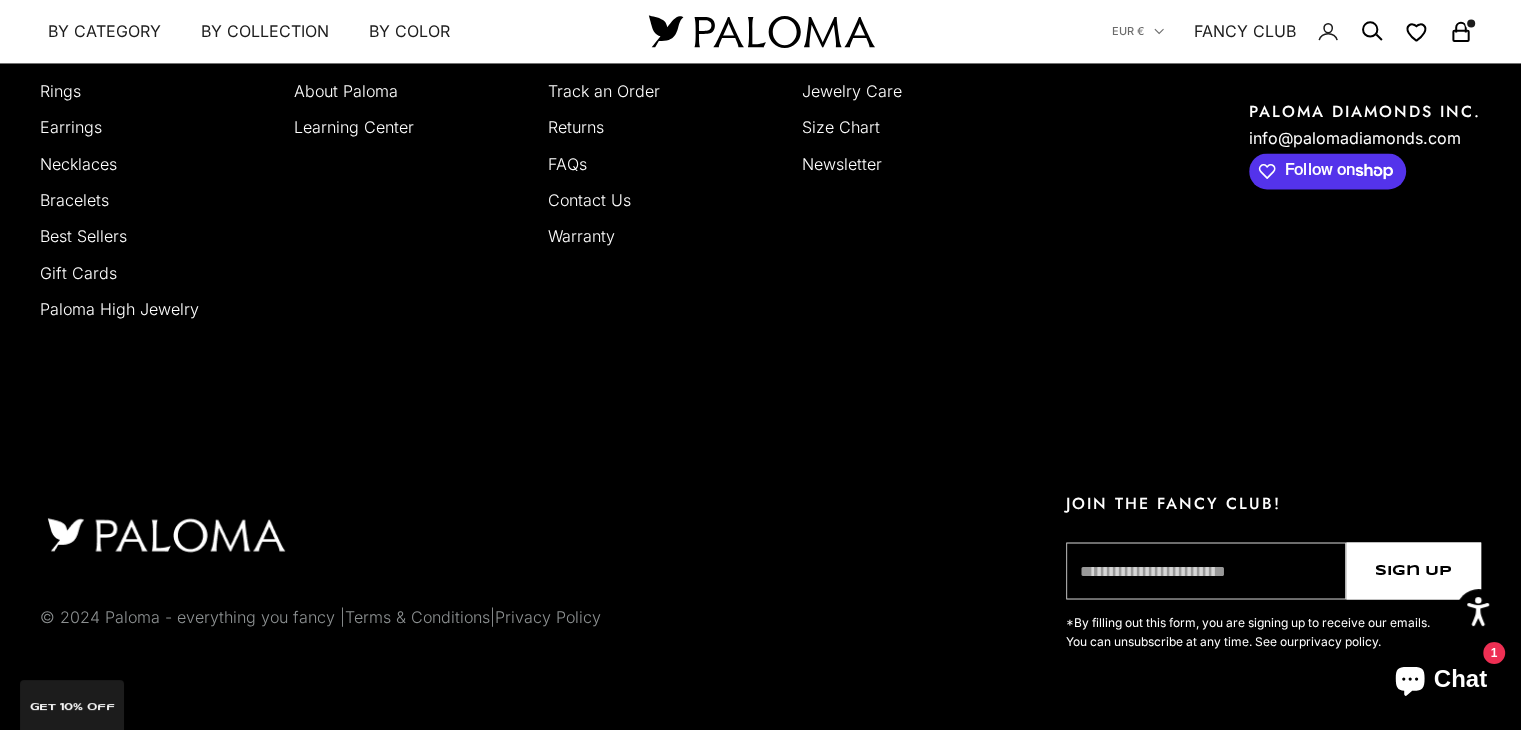 drag, startPoint x: 0, startPoint y: 0, endPoint x: 1480, endPoint y: 25, distance: 1480.2112 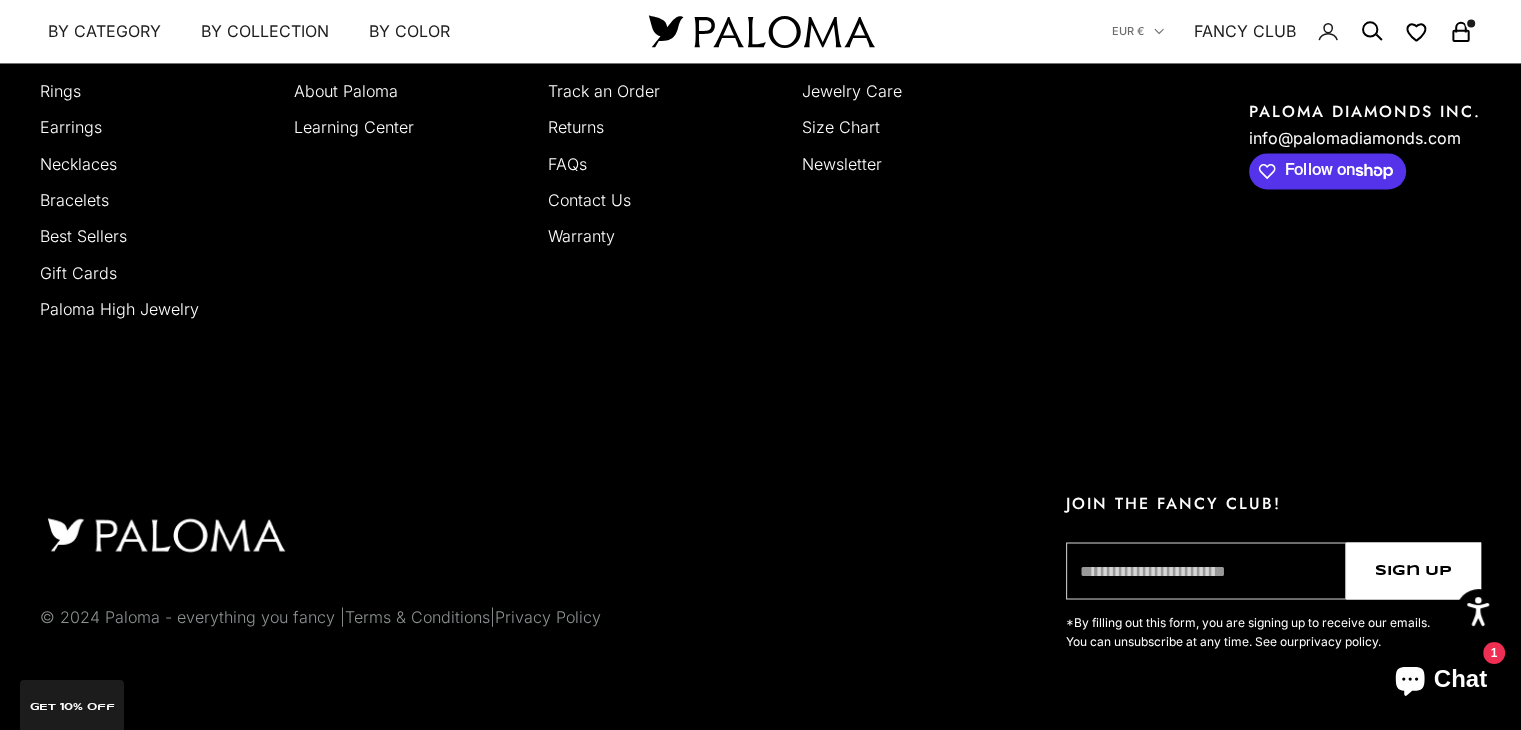click 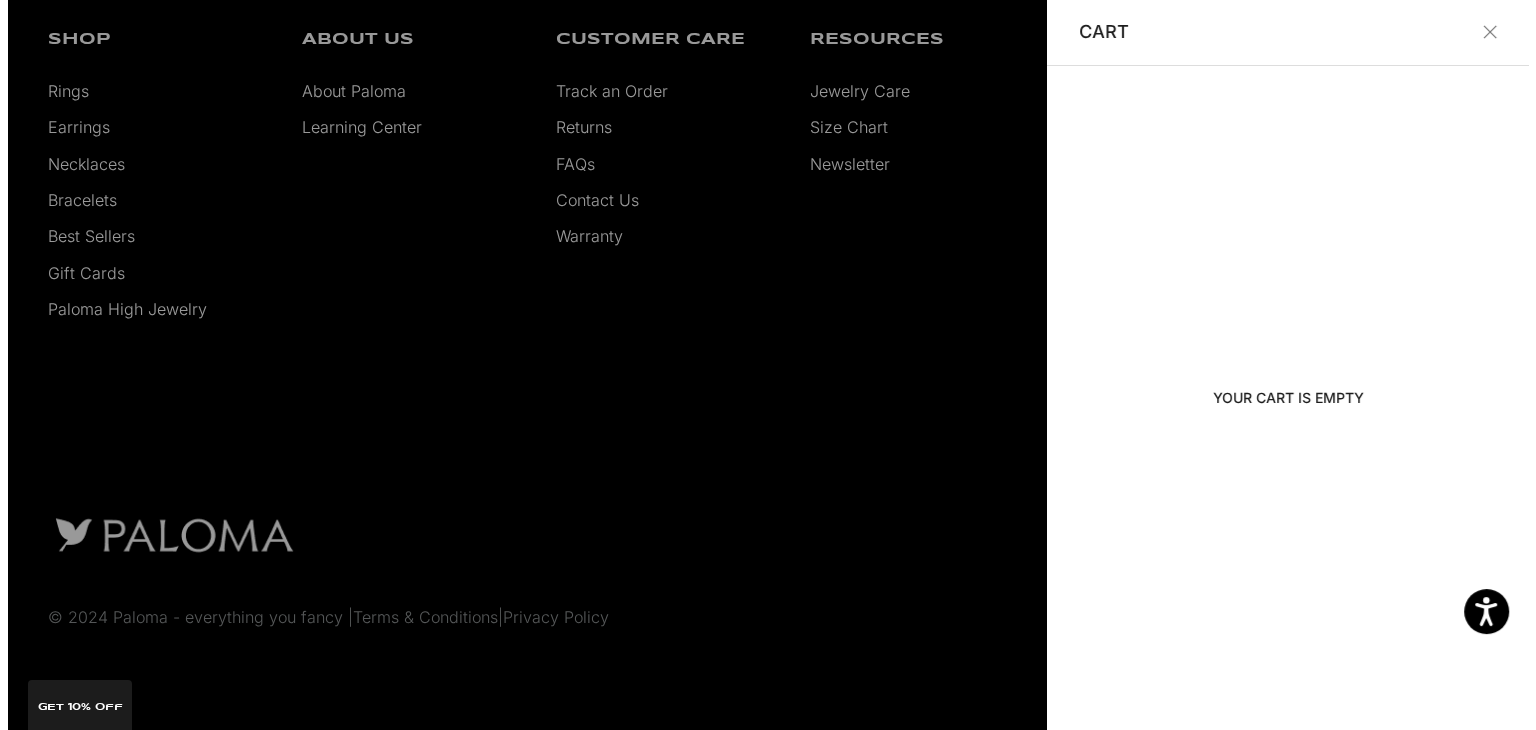 scroll, scrollTop: 3320, scrollLeft: 0, axis: vertical 